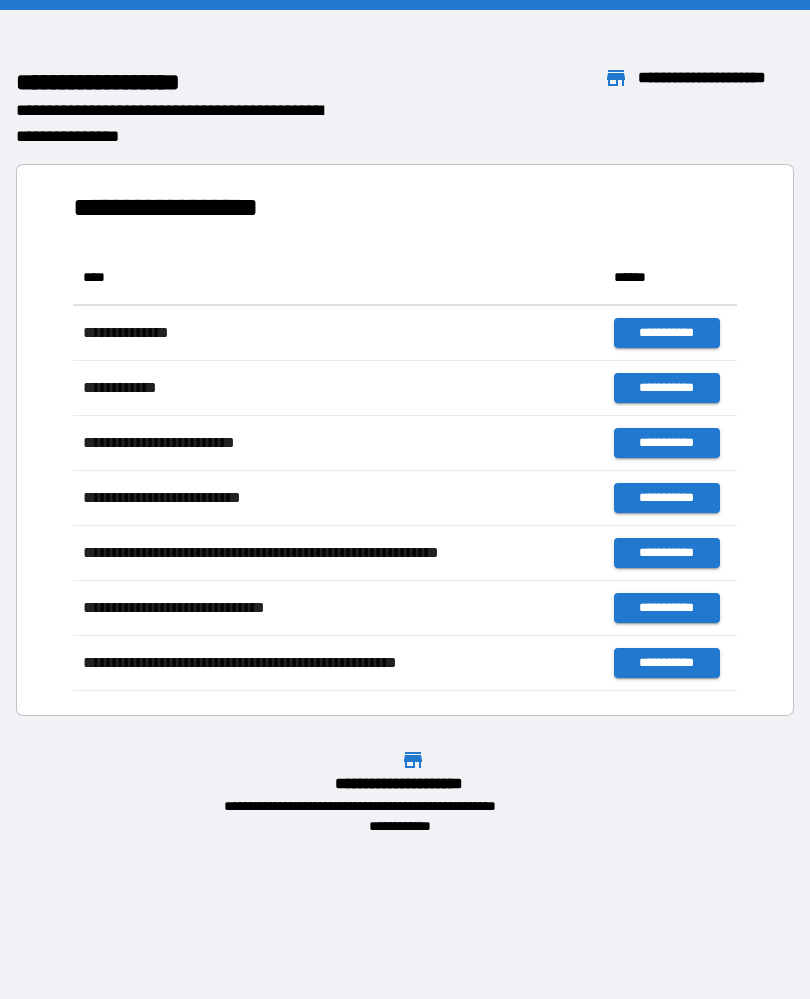 scroll, scrollTop: 0, scrollLeft: 0, axis: both 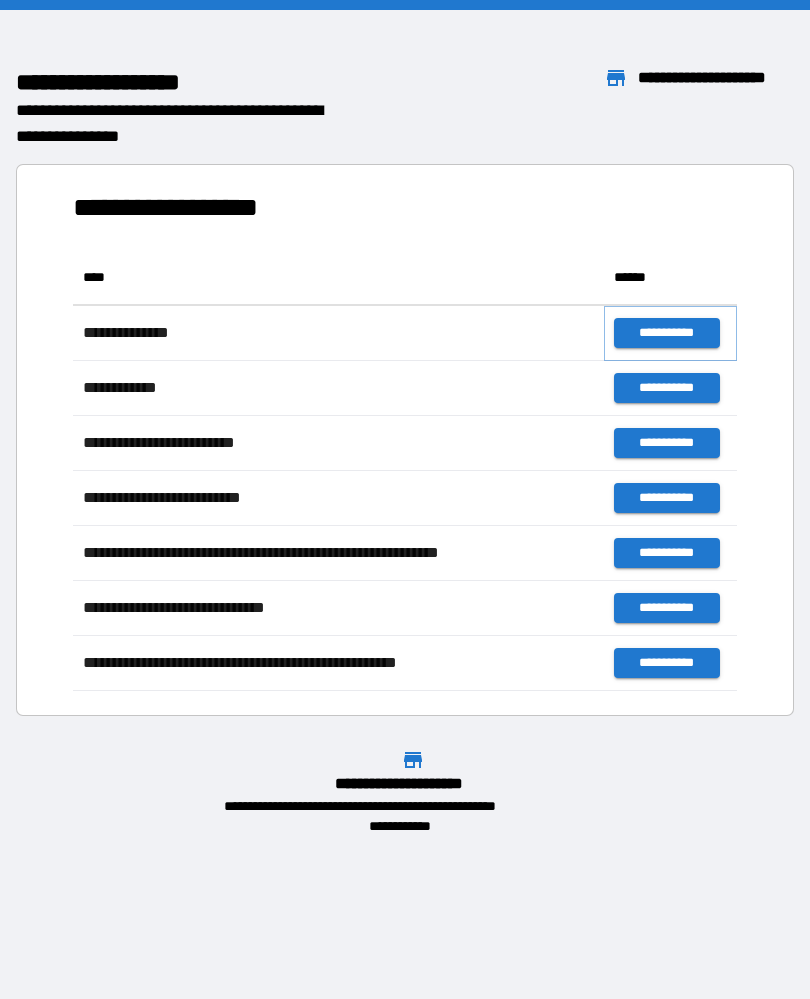 click on "**********" at bounding box center [666, 333] 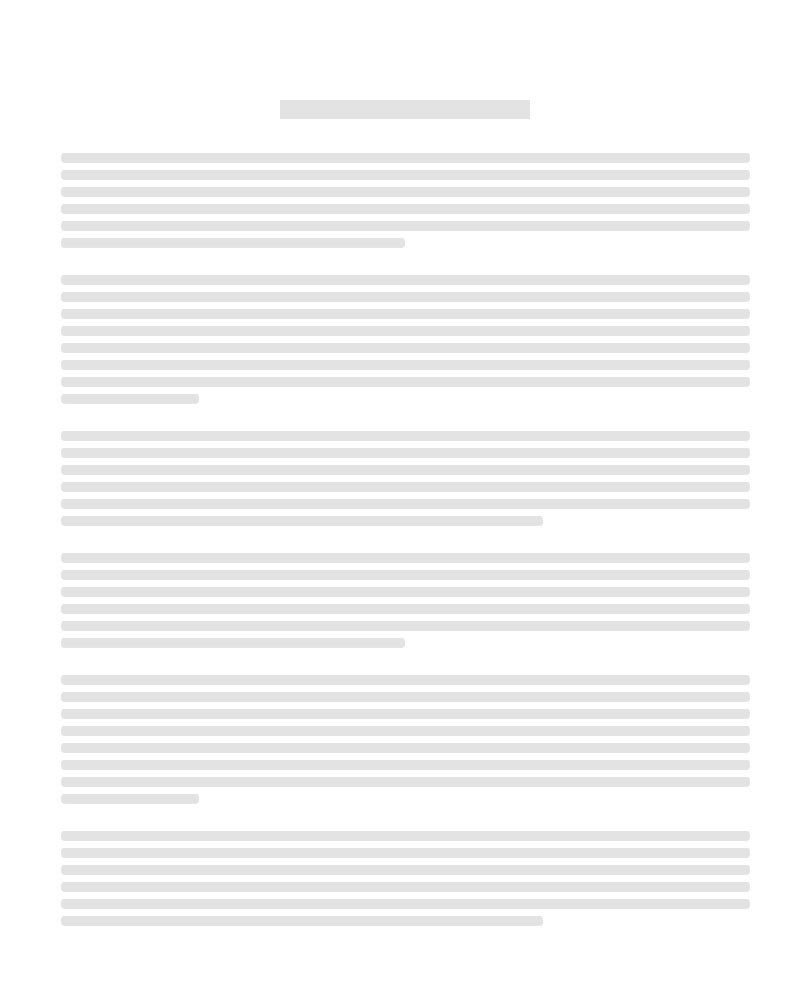 click at bounding box center [405, 539] 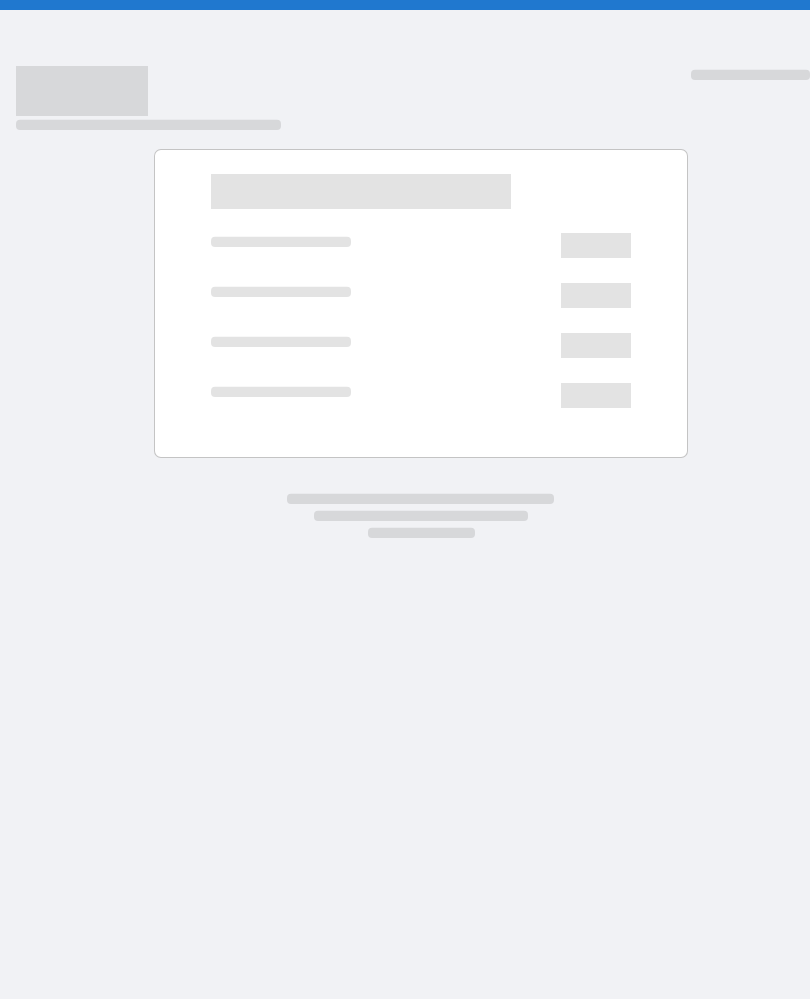 scroll, scrollTop: 0, scrollLeft: 0, axis: both 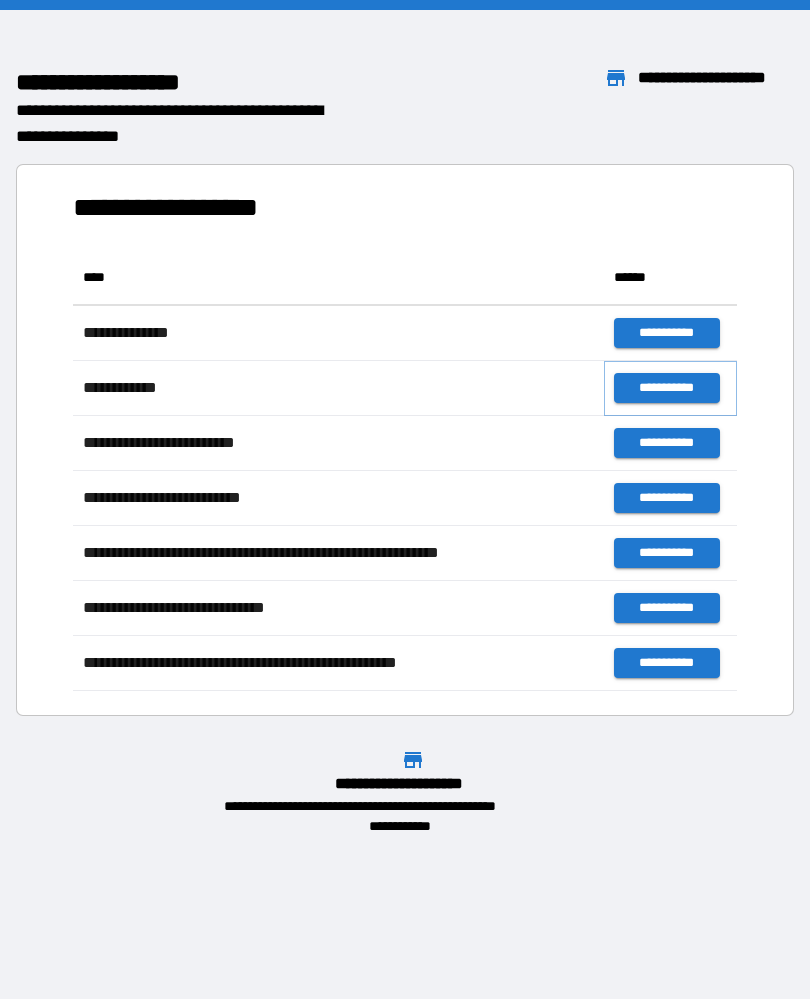 click on "**********" at bounding box center (666, 388) 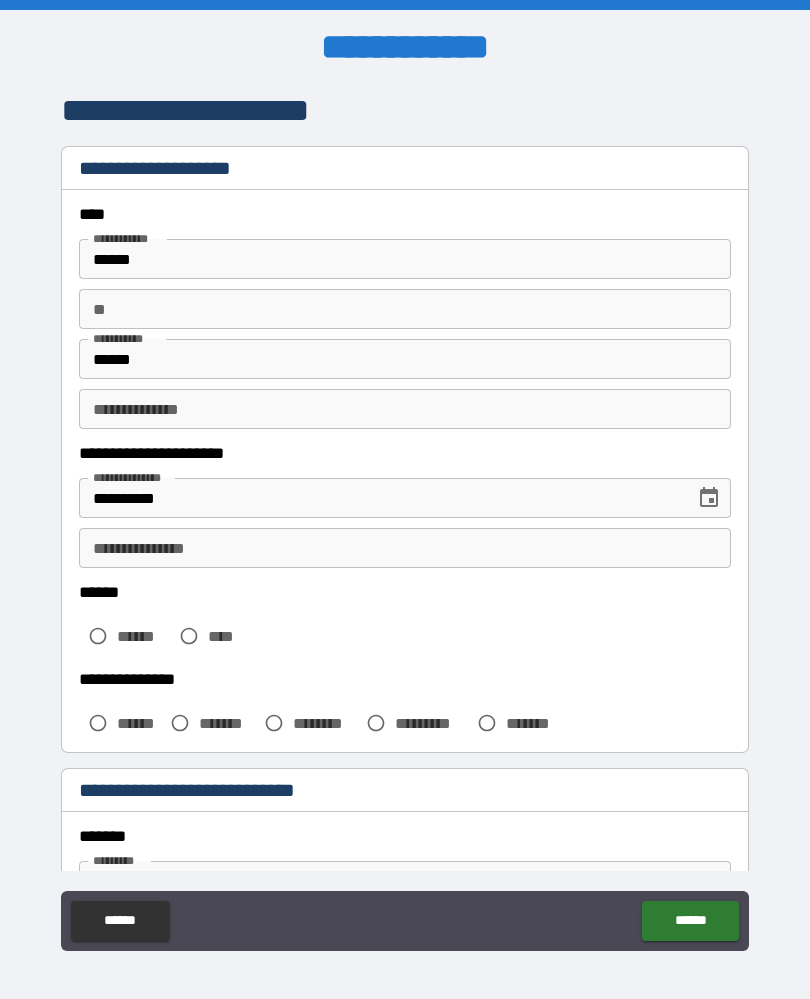 click on "******" at bounding box center (405, 259) 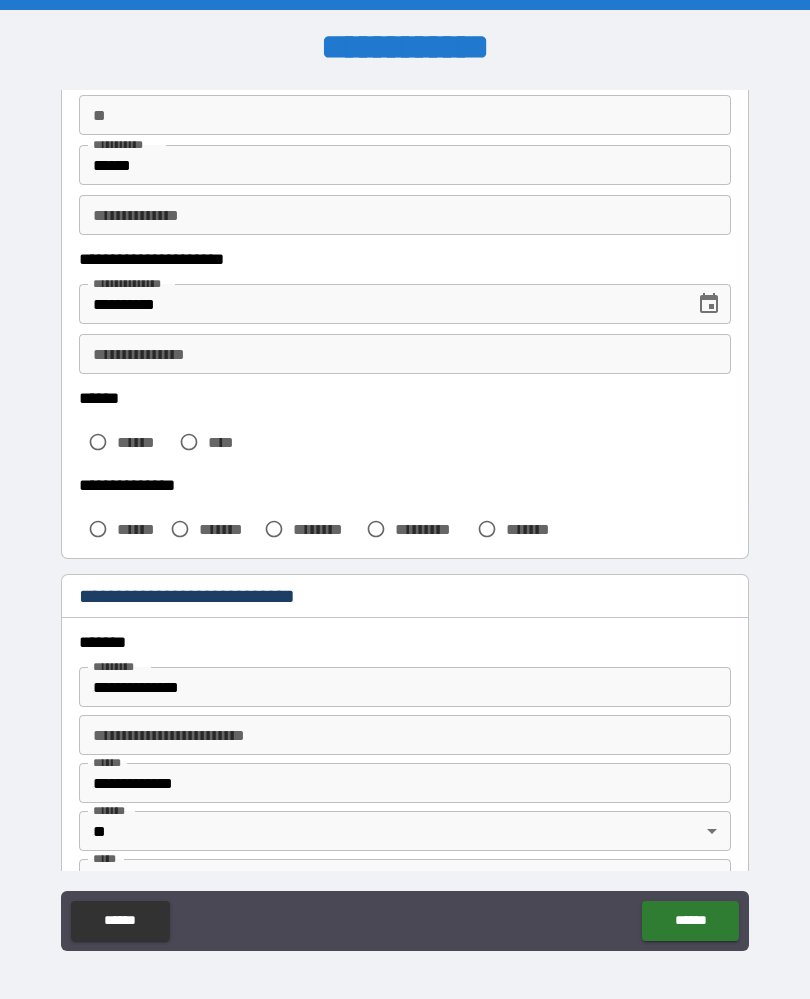 scroll, scrollTop: 199, scrollLeft: 0, axis: vertical 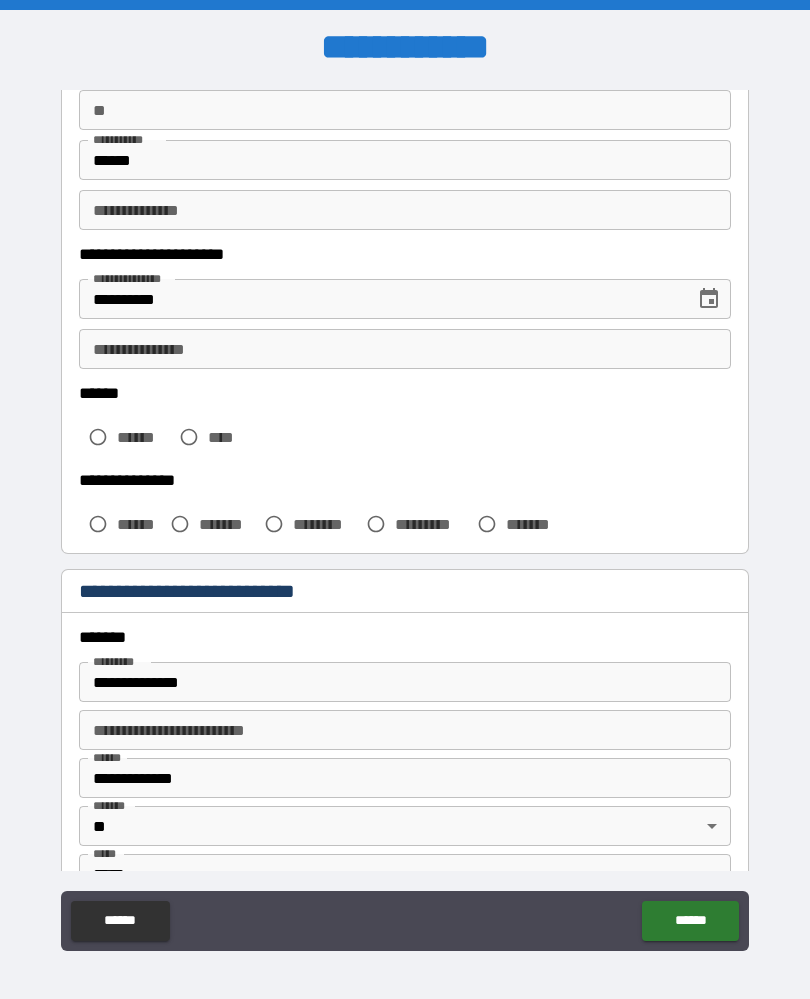 type on "******" 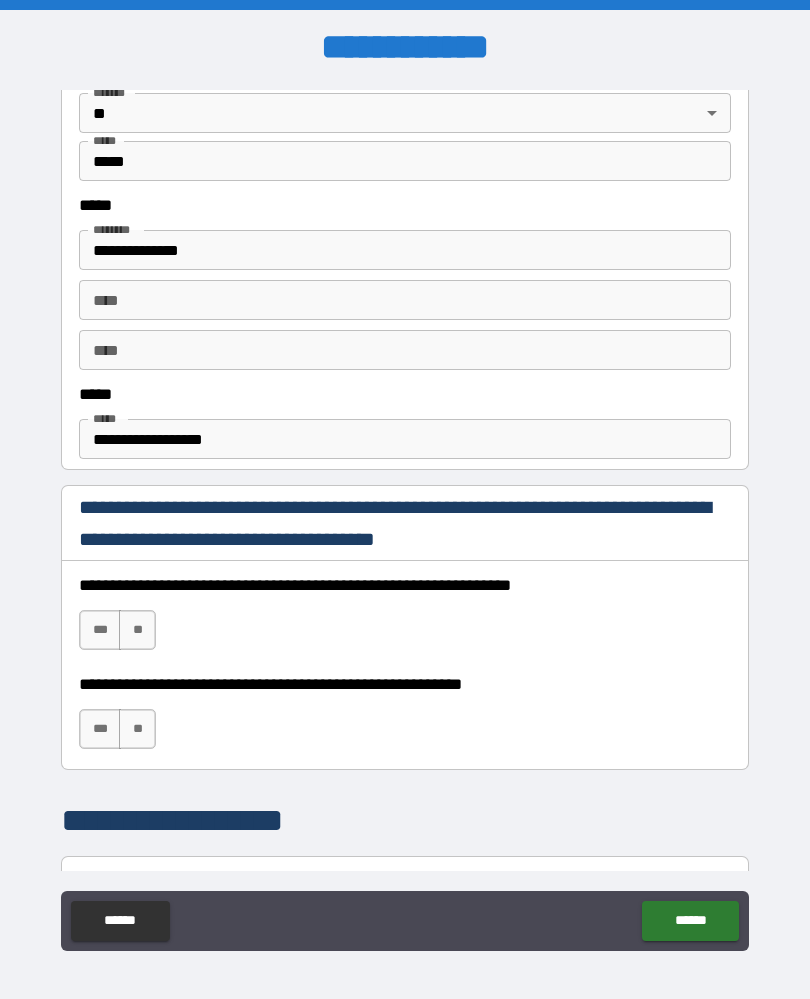 scroll, scrollTop: 914, scrollLeft: 0, axis: vertical 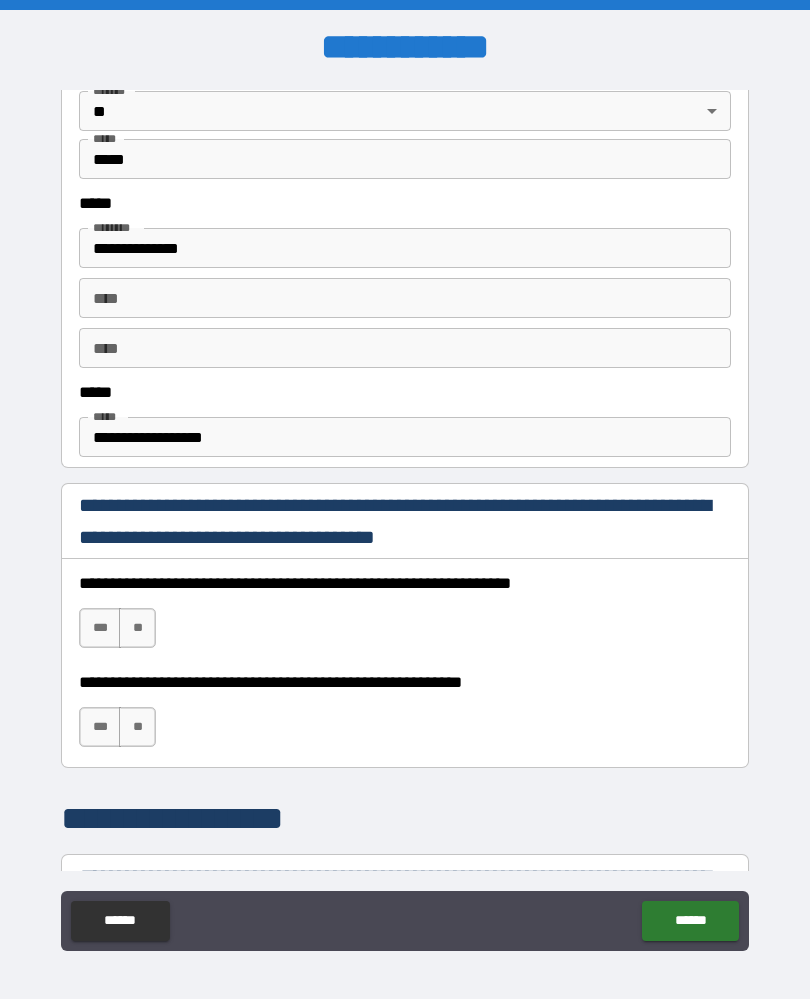 click on "**********" at bounding box center (405, 437) 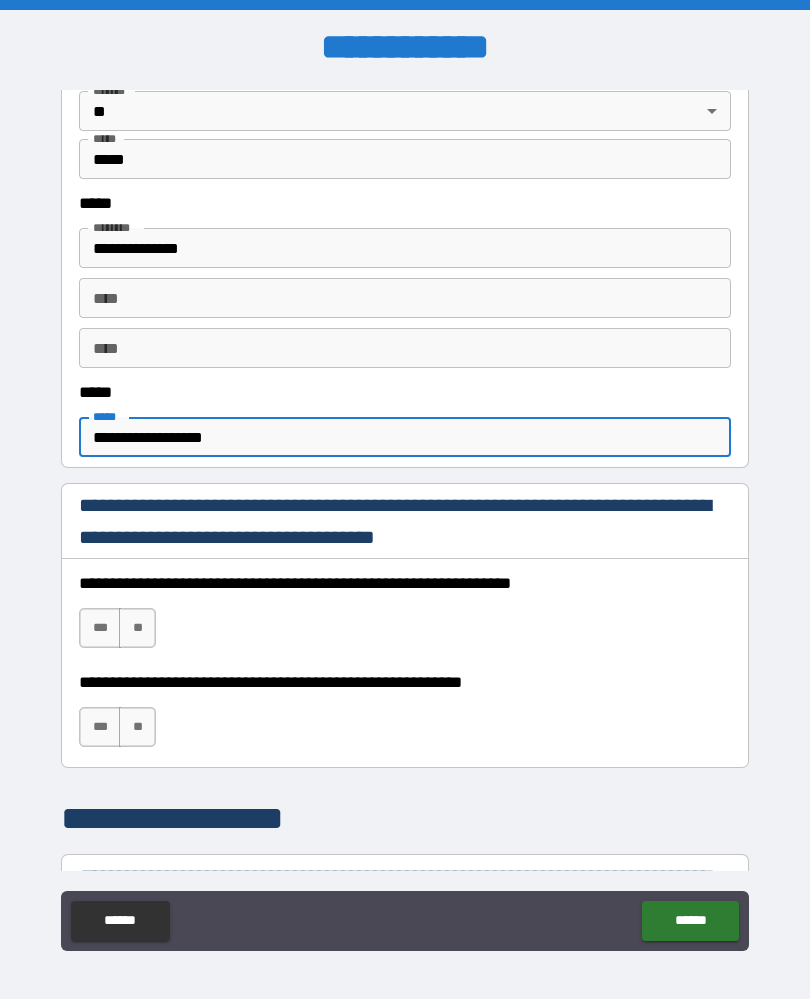 click on "**********" at bounding box center (405, 437) 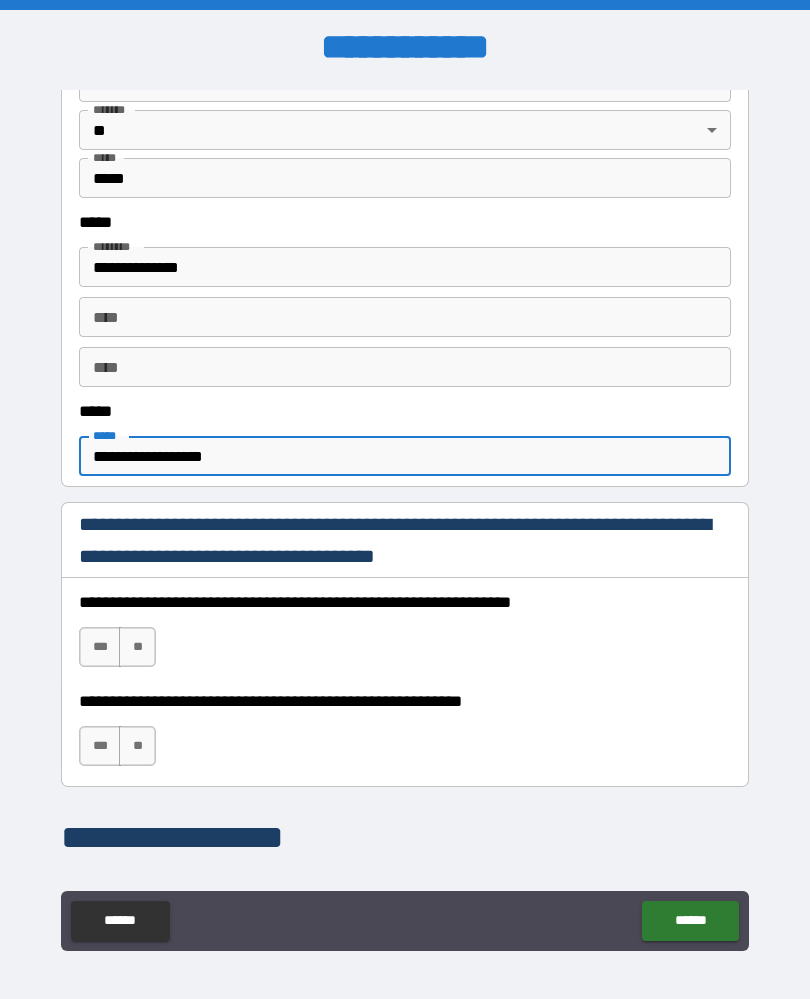 scroll, scrollTop: 893, scrollLeft: 0, axis: vertical 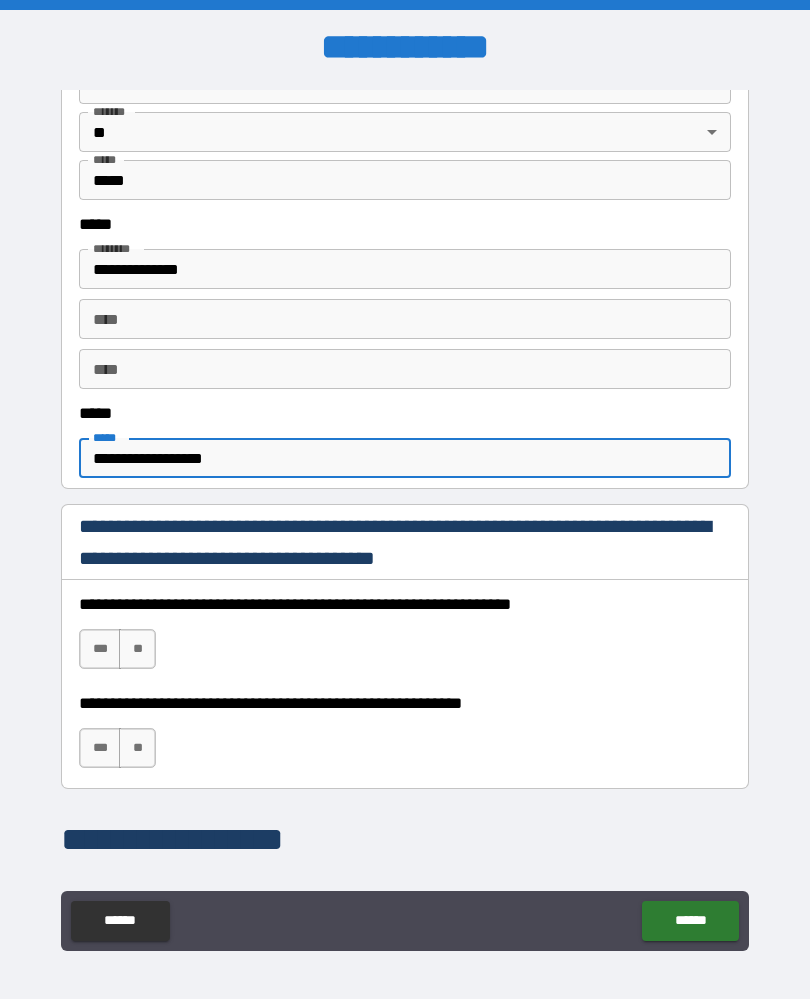 click on "**********" at bounding box center [405, 458] 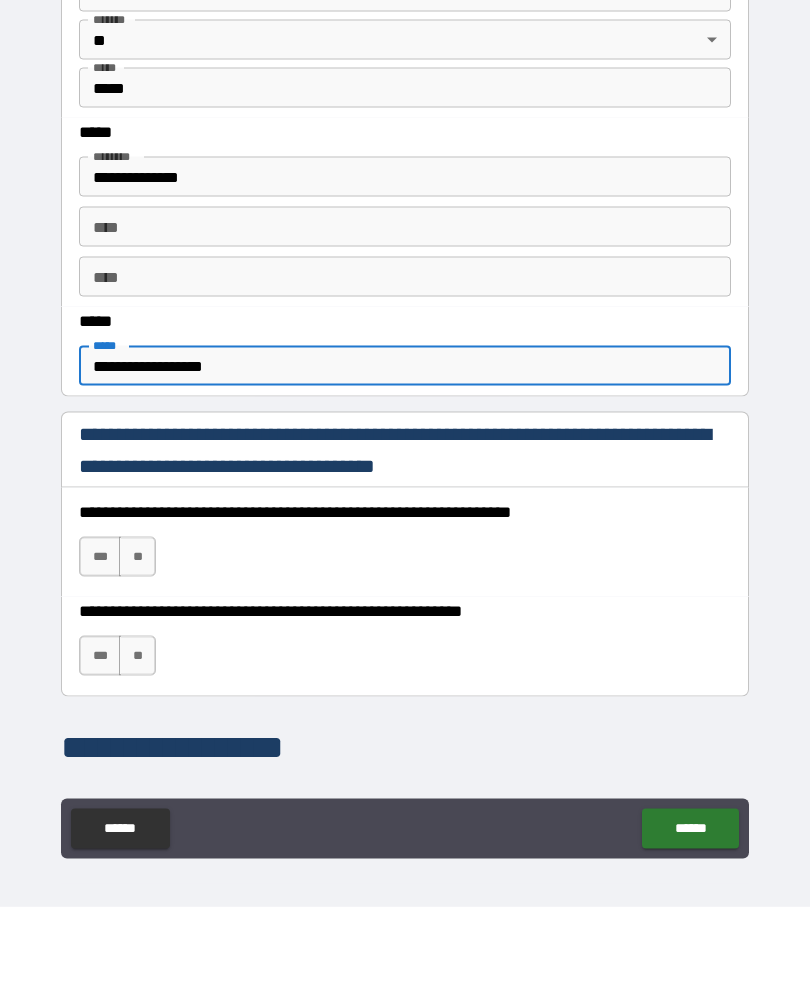 scroll, scrollTop: 36, scrollLeft: 0, axis: vertical 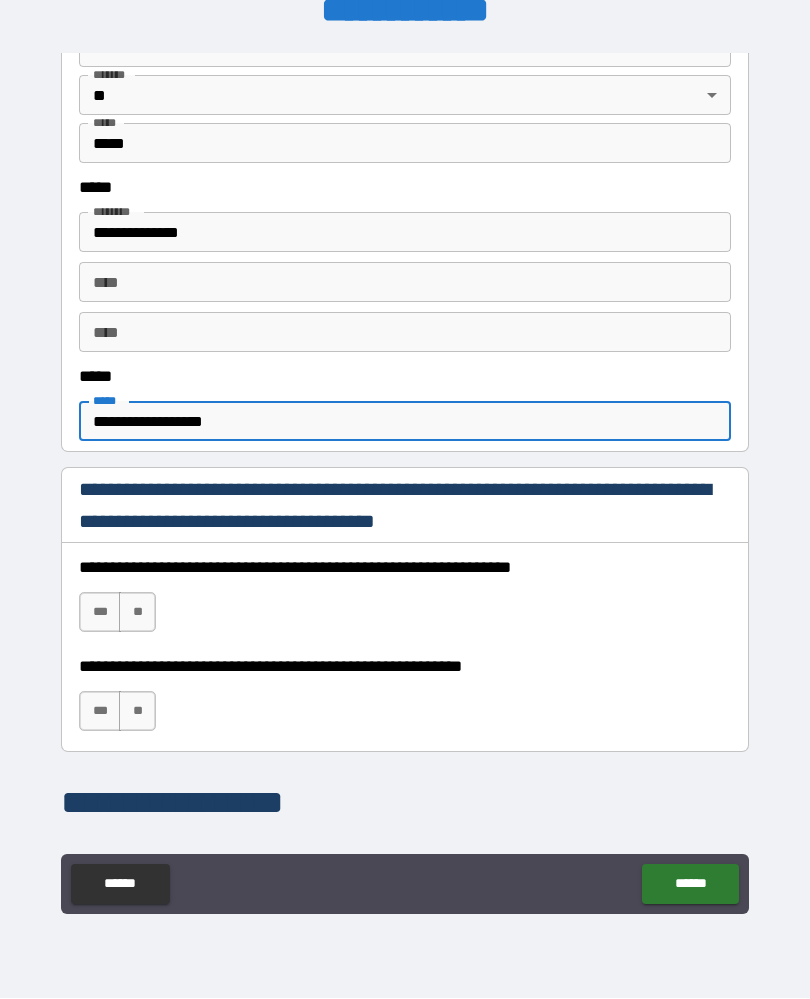 type on "**********" 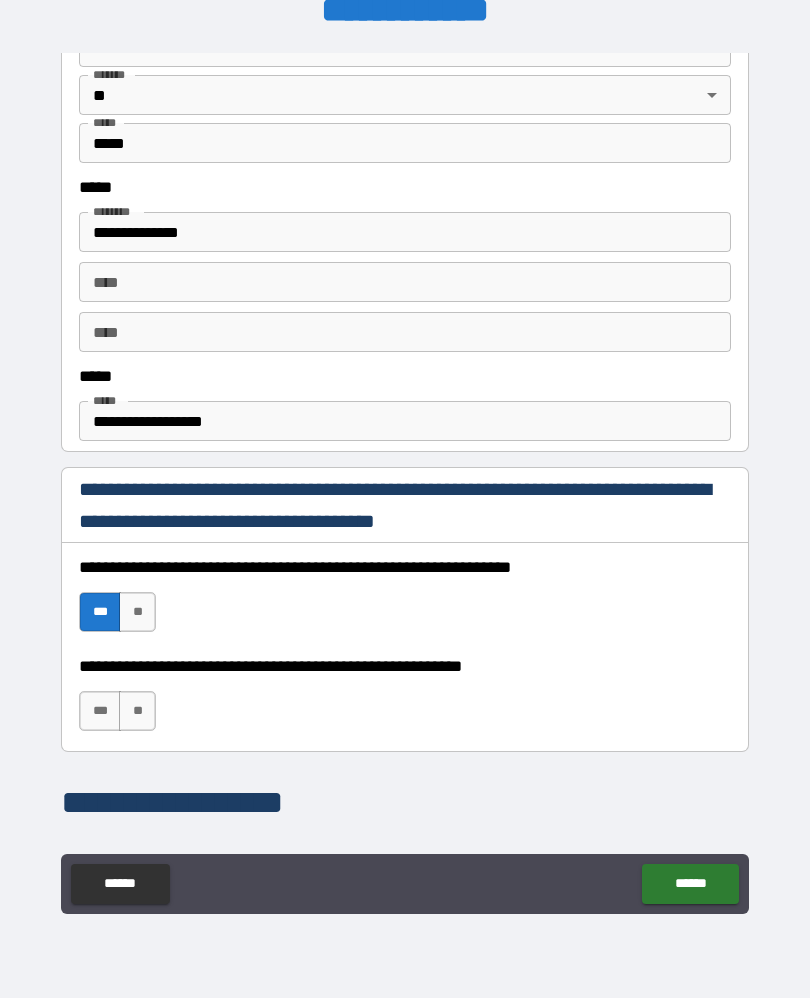 click on "***" at bounding box center [100, 712] 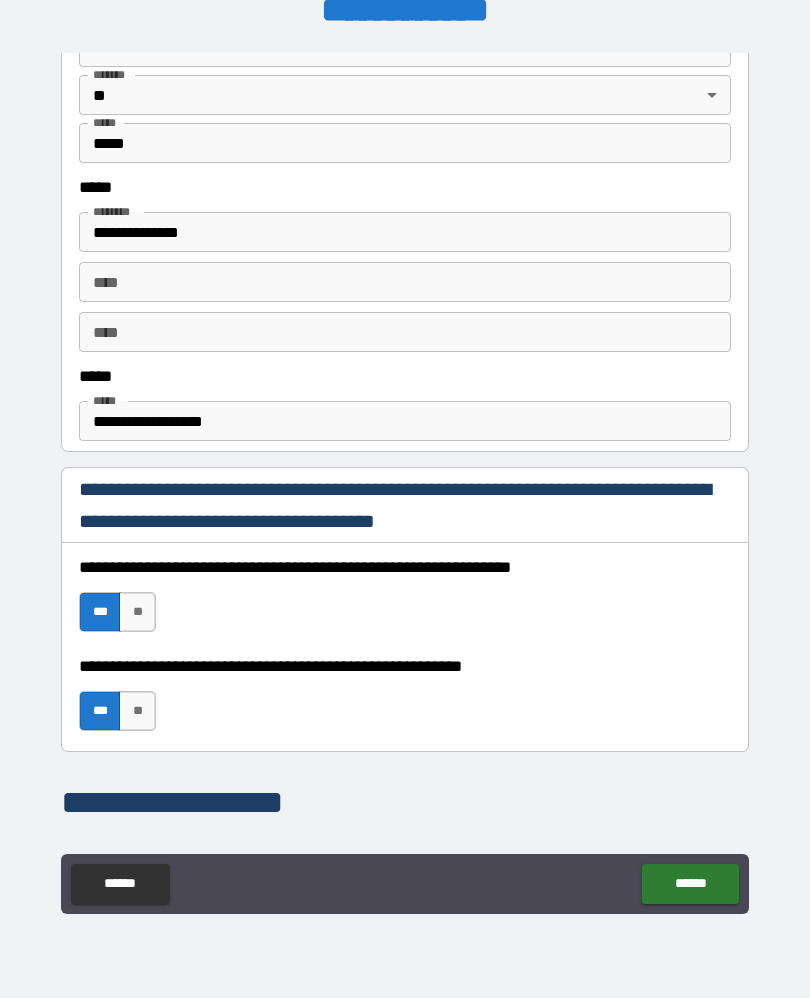 click on "******" at bounding box center [690, 885] 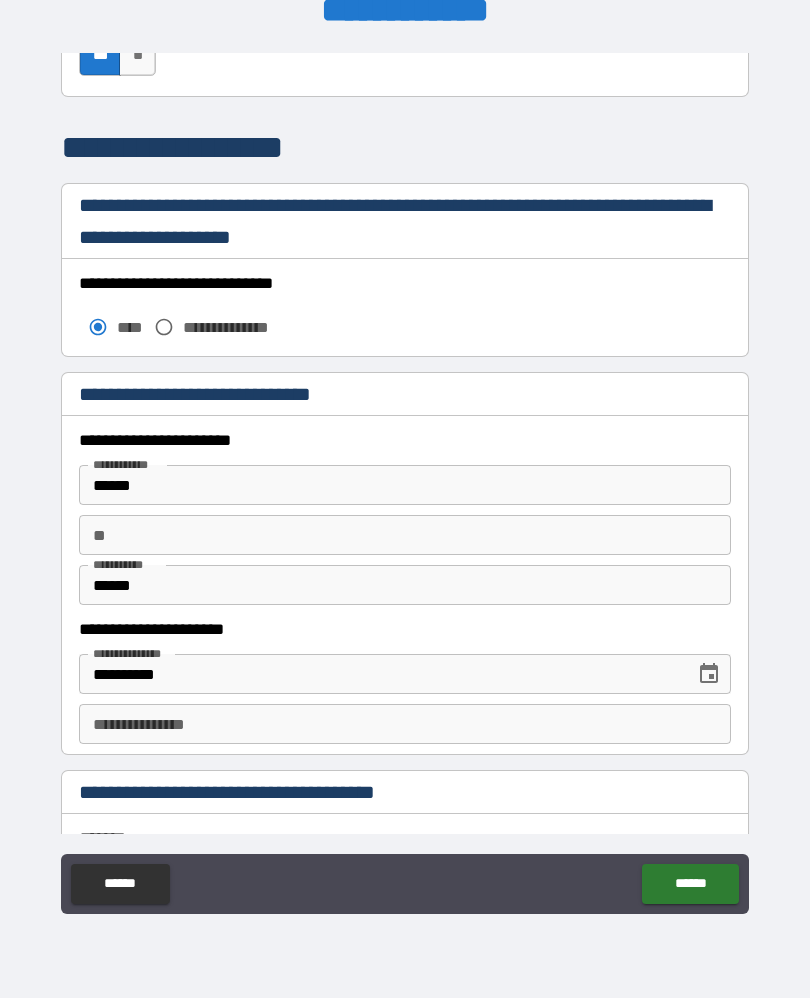 scroll, scrollTop: 1549, scrollLeft: 0, axis: vertical 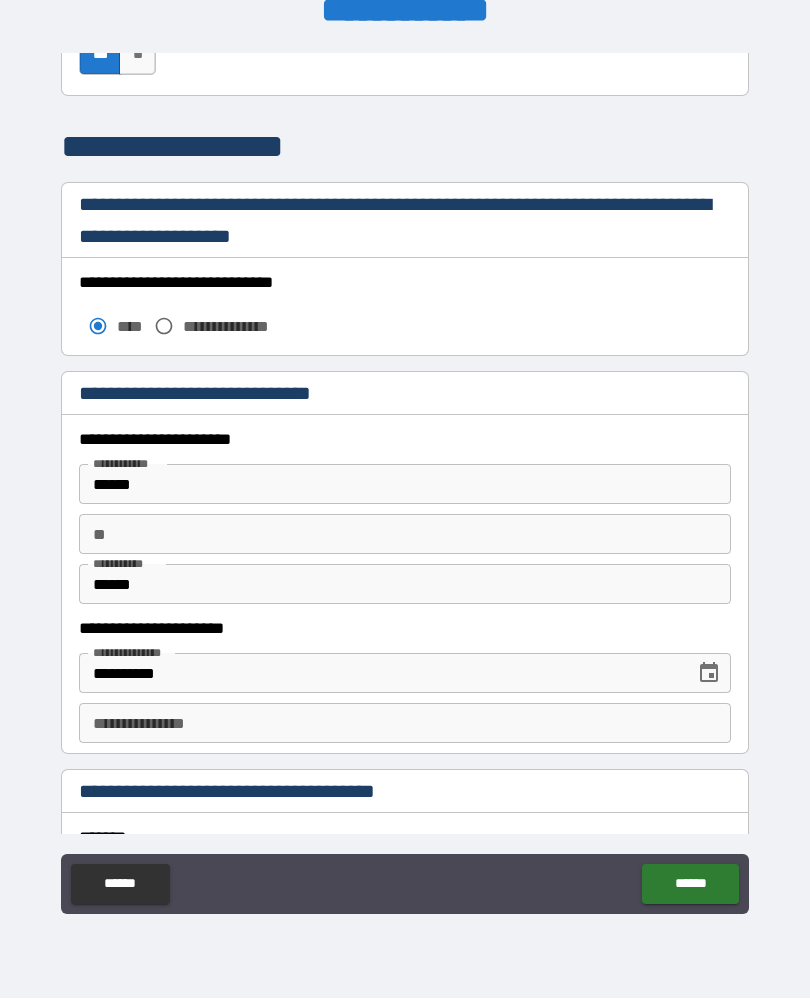 click on "******" at bounding box center [405, 485] 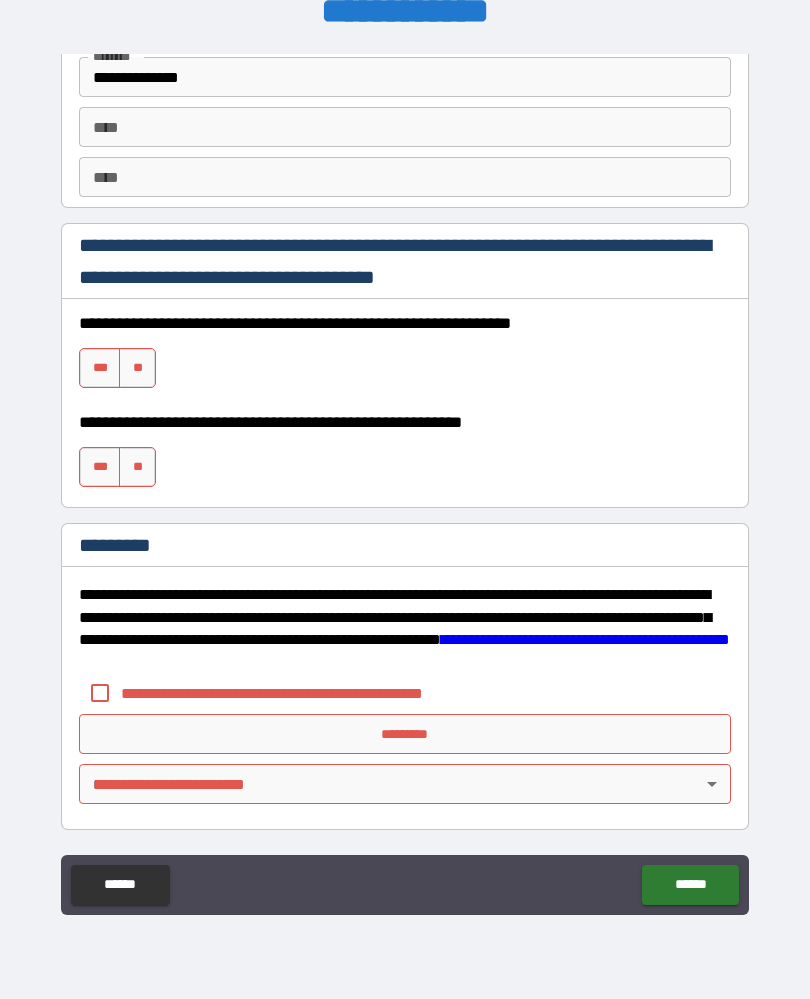 scroll, scrollTop: 2725, scrollLeft: 0, axis: vertical 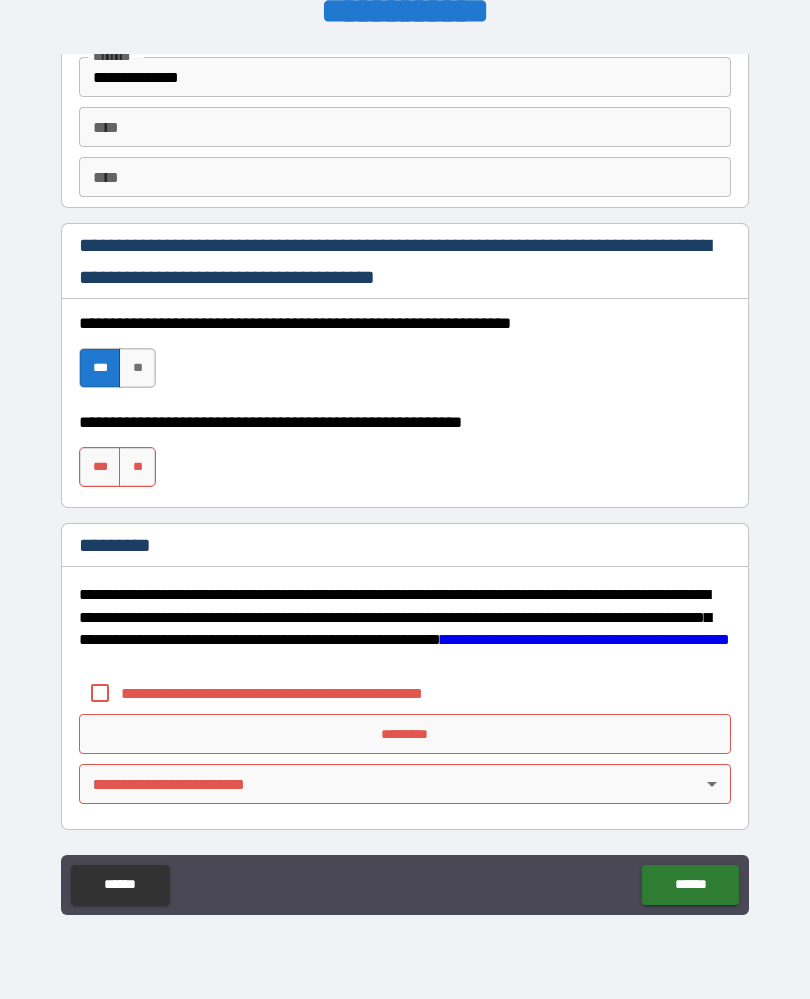 click on "***" at bounding box center [100, 467] 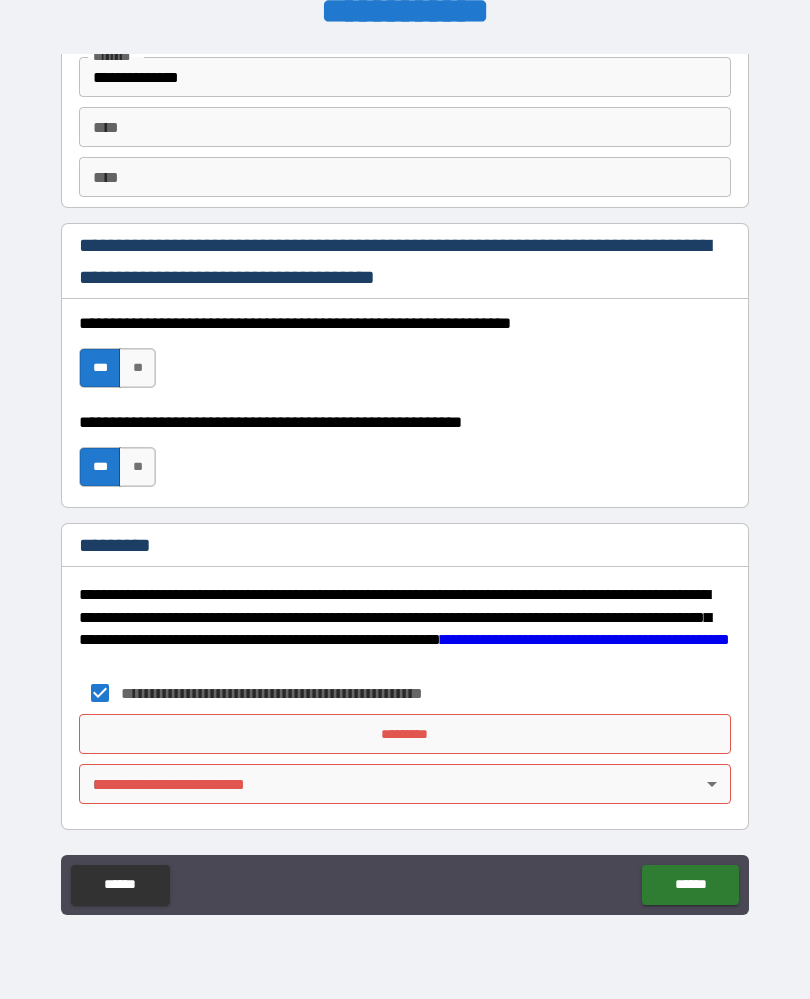 click on "*********" at bounding box center [405, 734] 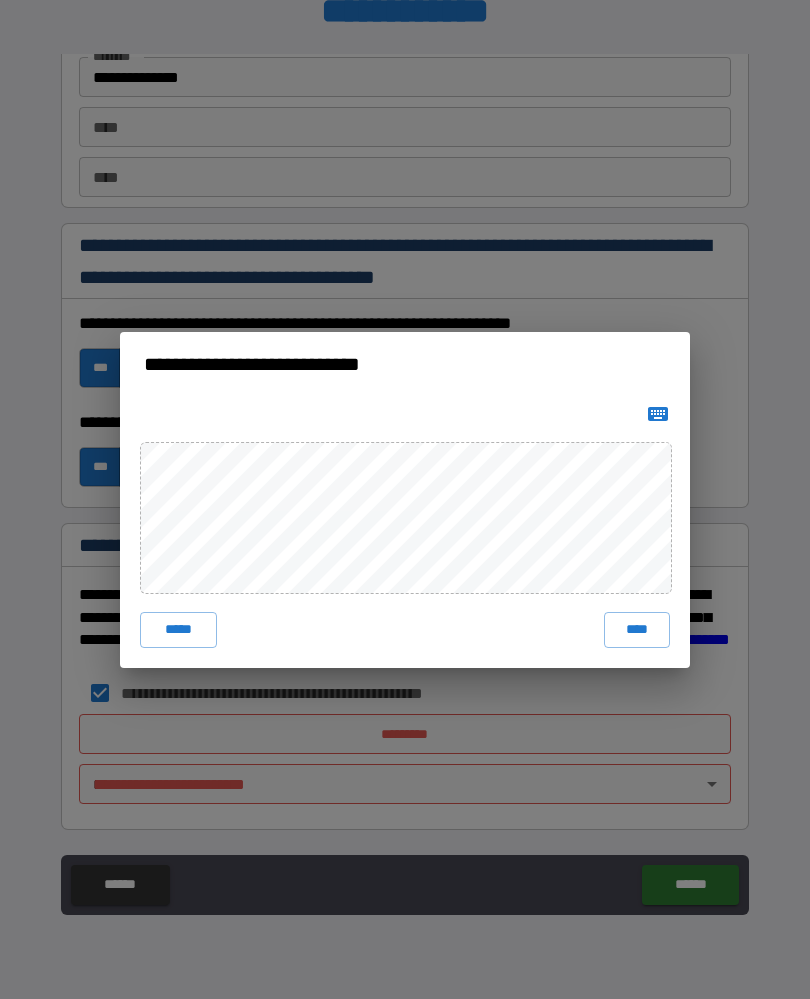 click on "****" at bounding box center [637, 630] 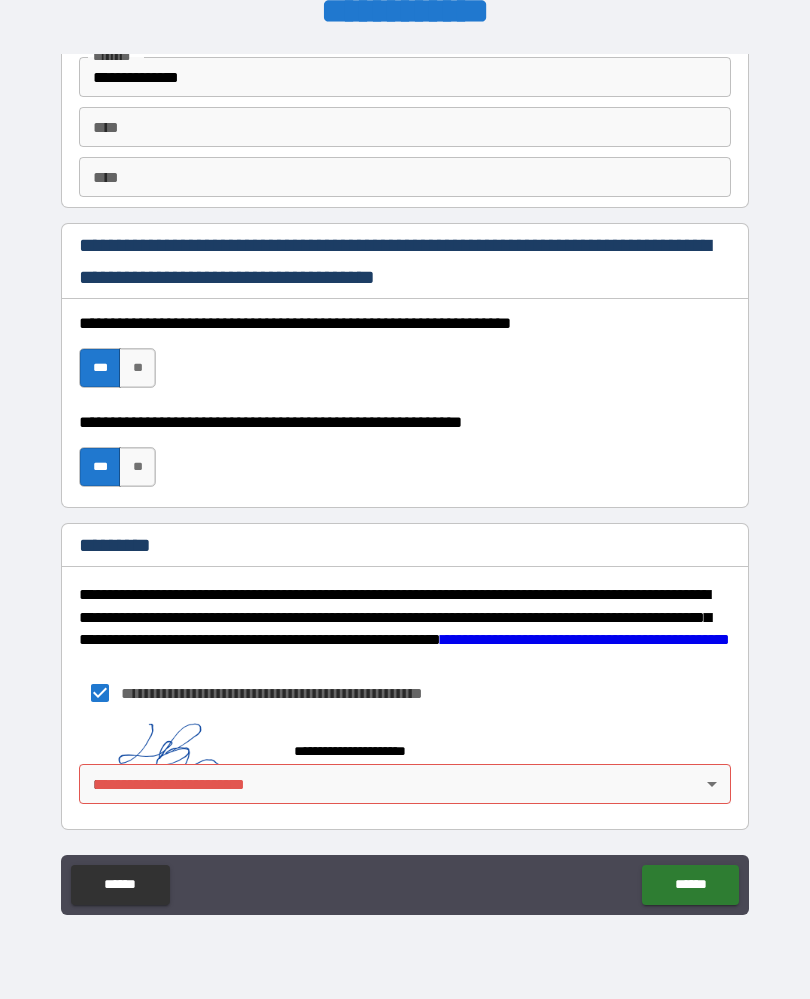 scroll, scrollTop: 2715, scrollLeft: 0, axis: vertical 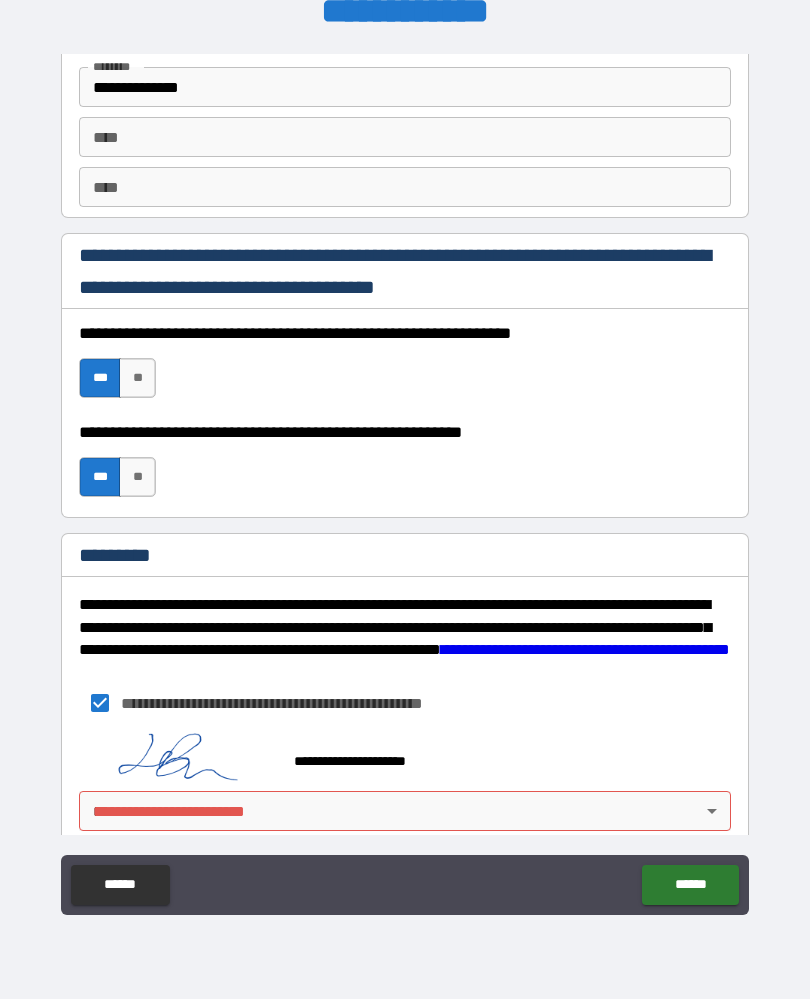 click on "**********" at bounding box center (405, 481) 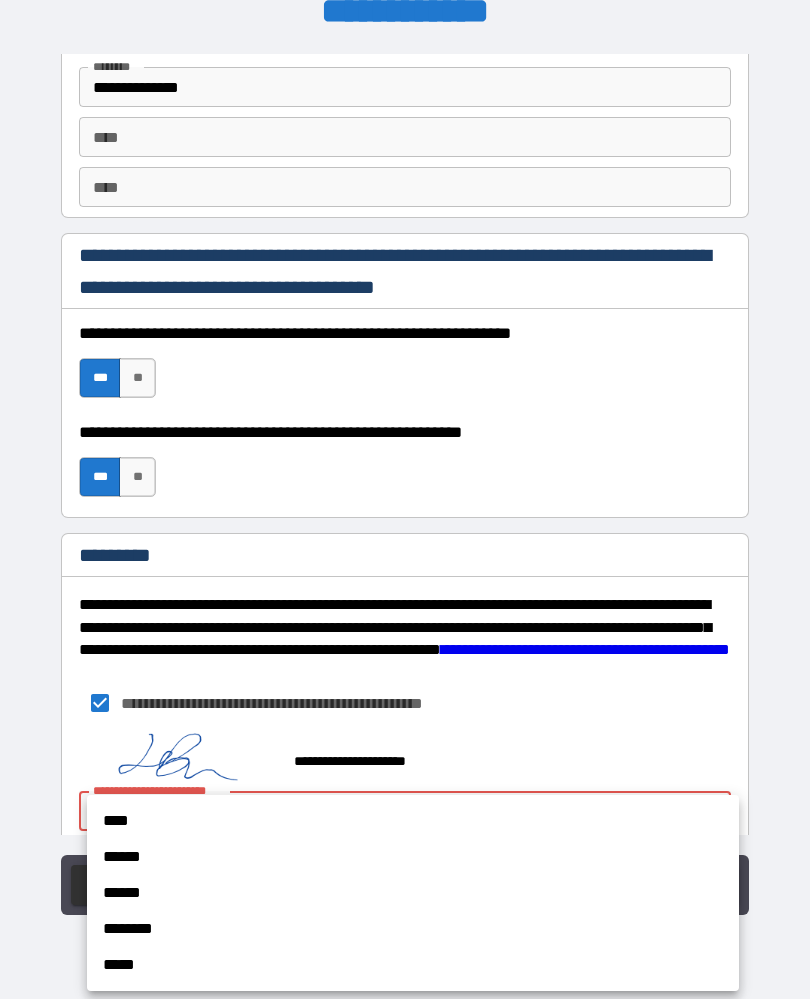 click on "****" at bounding box center (413, 821) 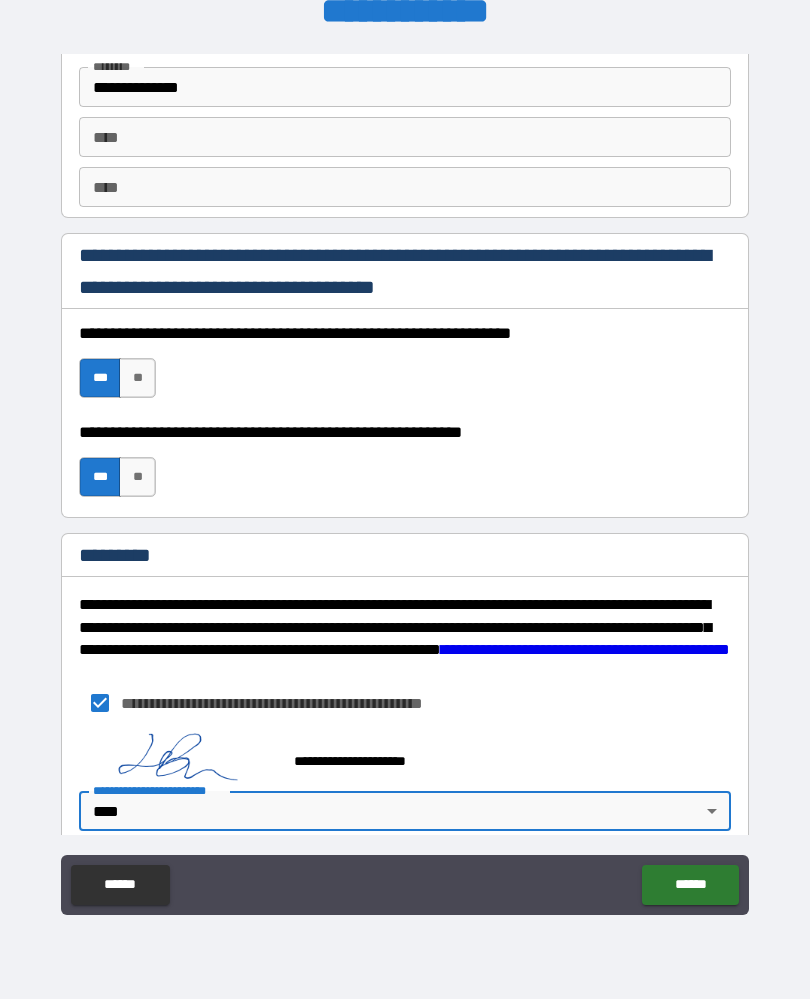 click on "******" at bounding box center (690, 885) 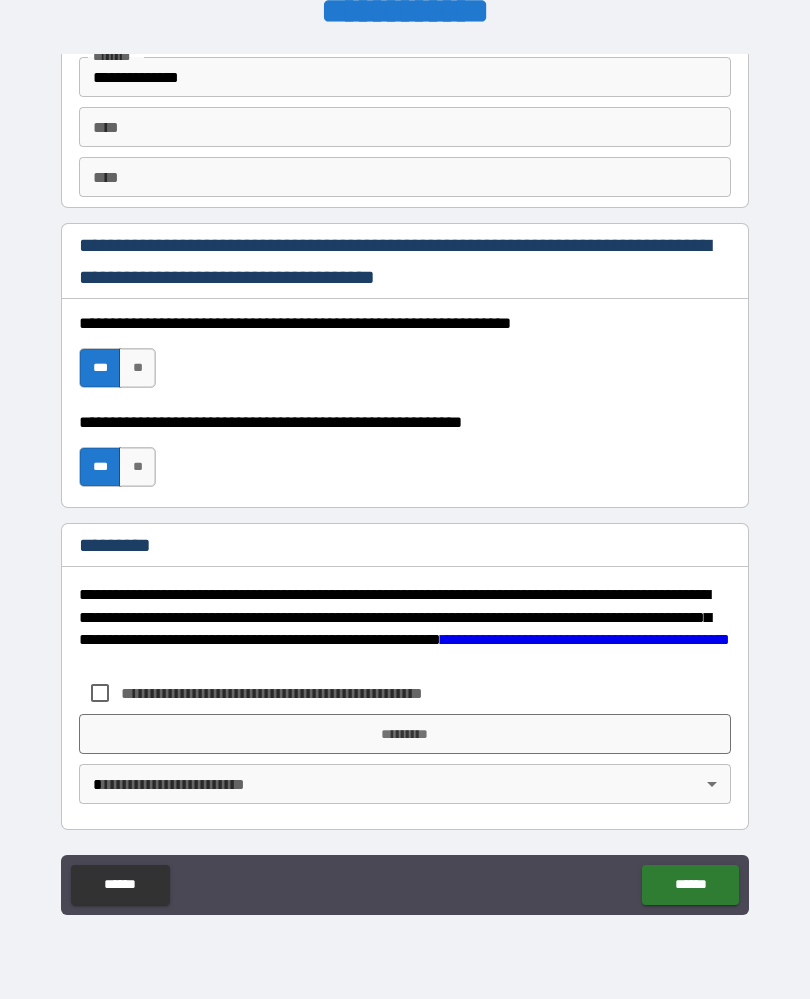 scroll, scrollTop: 2725, scrollLeft: 0, axis: vertical 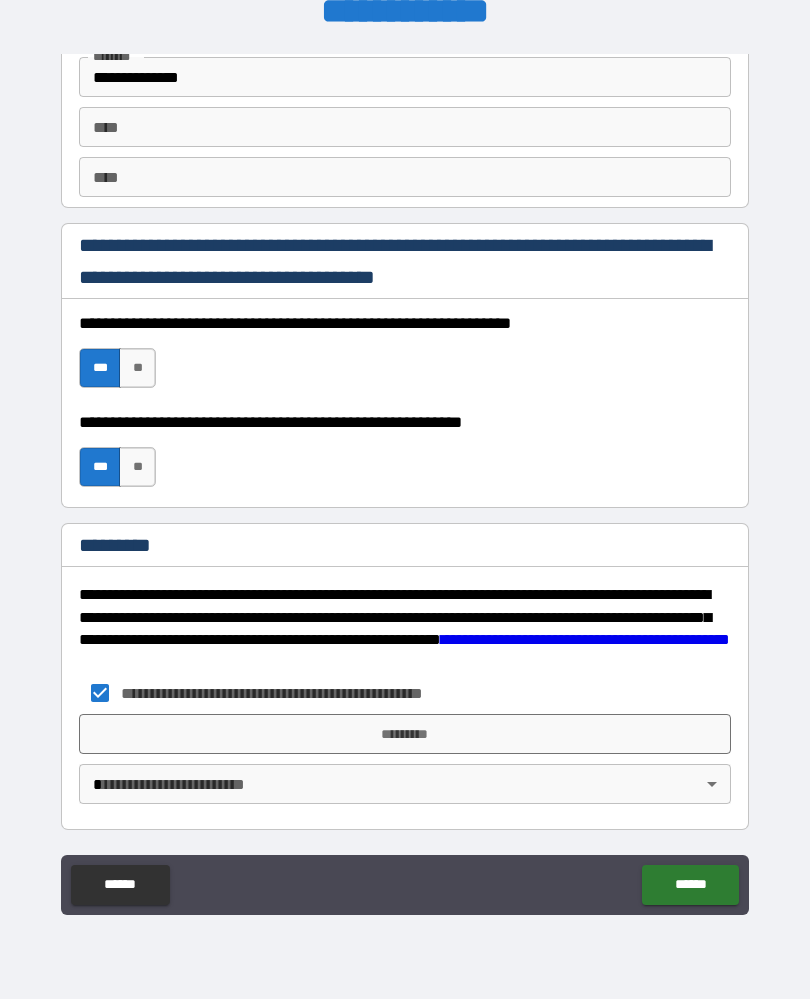 click on "*********" at bounding box center (405, 734) 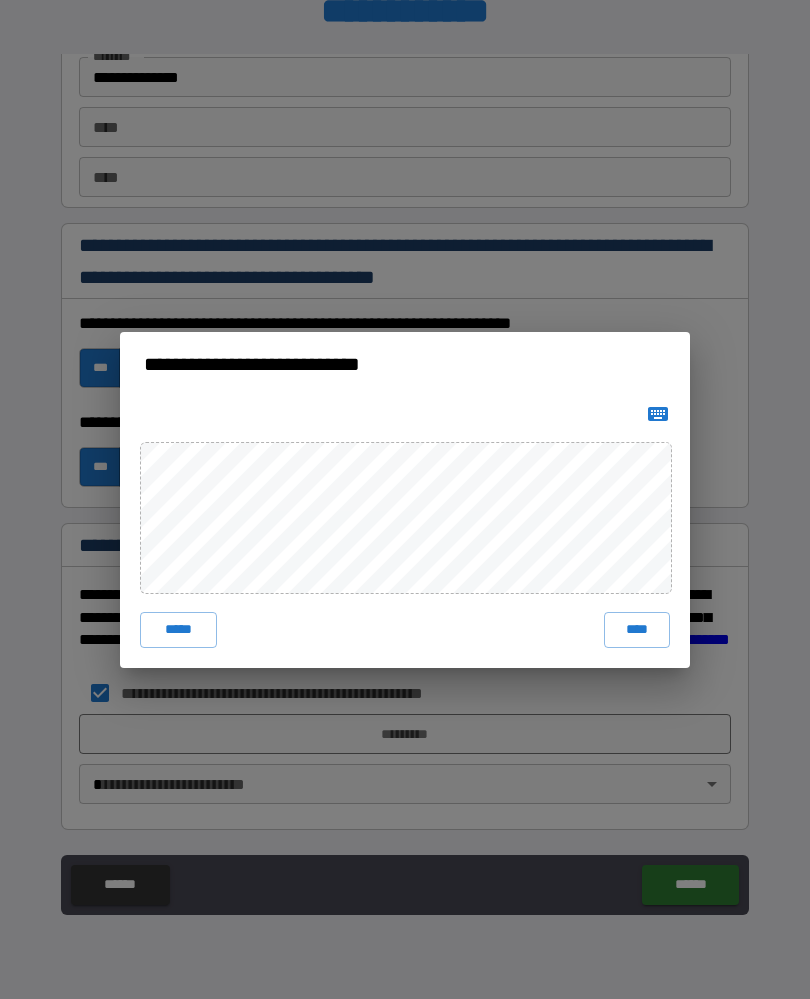 click on "****" at bounding box center [637, 630] 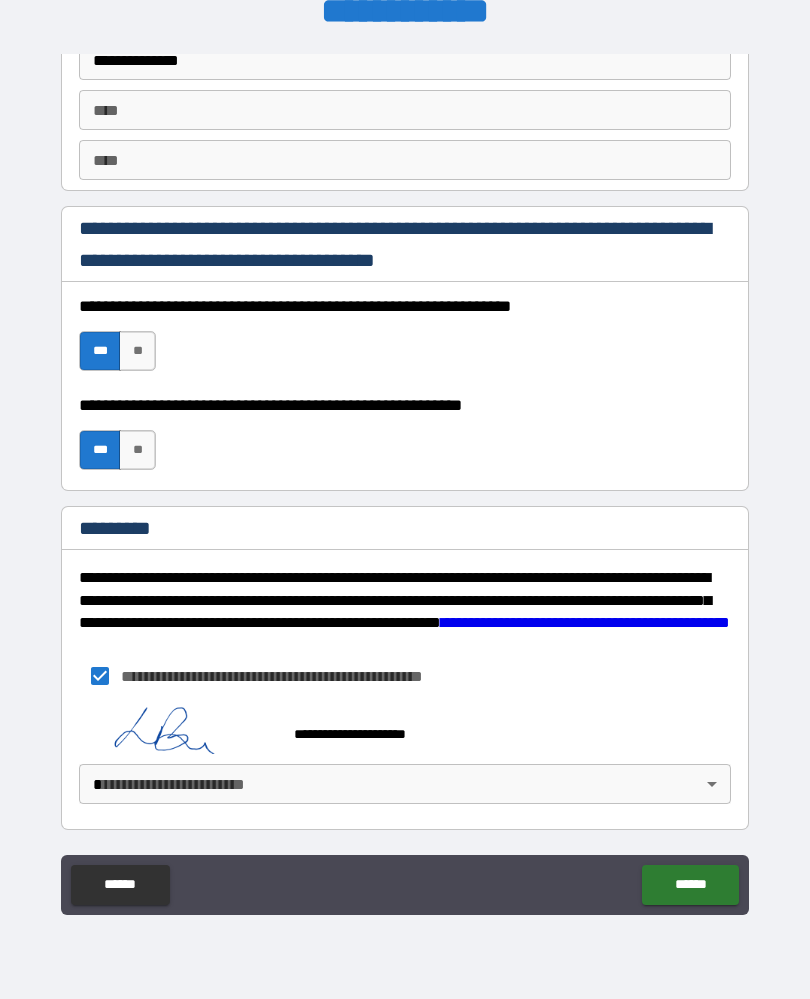scroll, scrollTop: 2742, scrollLeft: 0, axis: vertical 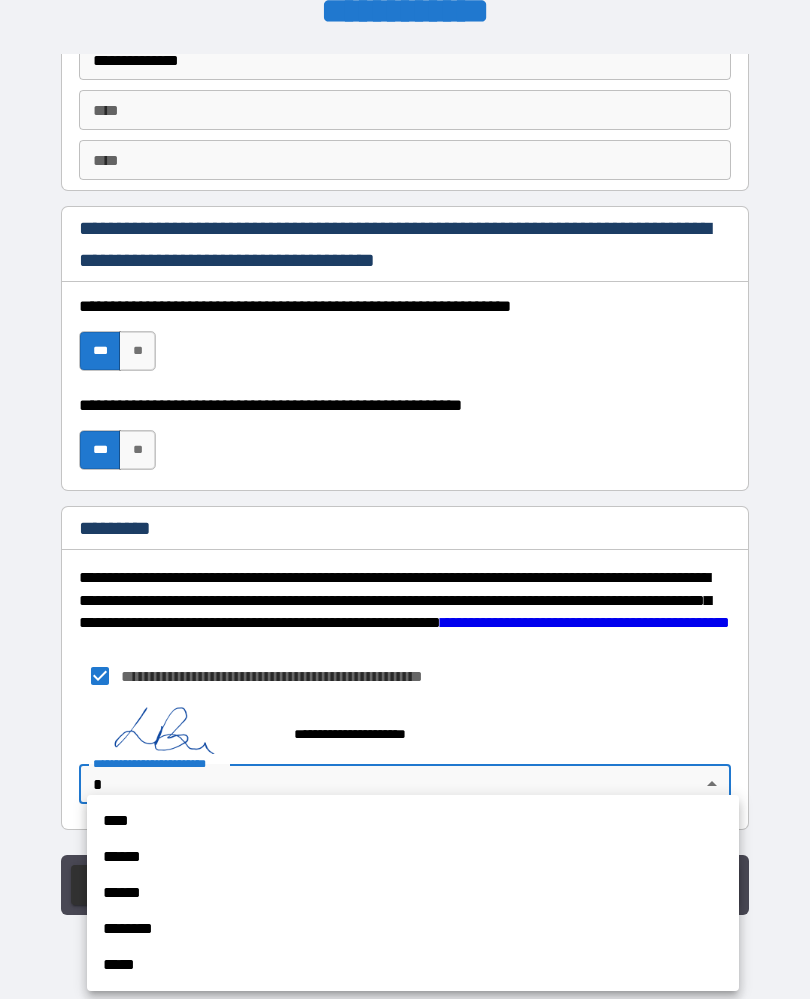 click on "****" at bounding box center [413, 821] 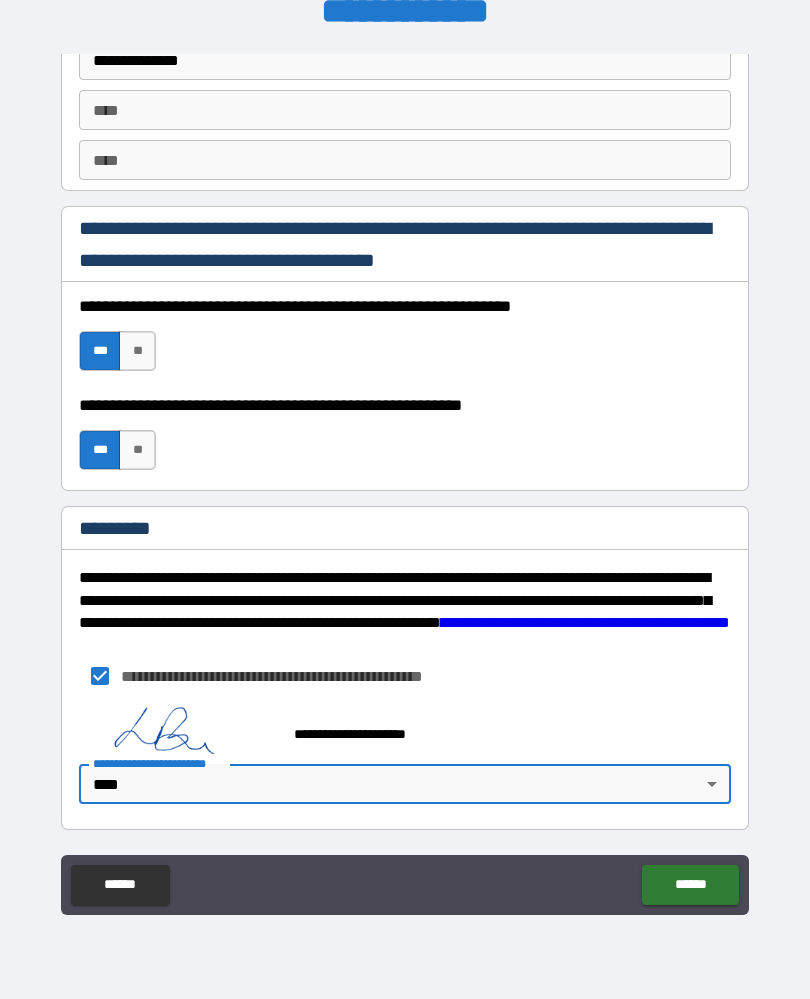 click on "******" at bounding box center [690, 885] 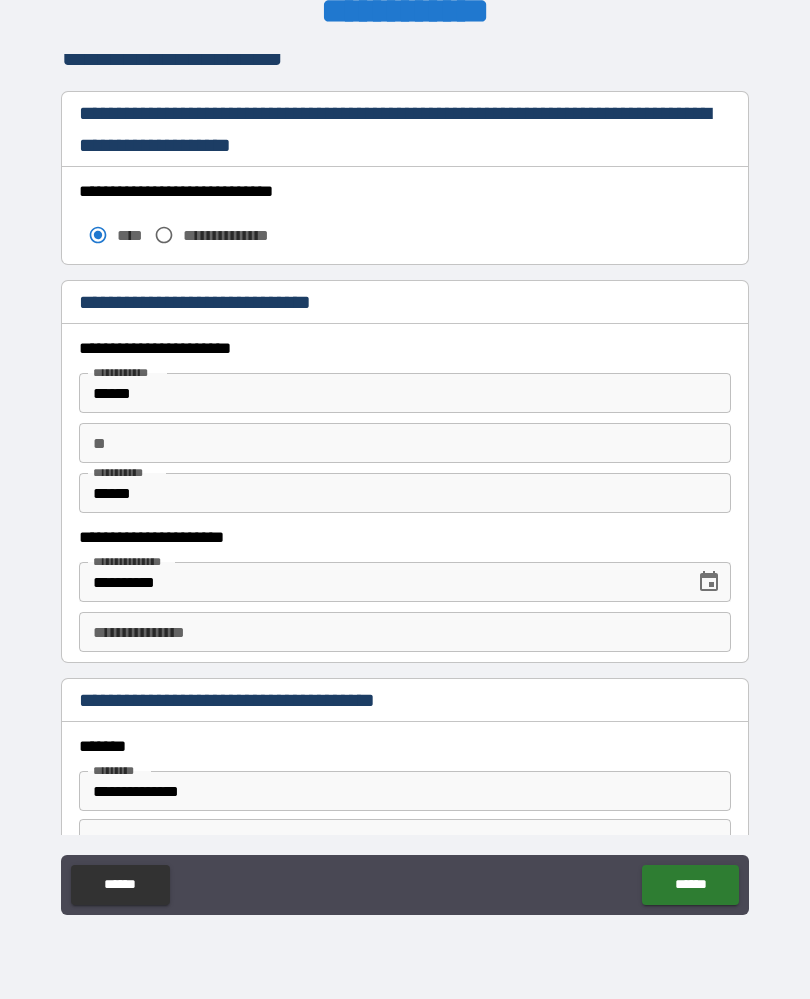 scroll, scrollTop: 1632, scrollLeft: 0, axis: vertical 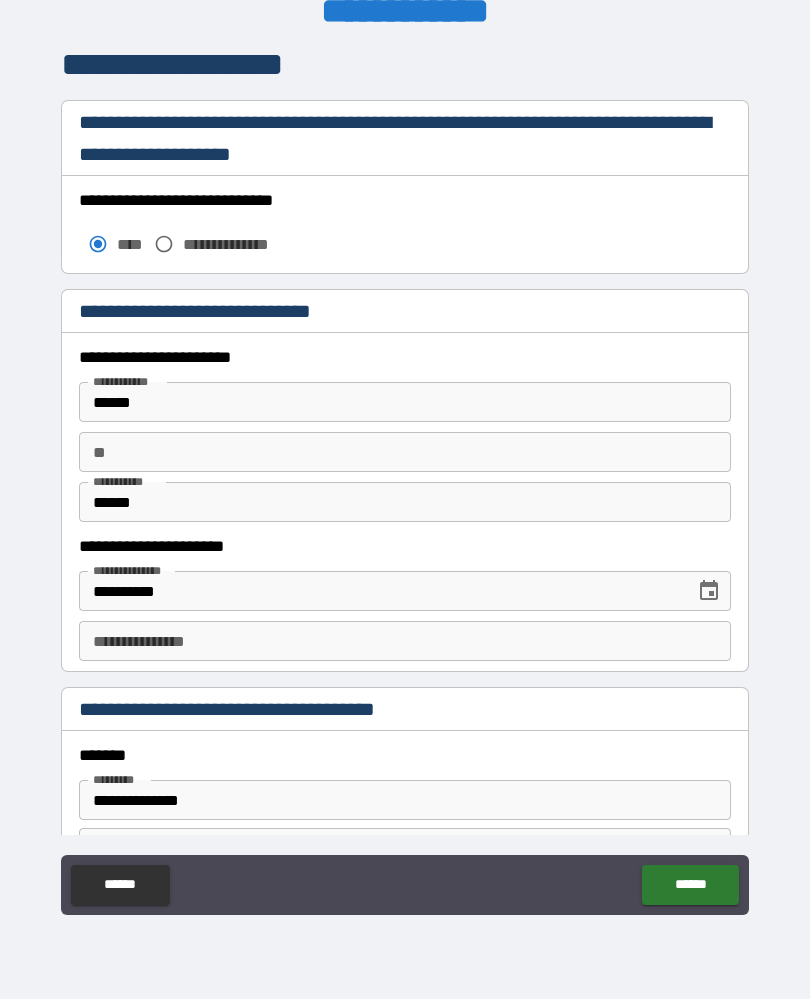click on "**********" at bounding box center [405, 641] 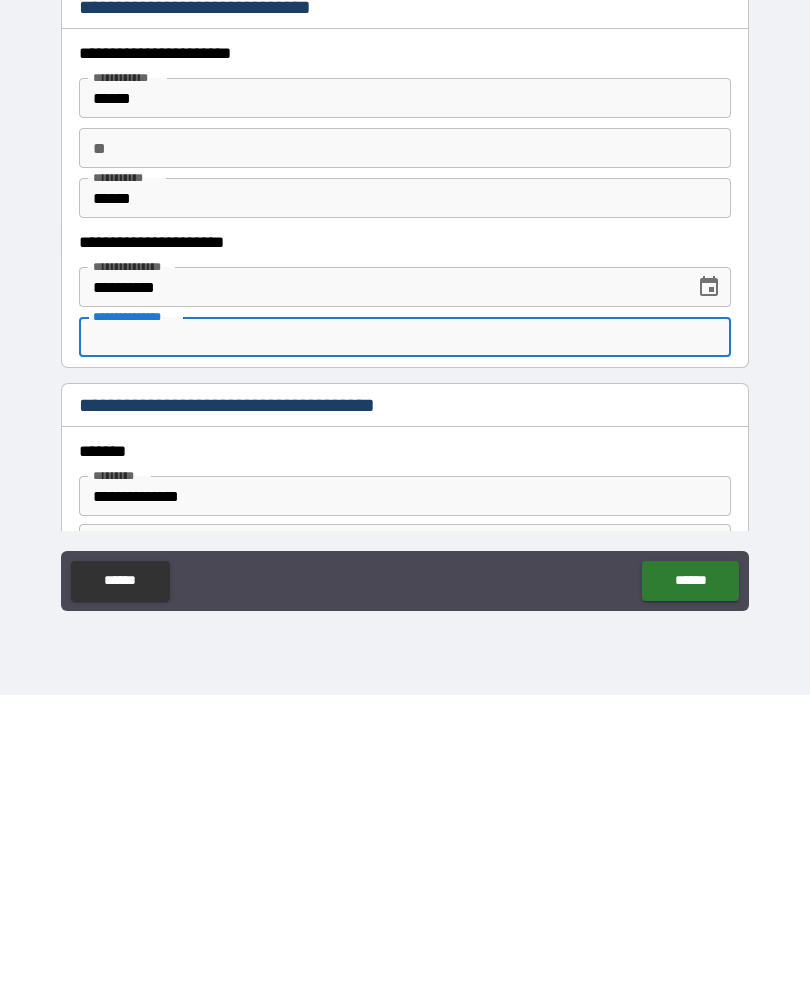 click on "******" at bounding box center (120, 885) 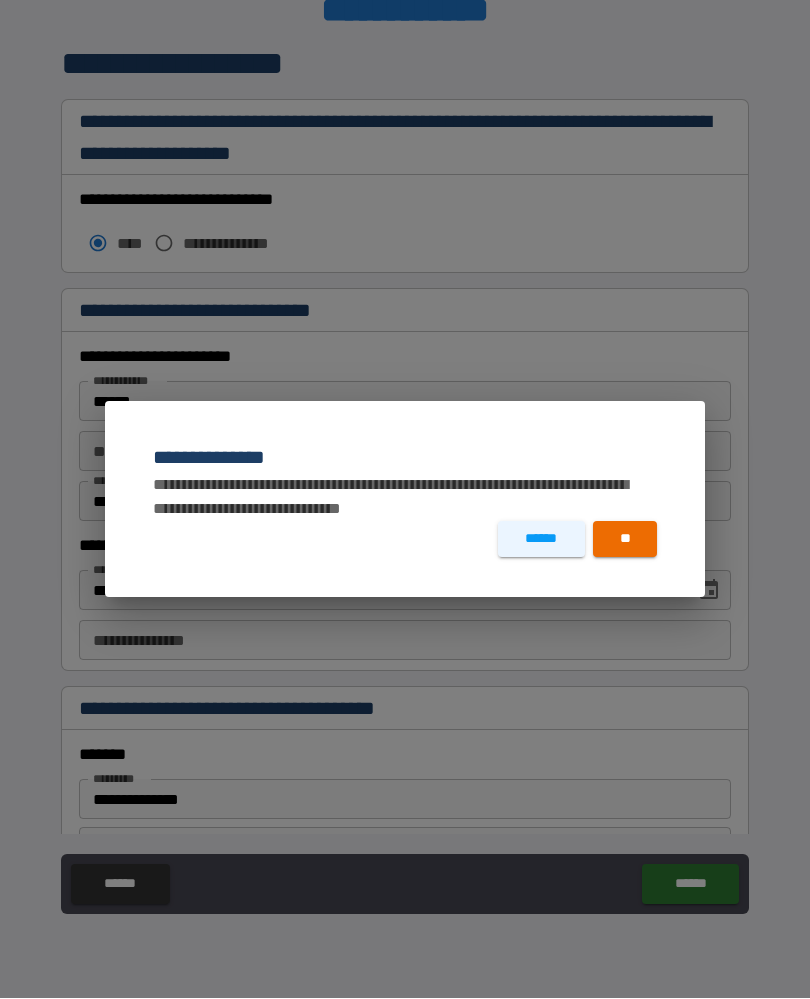 click on "**" at bounding box center (625, 540) 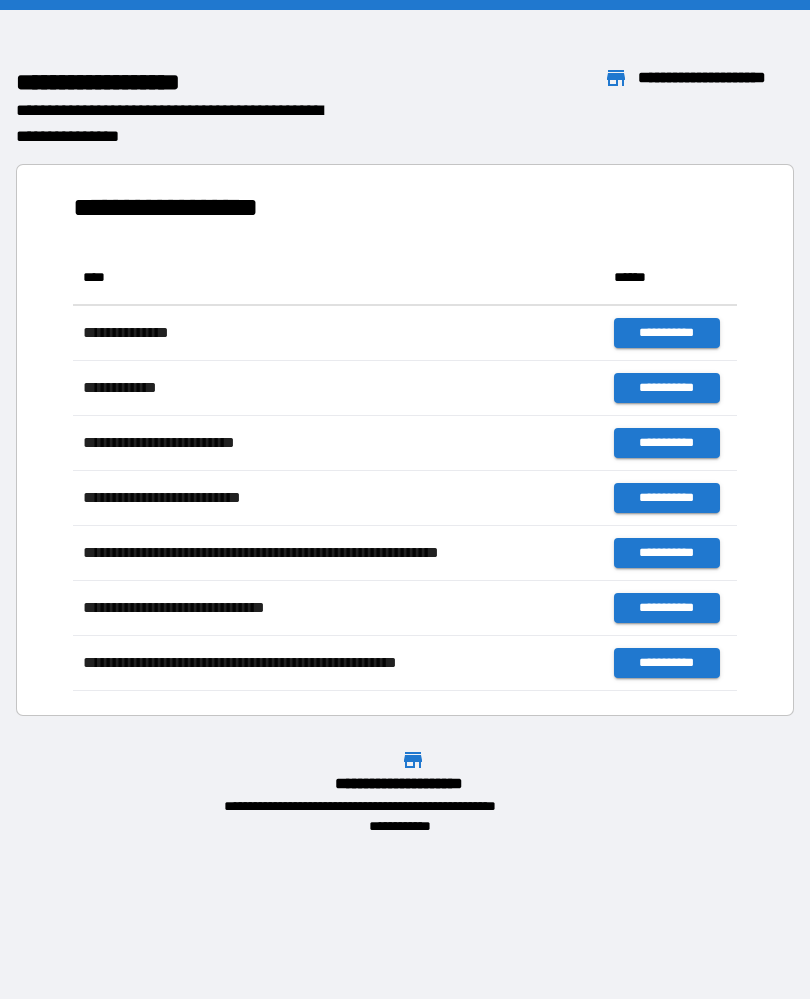 scroll, scrollTop: 0, scrollLeft: 0, axis: both 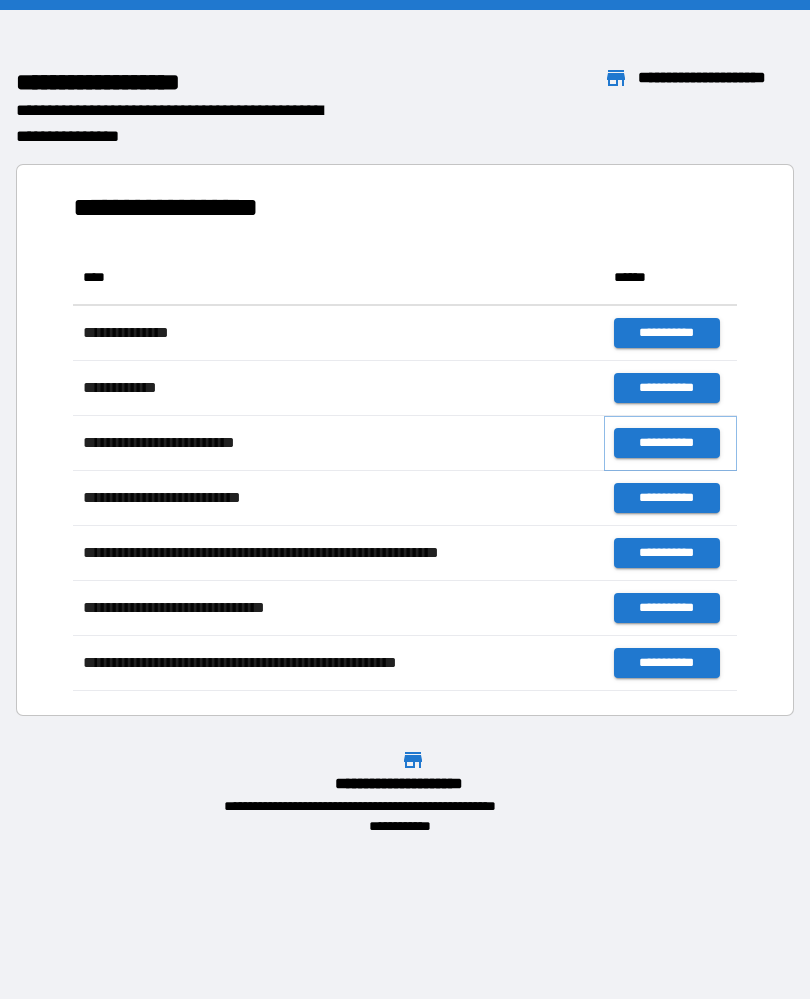 click on "**********" at bounding box center [666, 443] 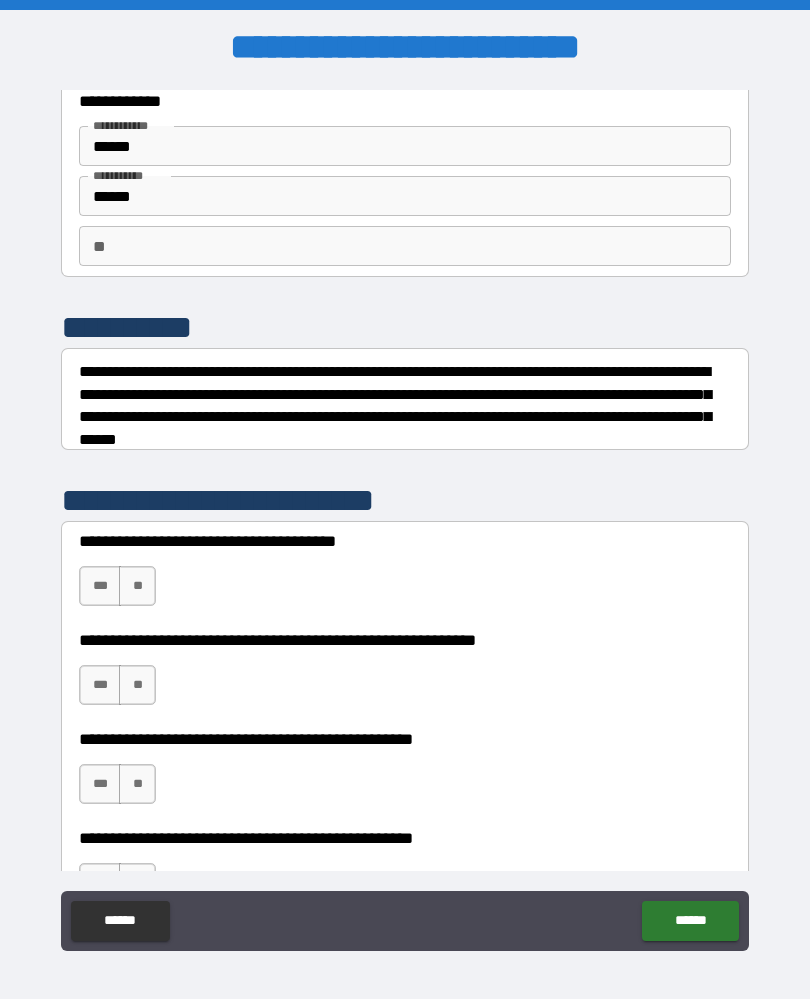 scroll, scrollTop: 58, scrollLeft: 0, axis: vertical 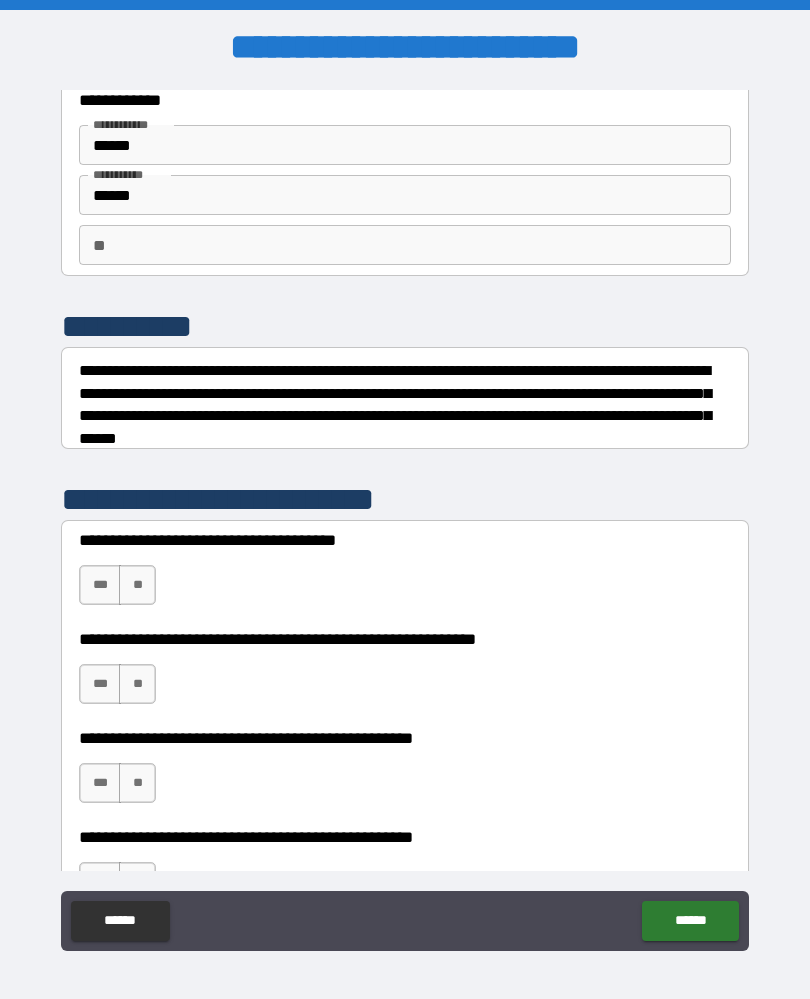 click on "******" at bounding box center (405, 145) 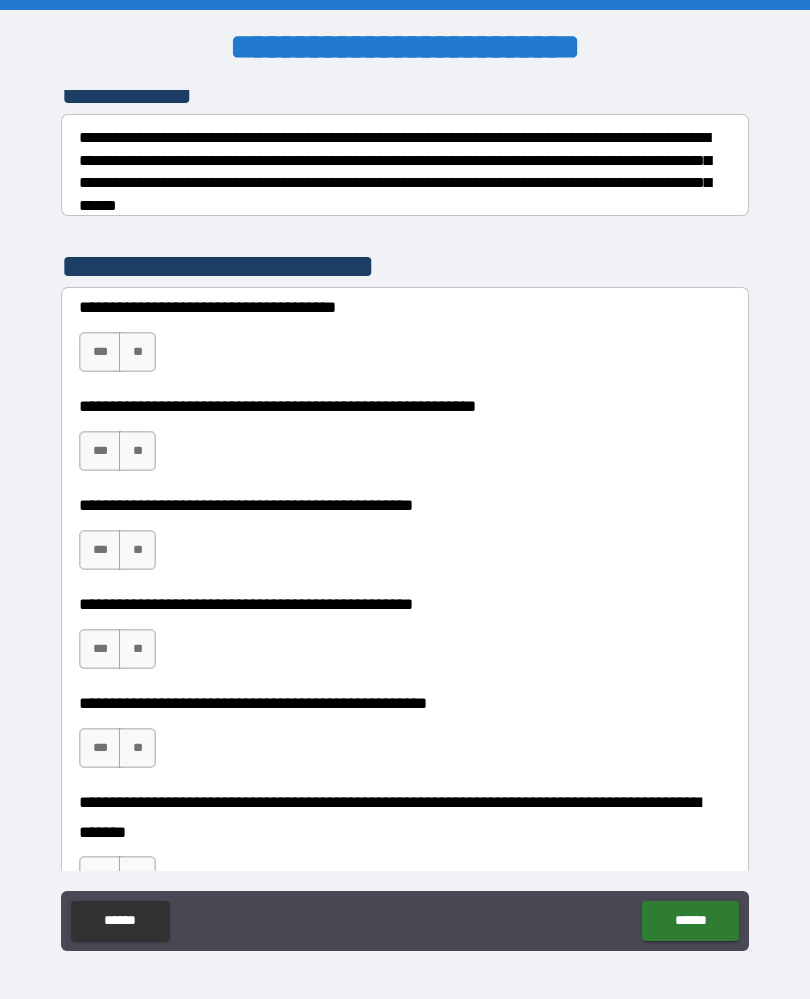 scroll, scrollTop: 292, scrollLeft: 0, axis: vertical 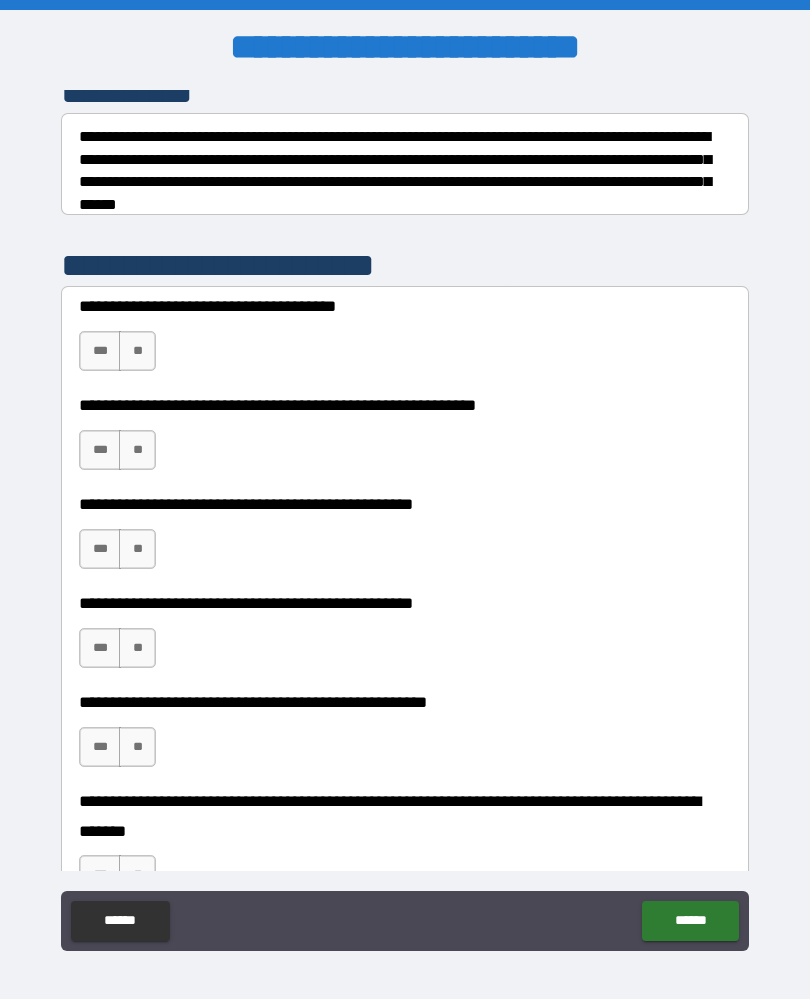 type on "******" 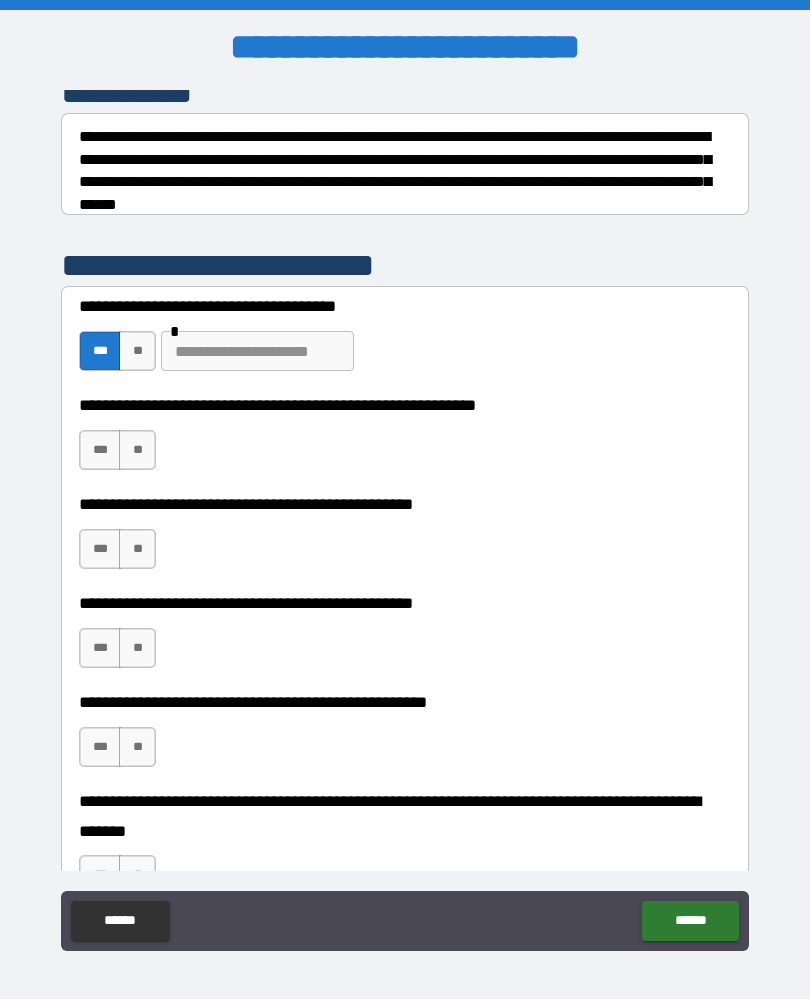 click on "***" at bounding box center [100, 450] 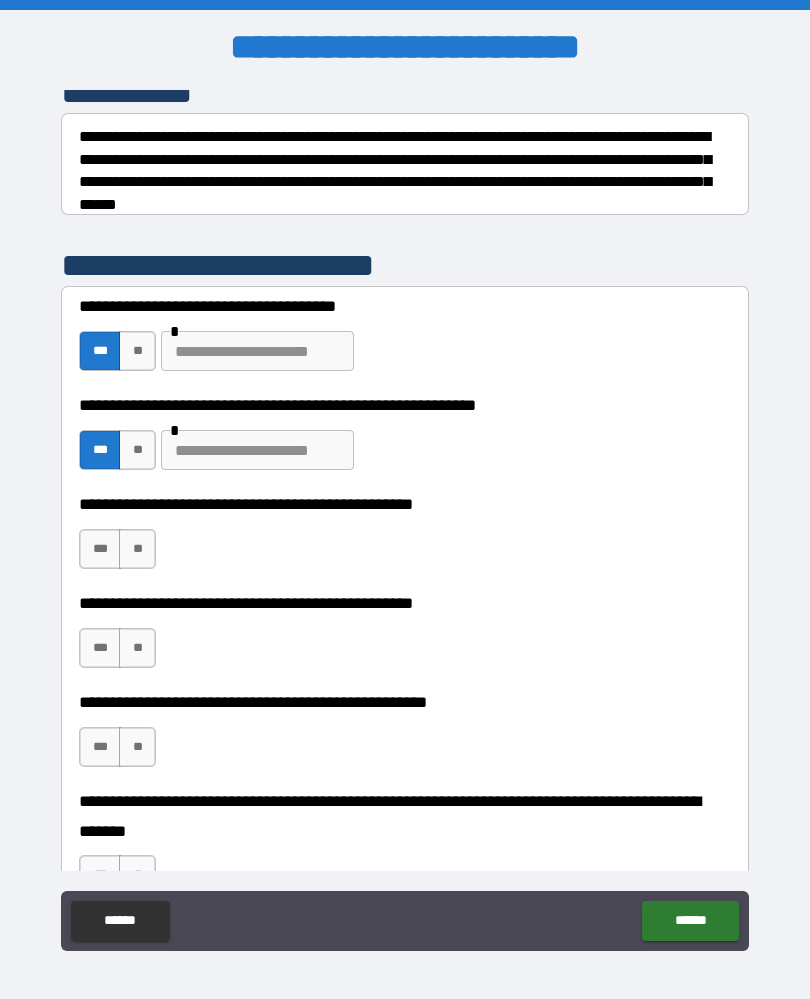 click at bounding box center (257, 450) 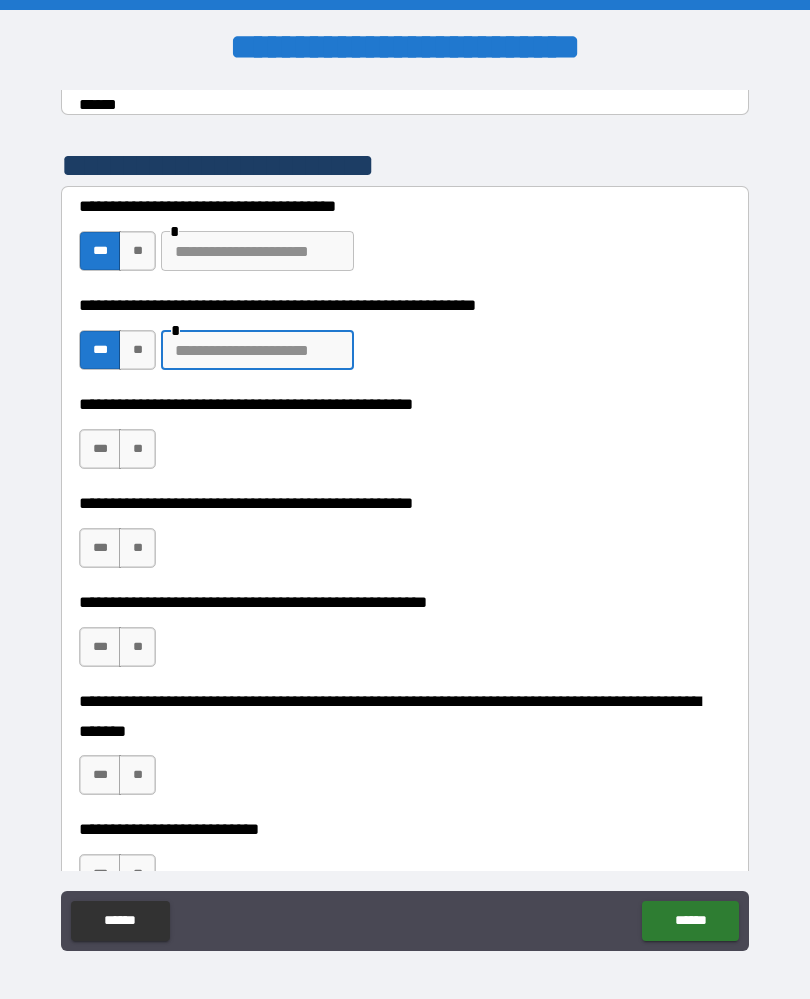 scroll, scrollTop: 400, scrollLeft: 0, axis: vertical 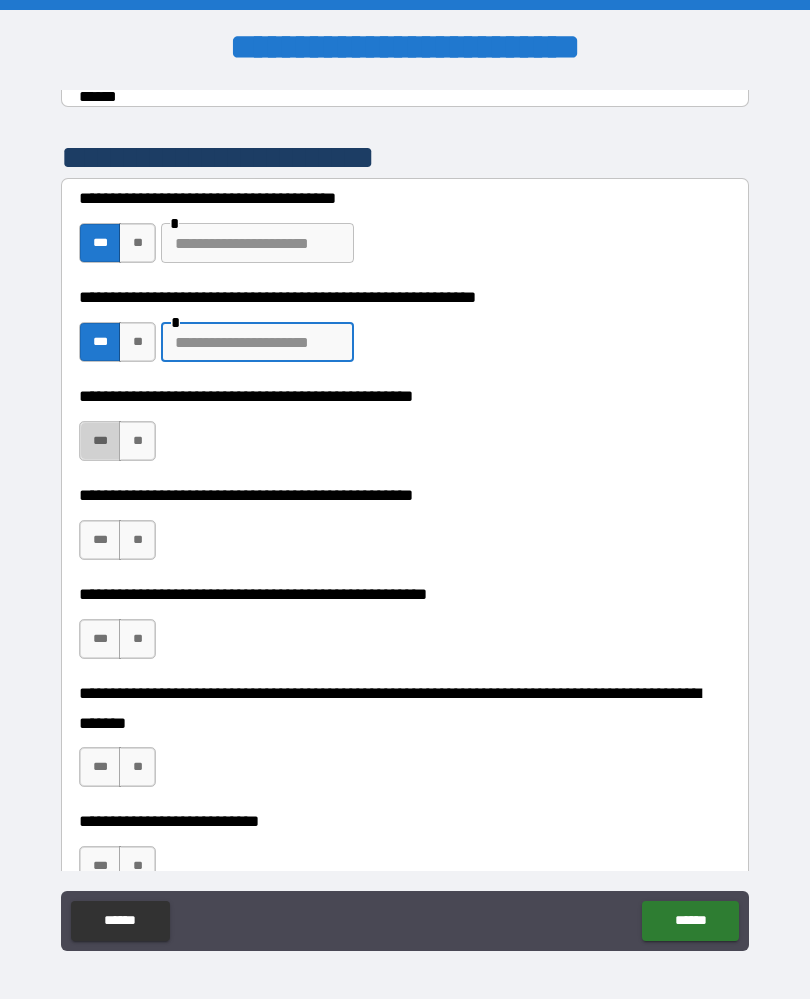 click on "***" at bounding box center (100, 441) 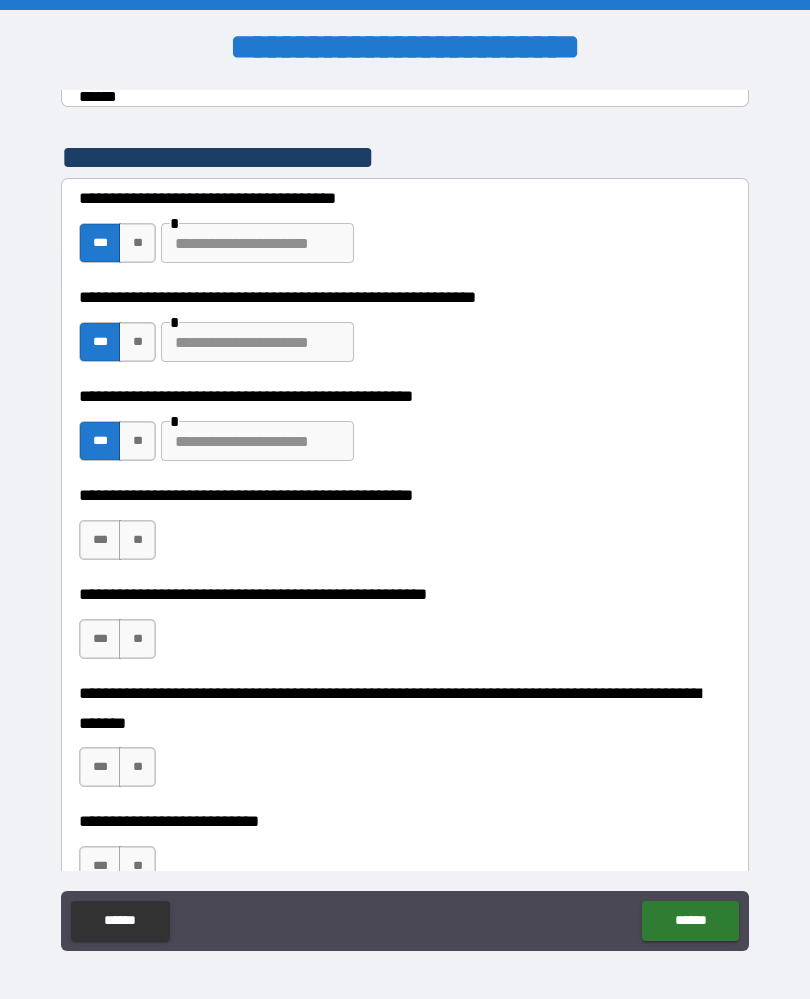 click on "***" at bounding box center (100, 540) 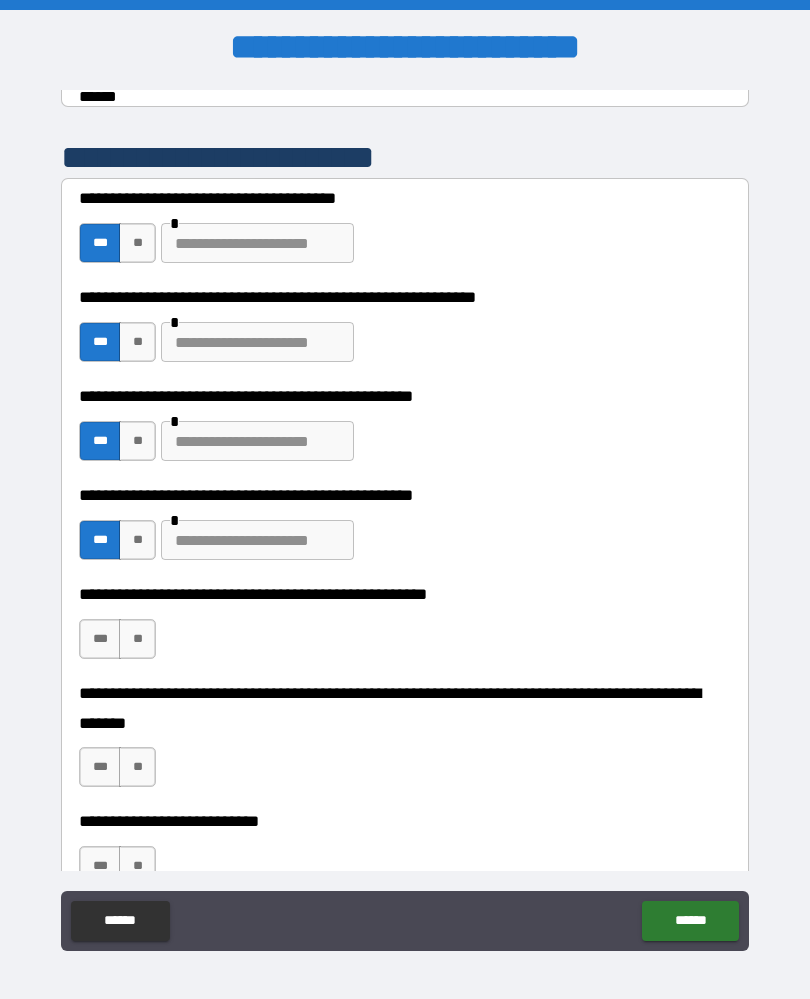 click at bounding box center (257, 342) 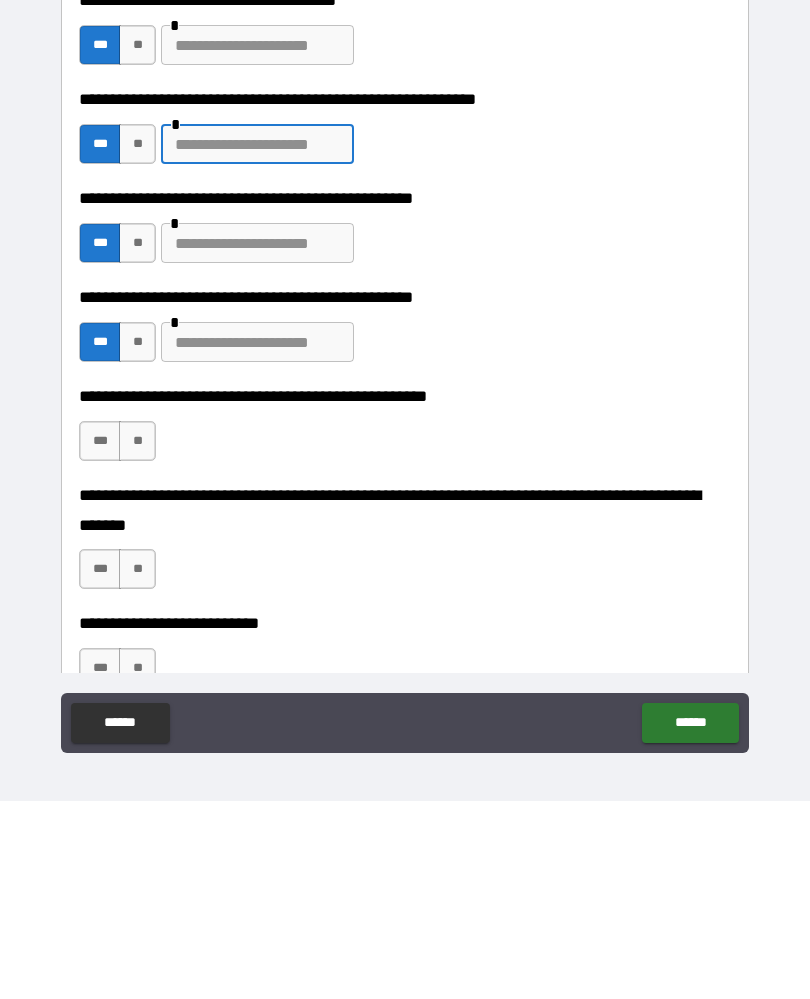 click on "**" at bounding box center (137, 639) 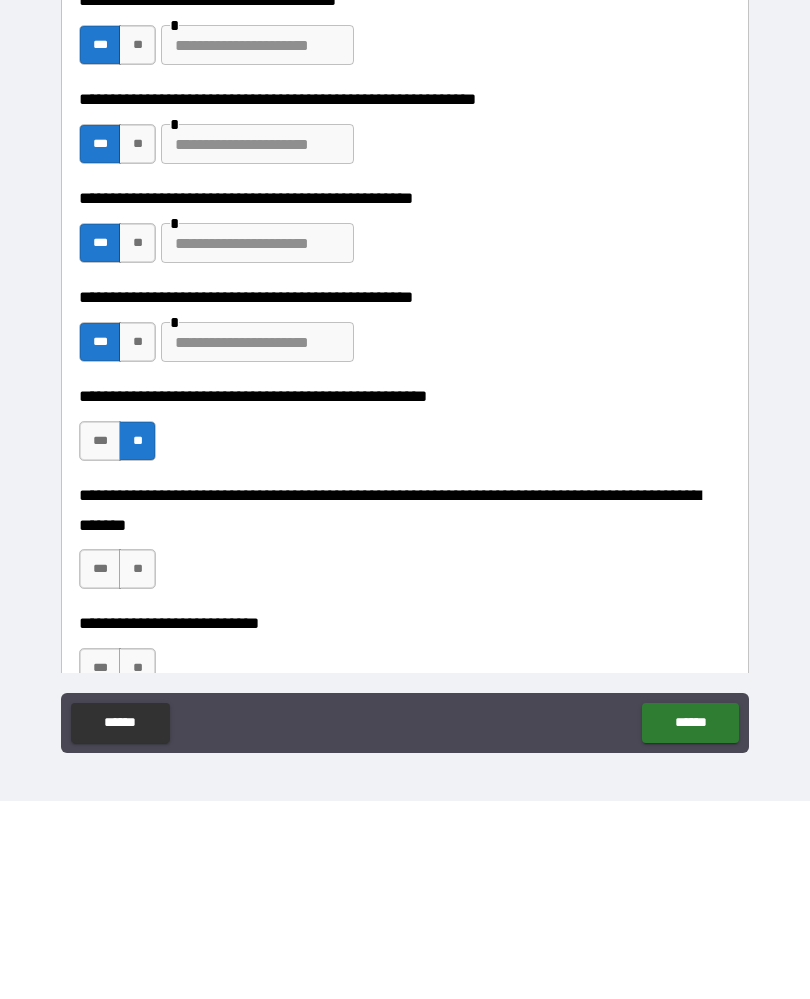 scroll, scrollTop: 36, scrollLeft: 0, axis: vertical 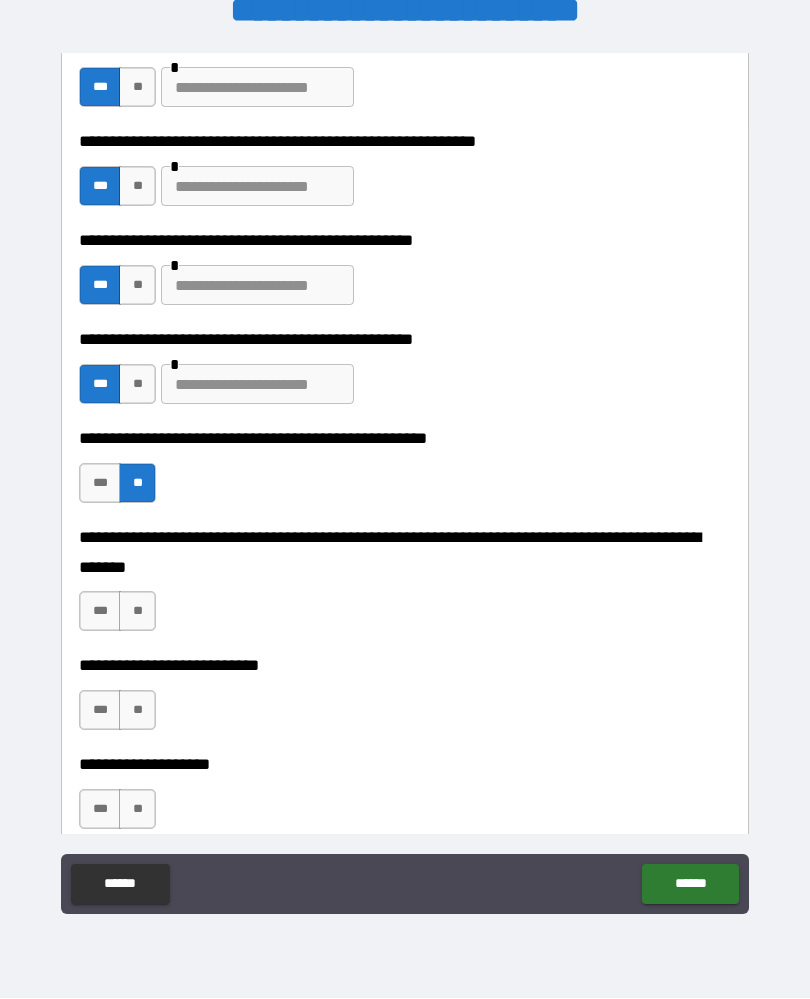 click on "**" at bounding box center (137, 612) 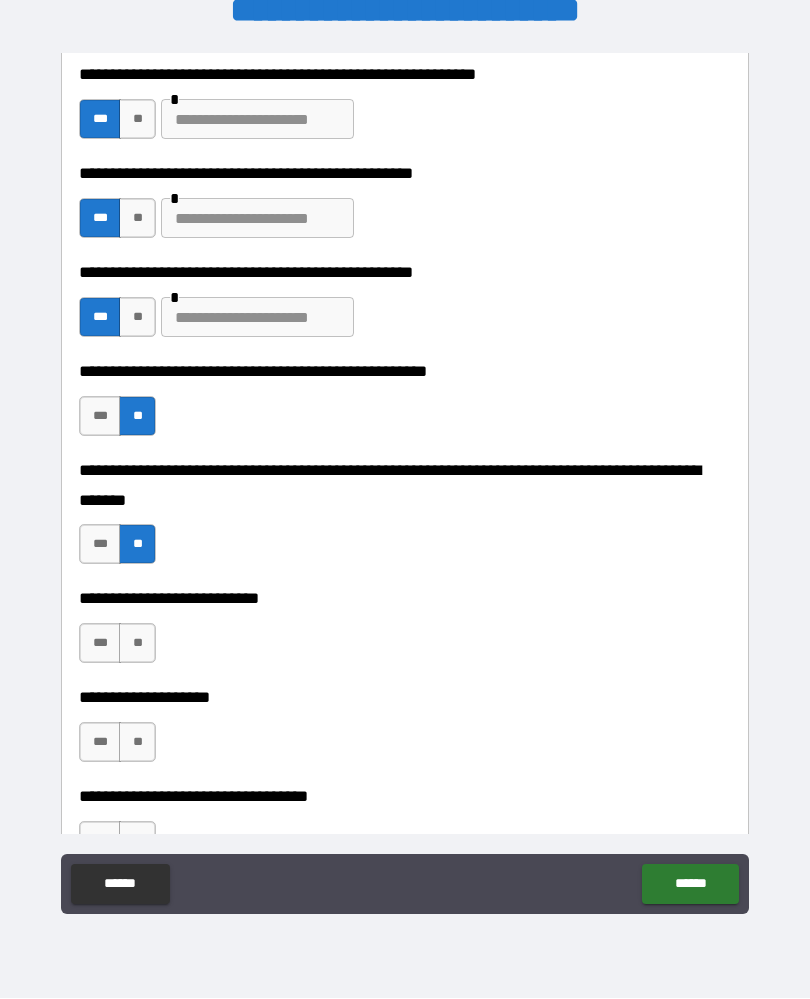 scroll, scrollTop: 608, scrollLeft: 0, axis: vertical 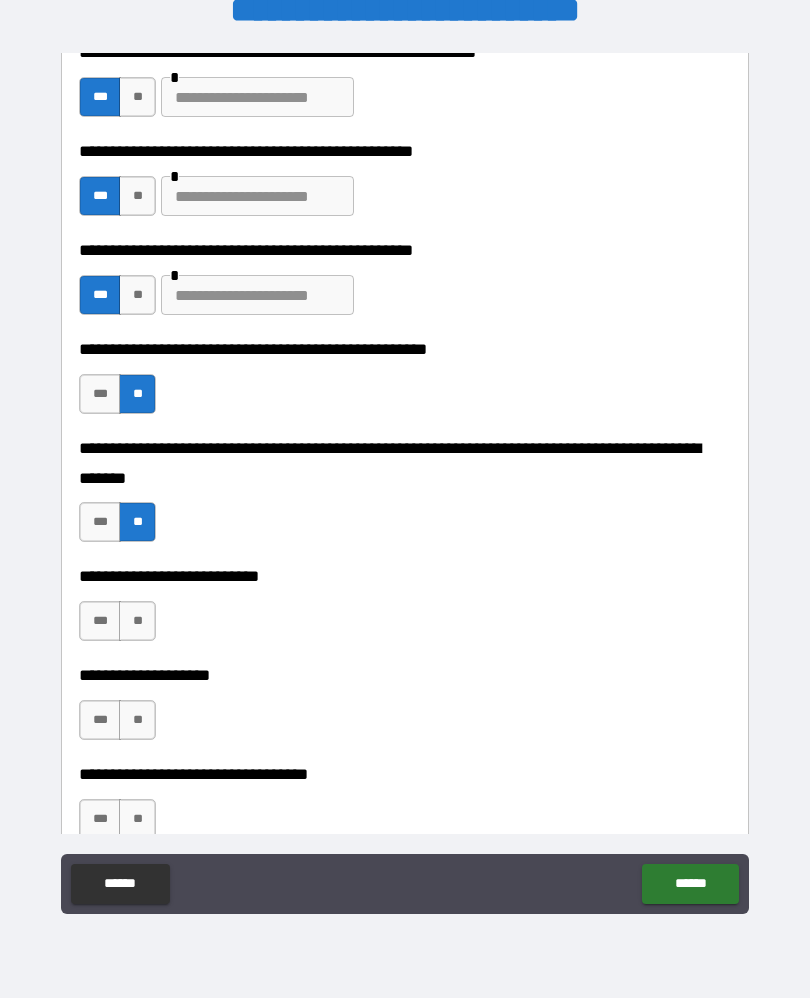 click on "**" at bounding box center (137, 622) 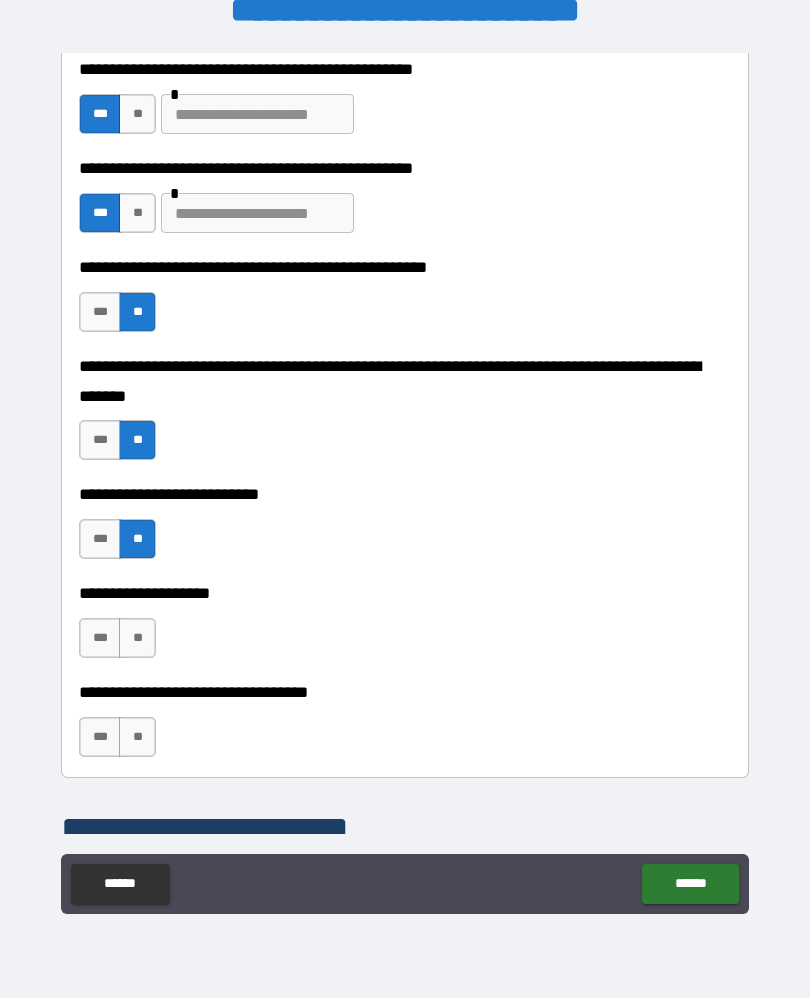 scroll, scrollTop: 711, scrollLeft: 0, axis: vertical 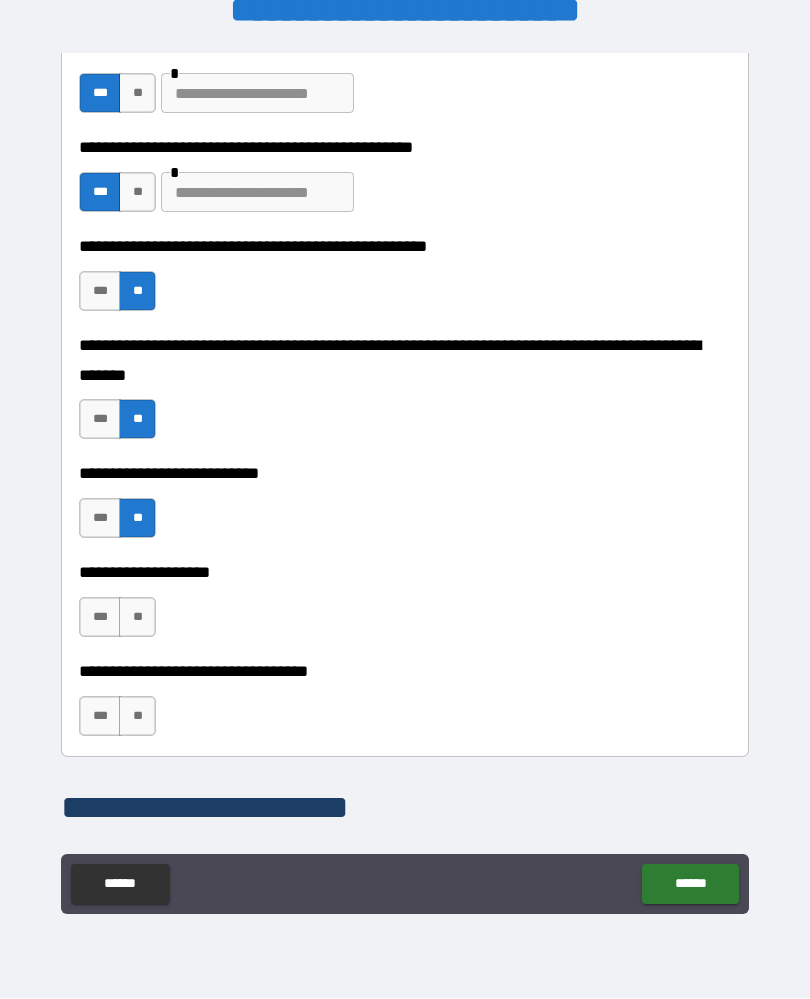 click on "**" at bounding box center [137, 618] 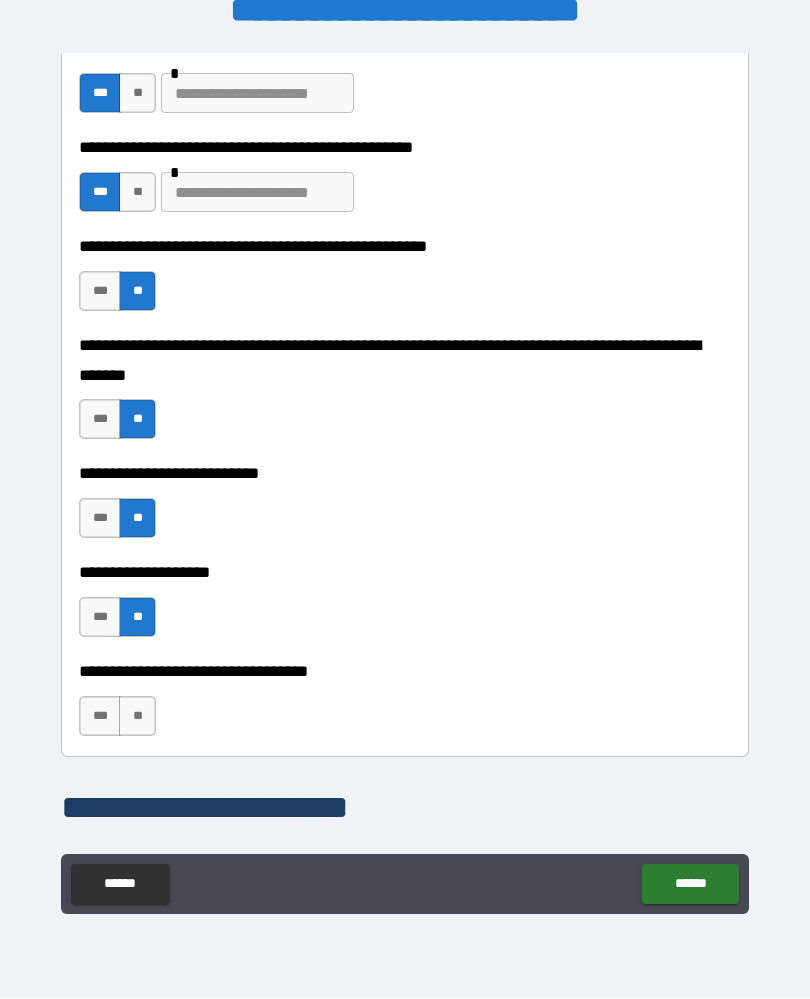 click on "**" at bounding box center (137, 717) 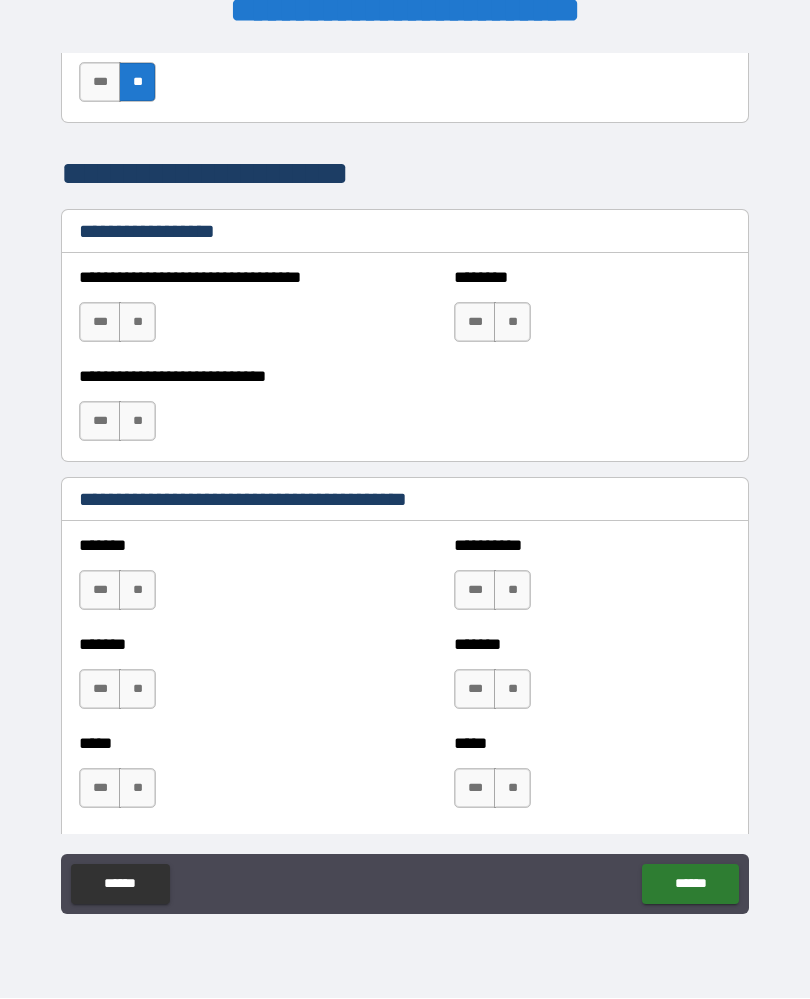 scroll, scrollTop: 1346, scrollLeft: 0, axis: vertical 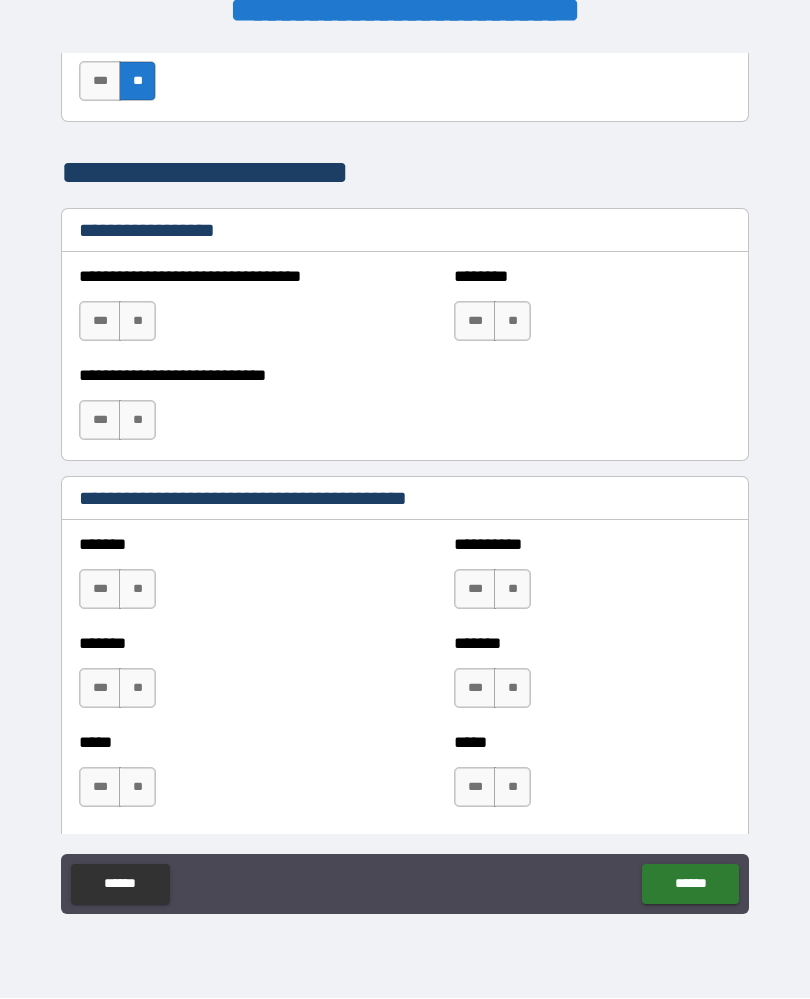 click on "**" at bounding box center [137, 590] 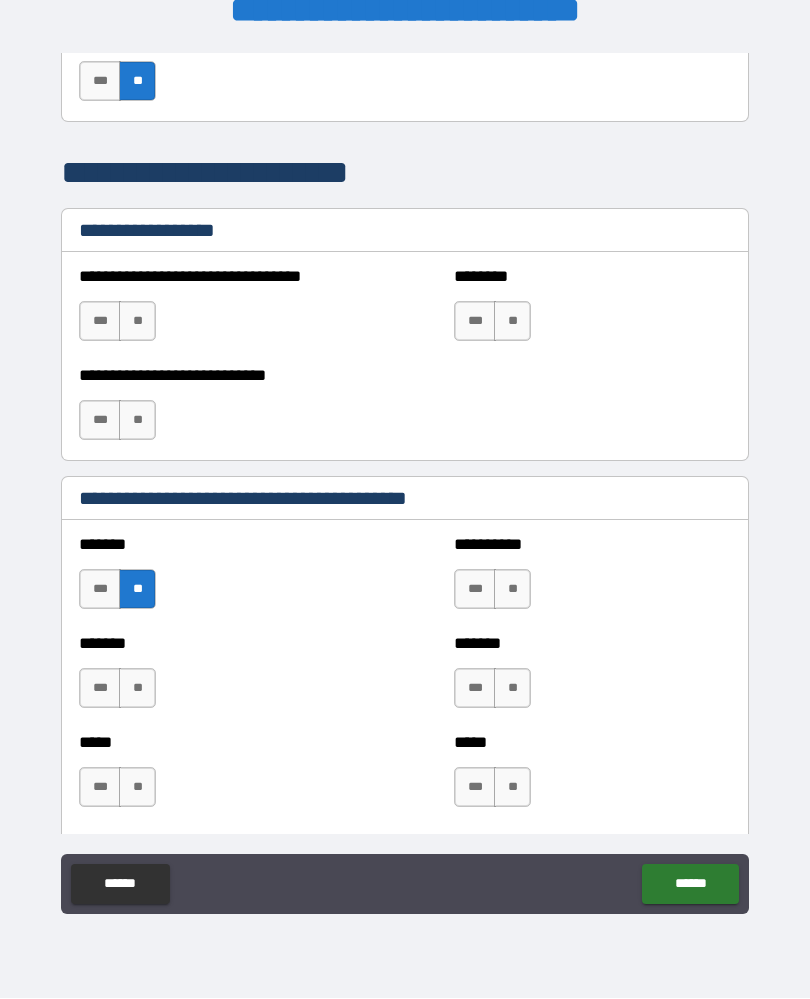click on "**" at bounding box center [512, 590] 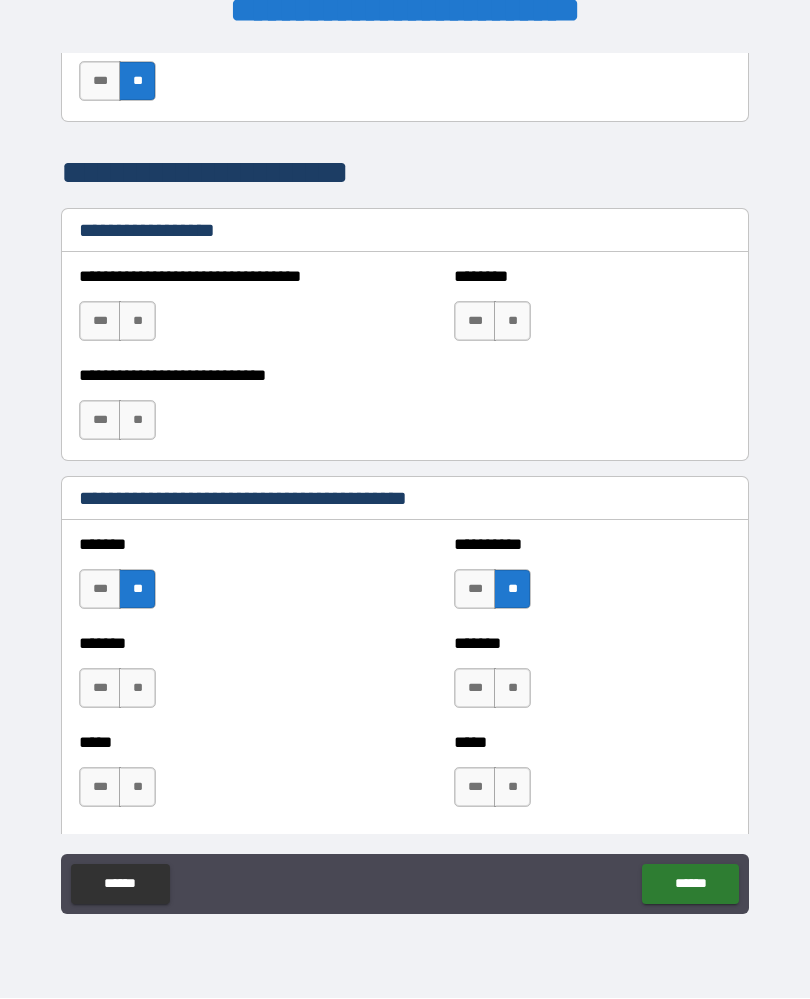 click on "**" at bounding box center [137, 689] 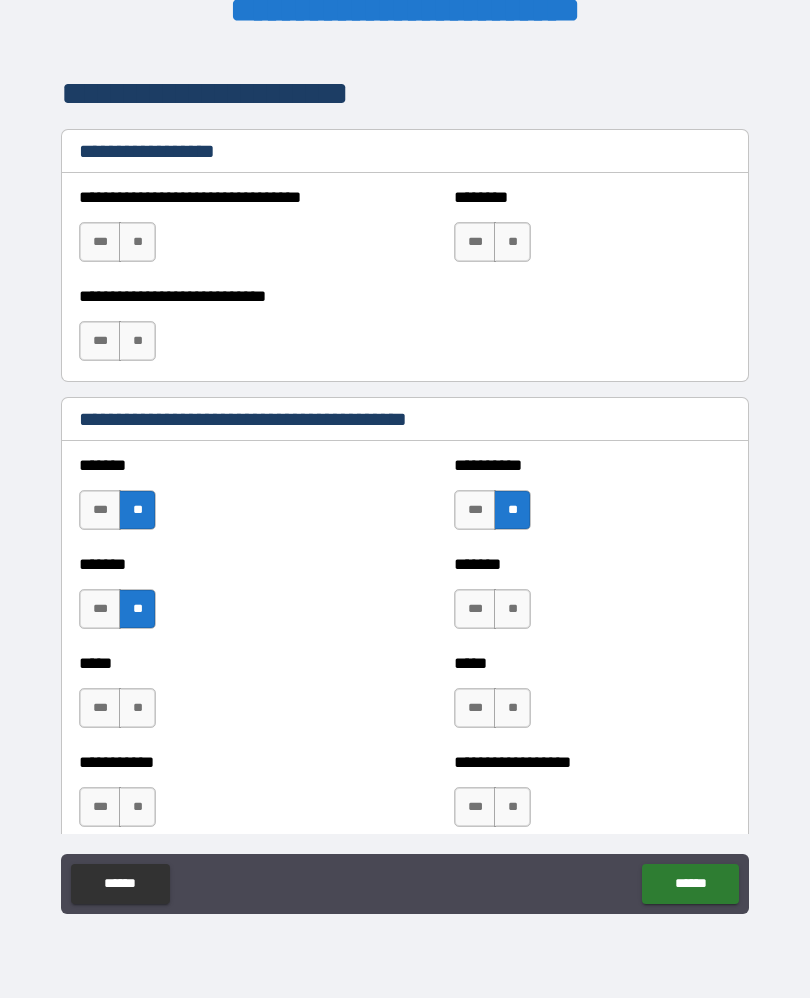scroll, scrollTop: 1421, scrollLeft: 0, axis: vertical 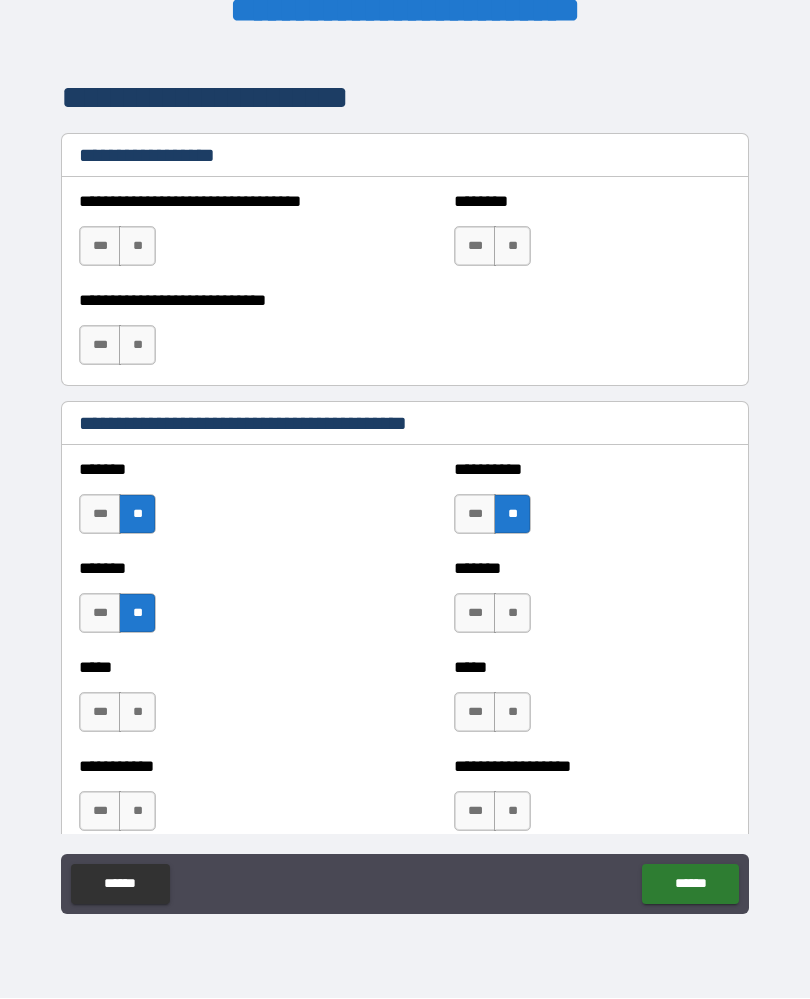 click on "**" at bounding box center (512, 614) 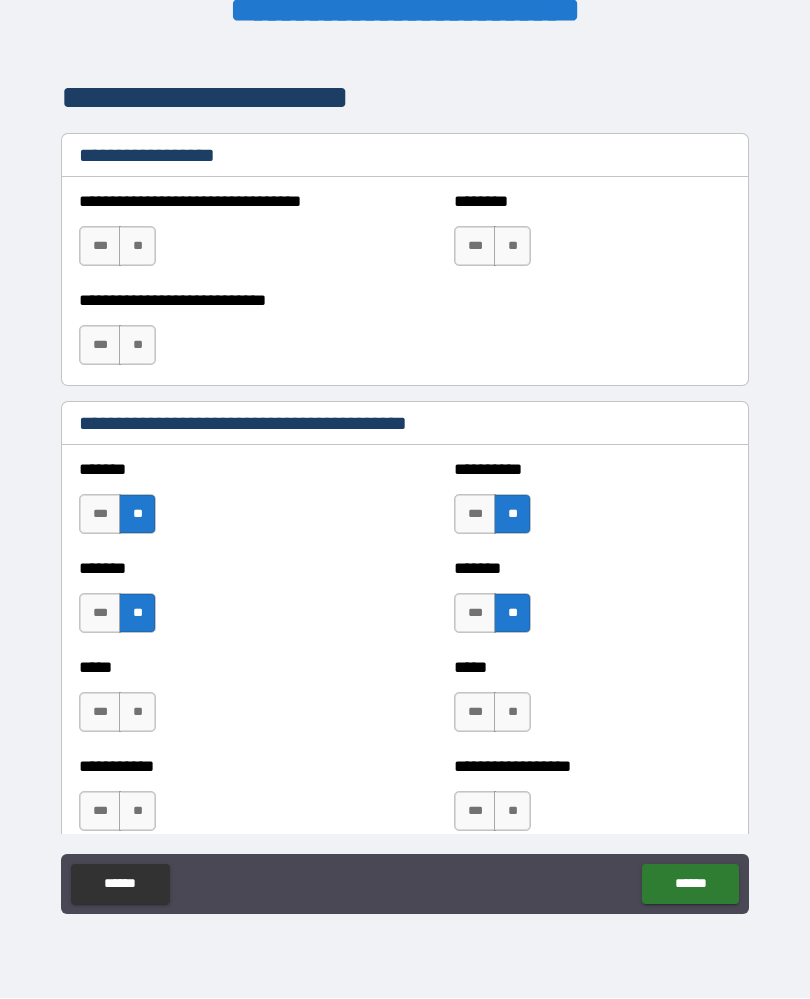 click on "***** *** **" at bounding box center [592, 703] 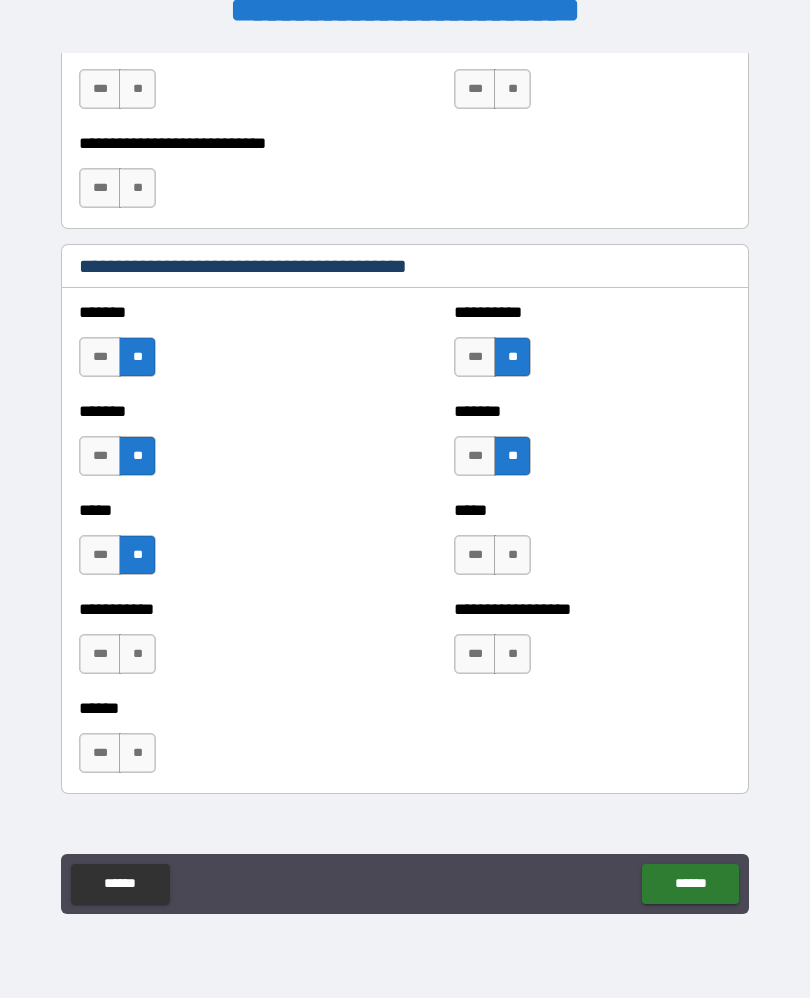 scroll, scrollTop: 1668, scrollLeft: 0, axis: vertical 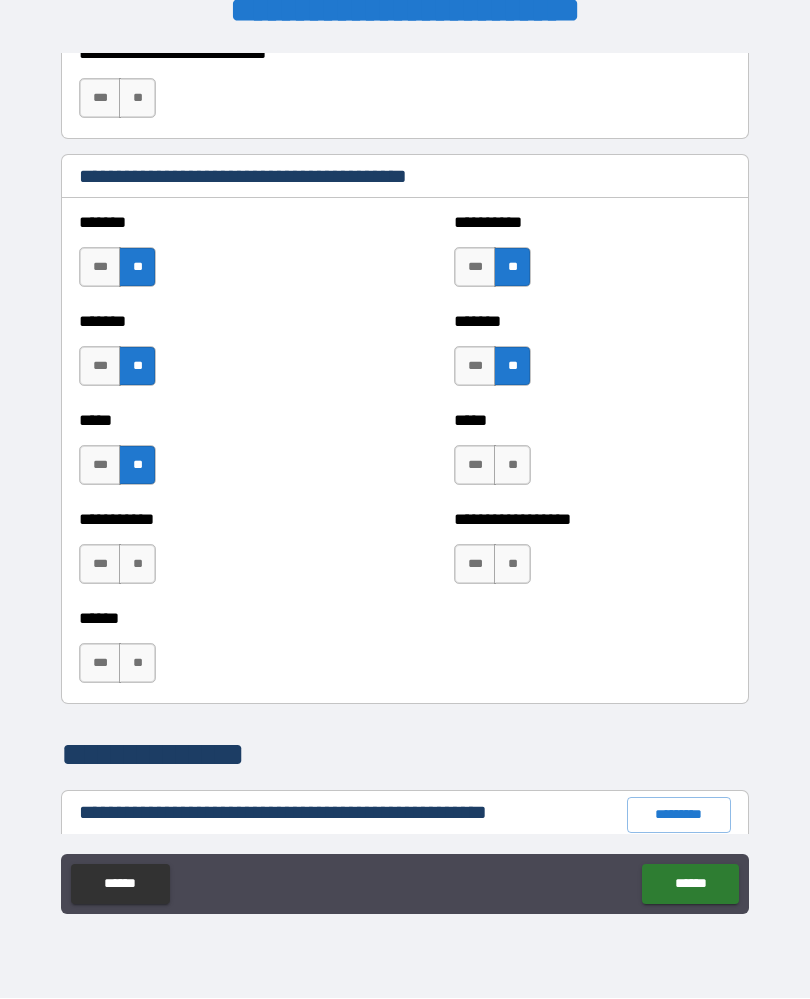 click on "**" at bounding box center (512, 565) 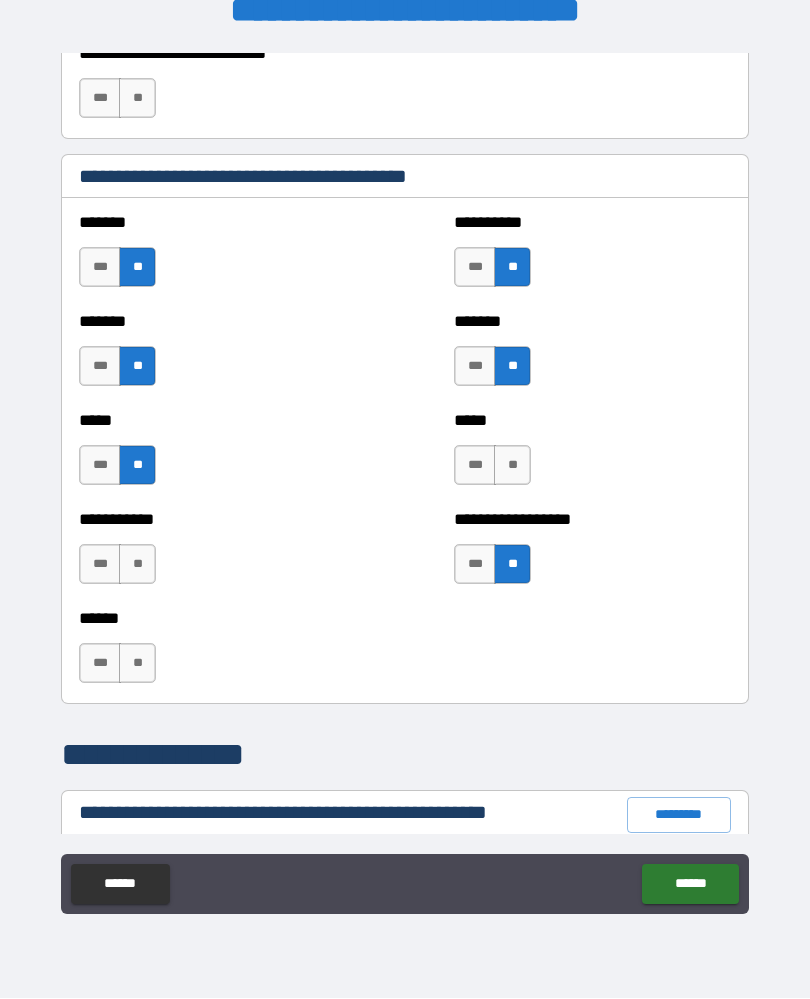 click on "**" at bounding box center [137, 565] 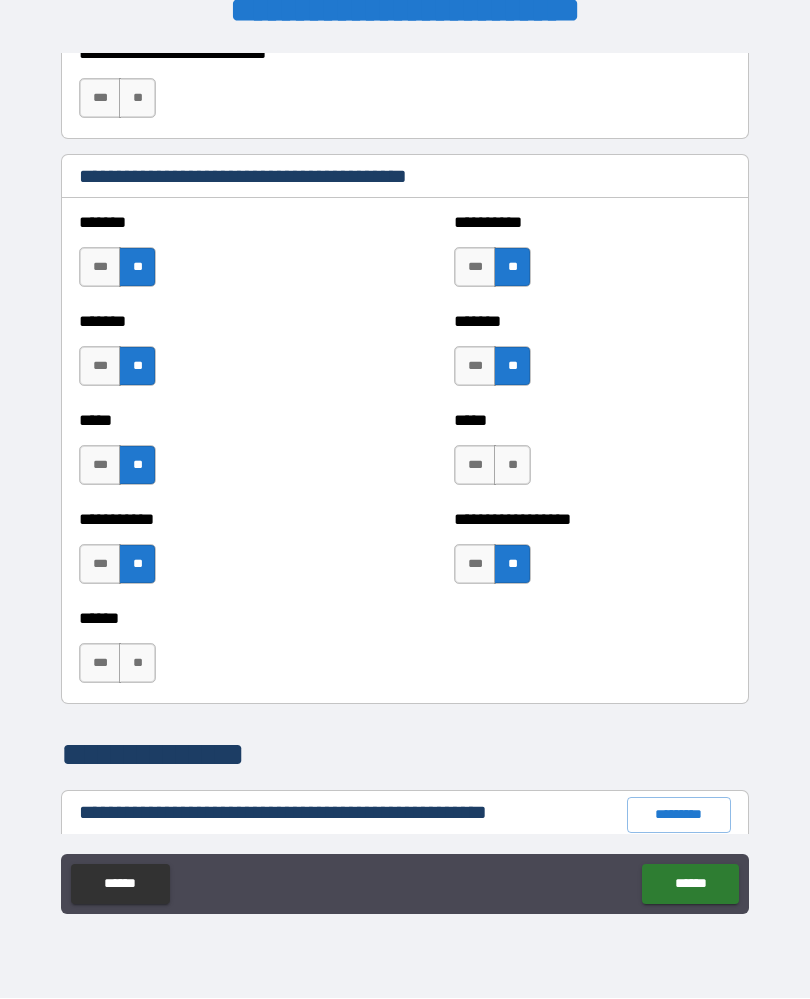 click on "**" at bounding box center (512, 466) 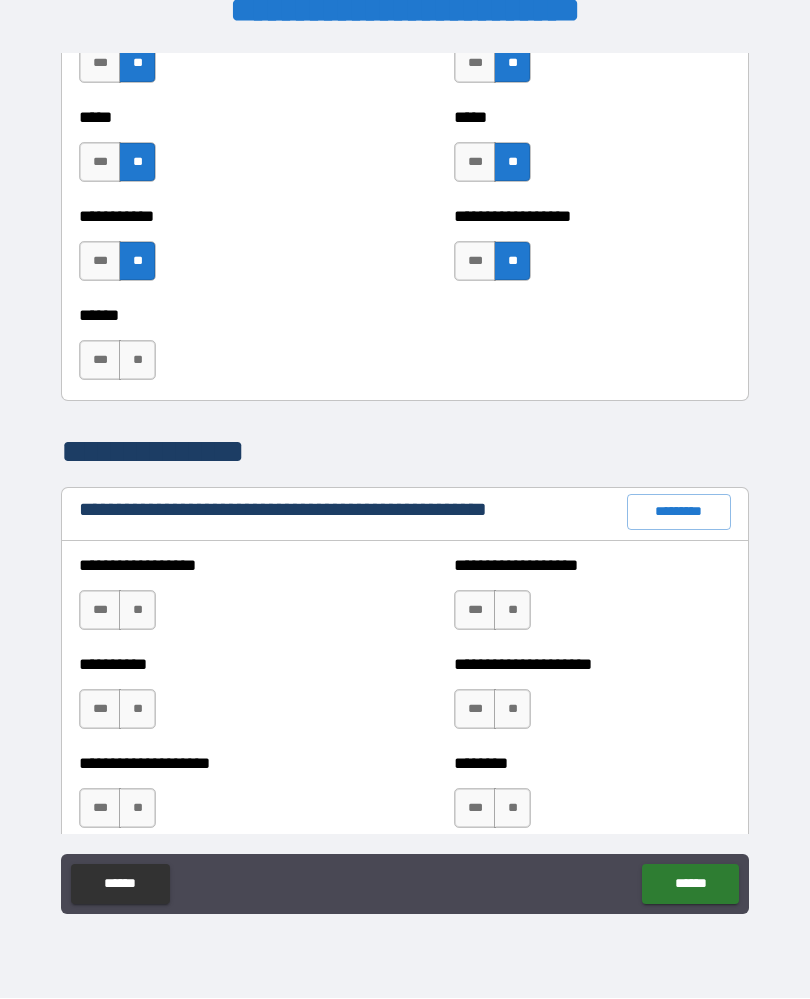 scroll, scrollTop: 1972, scrollLeft: 0, axis: vertical 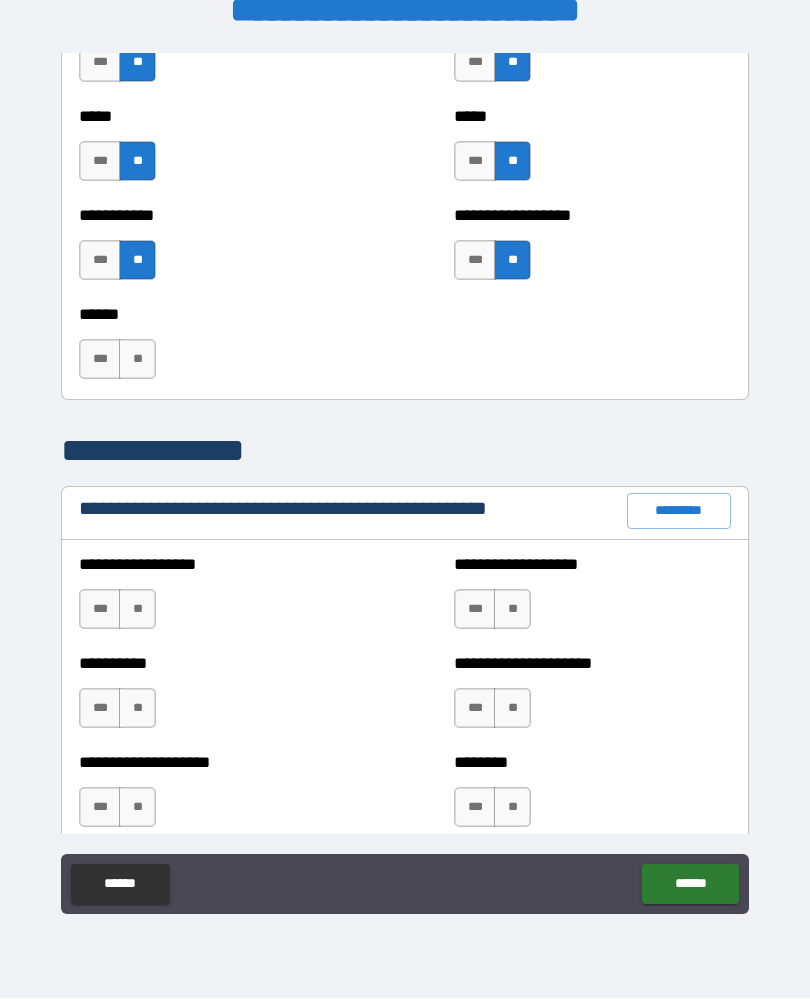 click on "**" at bounding box center (137, 610) 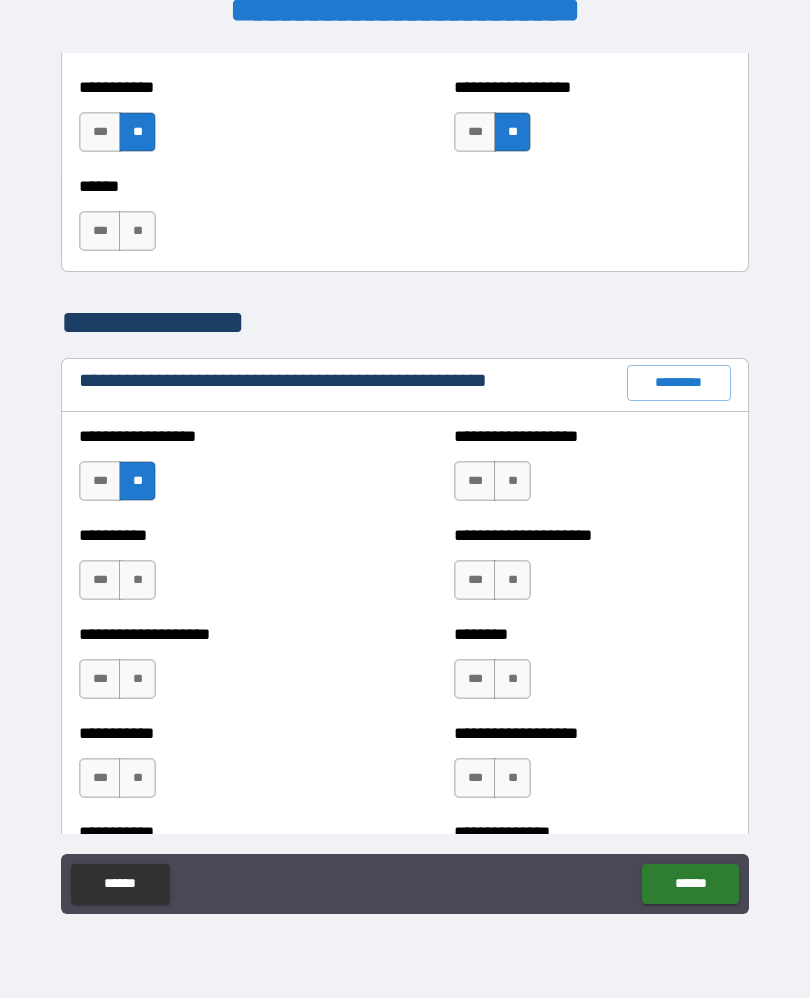 scroll, scrollTop: 2149, scrollLeft: 0, axis: vertical 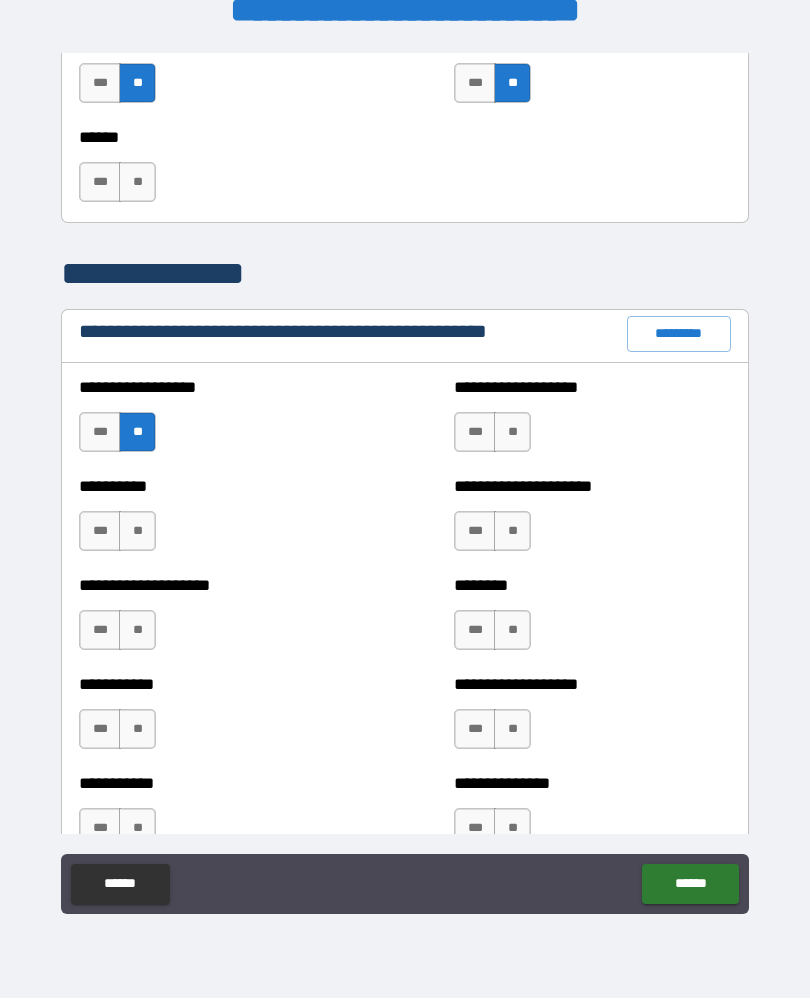 click on "**" at bounding box center [137, 532] 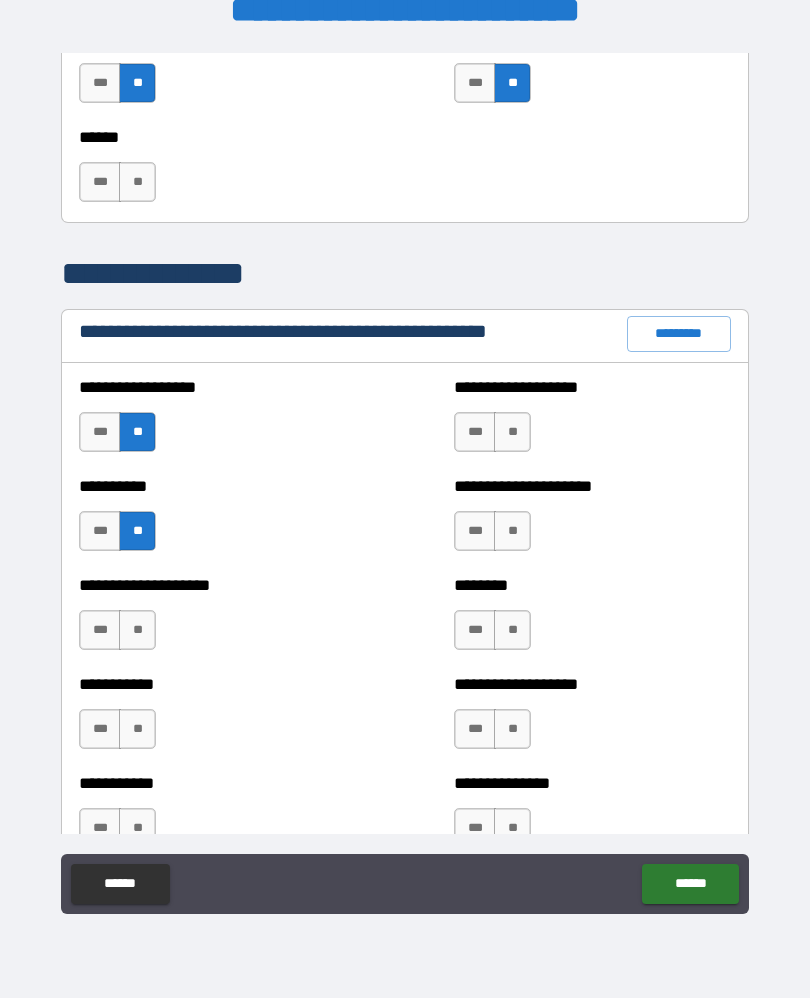 click on "**" at bounding box center [137, 631] 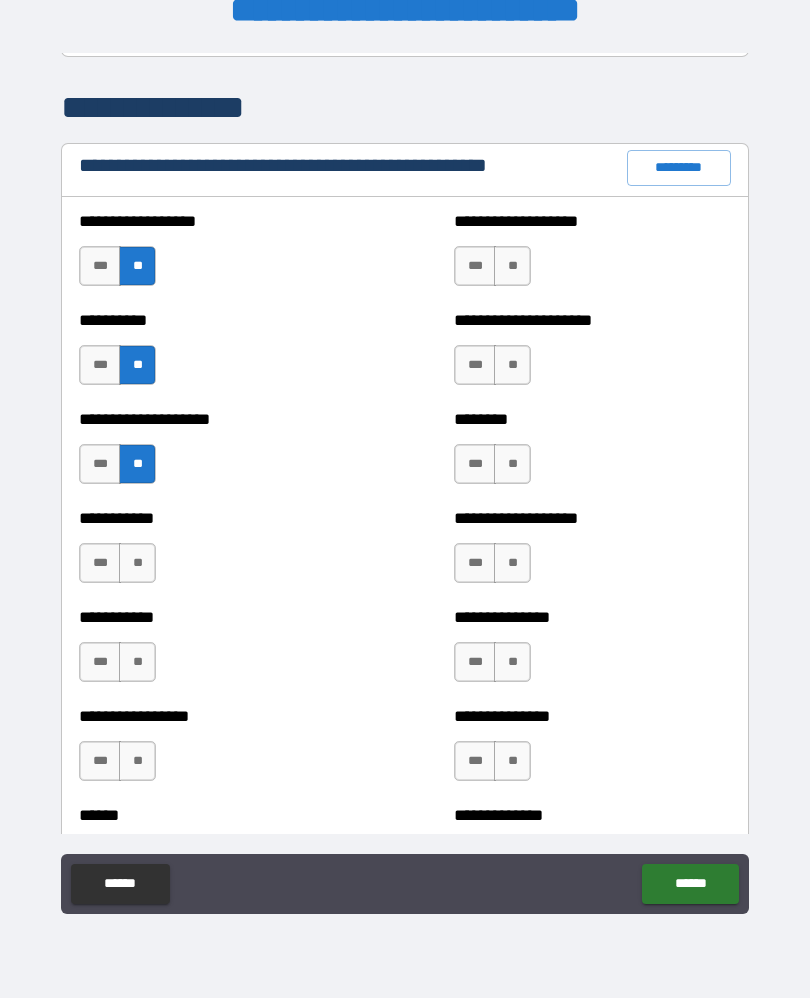 scroll, scrollTop: 2327, scrollLeft: 0, axis: vertical 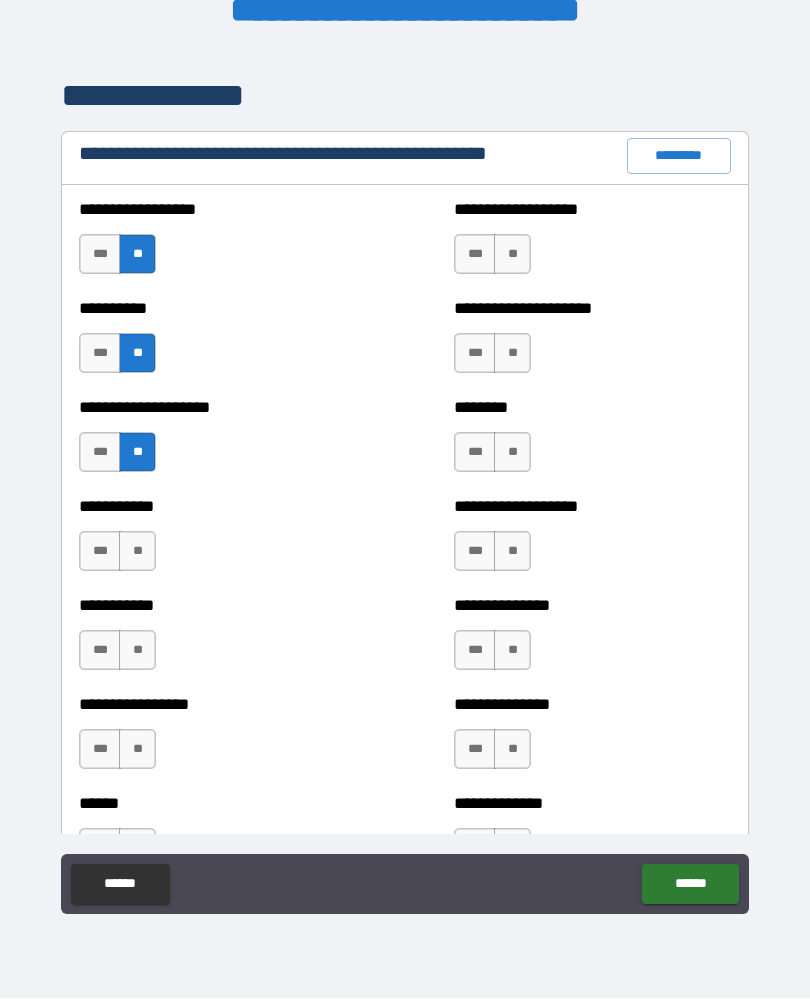 click on "**" at bounding box center [137, 552] 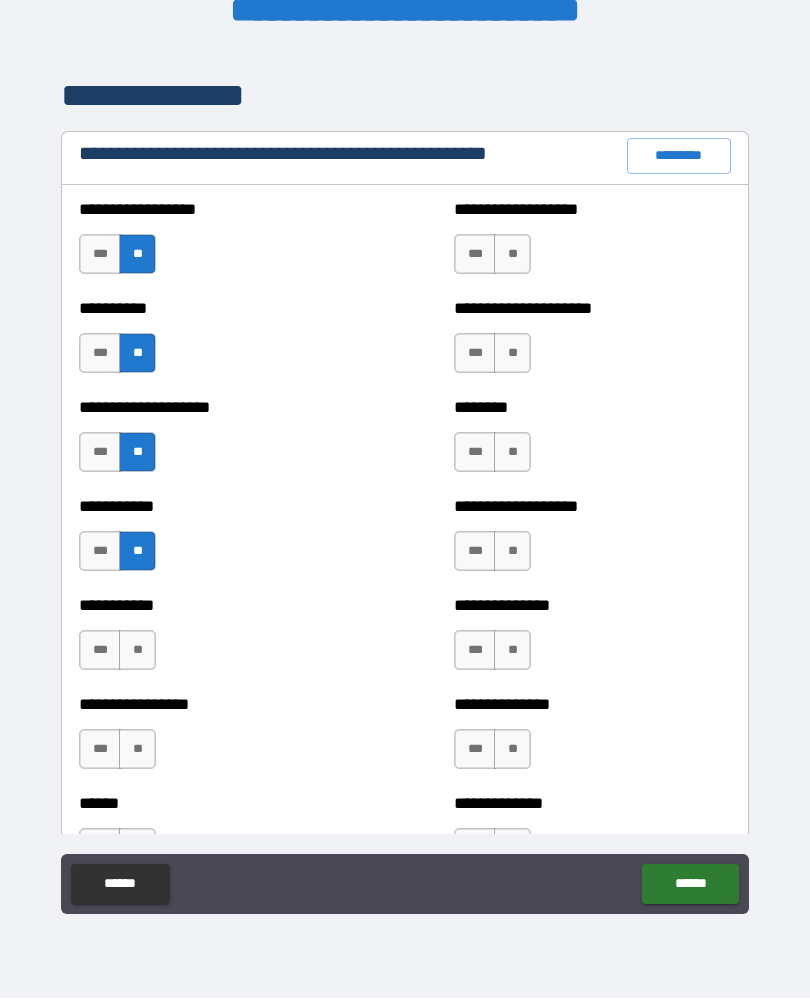 click on "**" at bounding box center (137, 651) 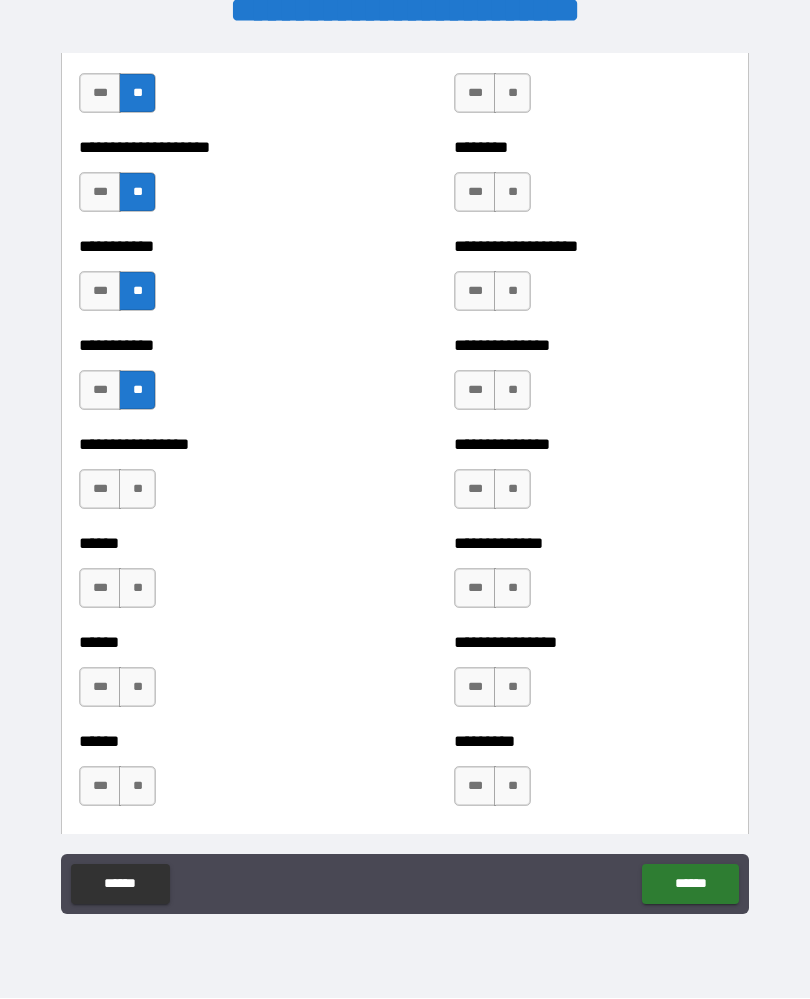 click on "**********" at bounding box center (405, 484) 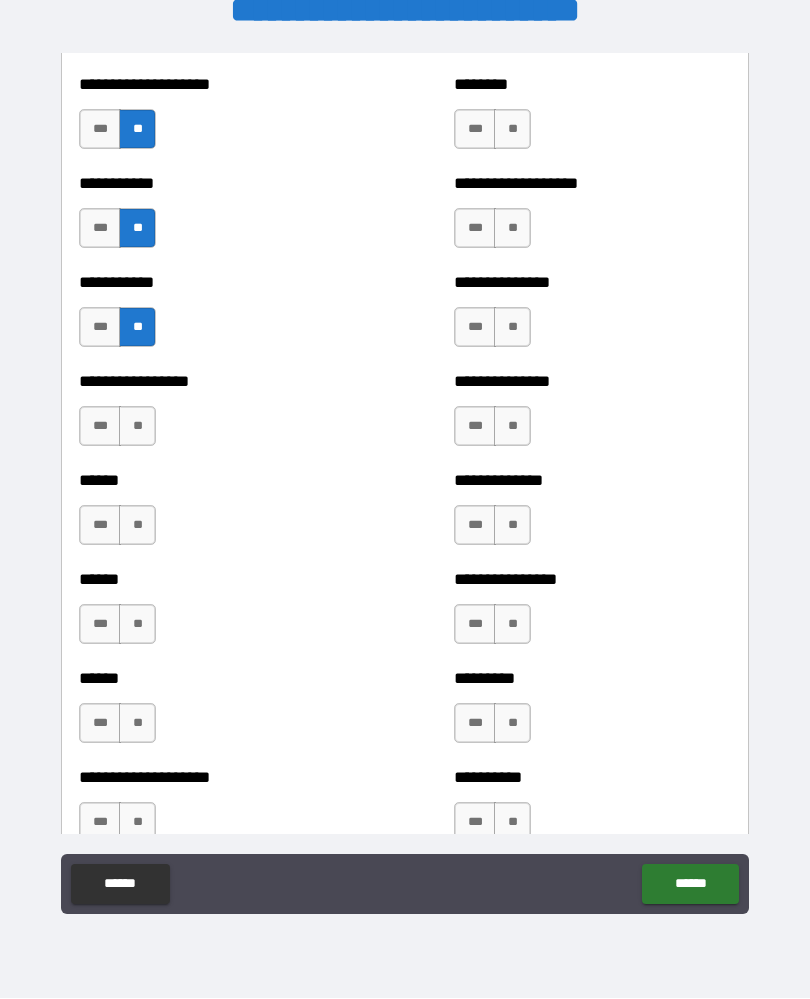 scroll, scrollTop: 2653, scrollLeft: 0, axis: vertical 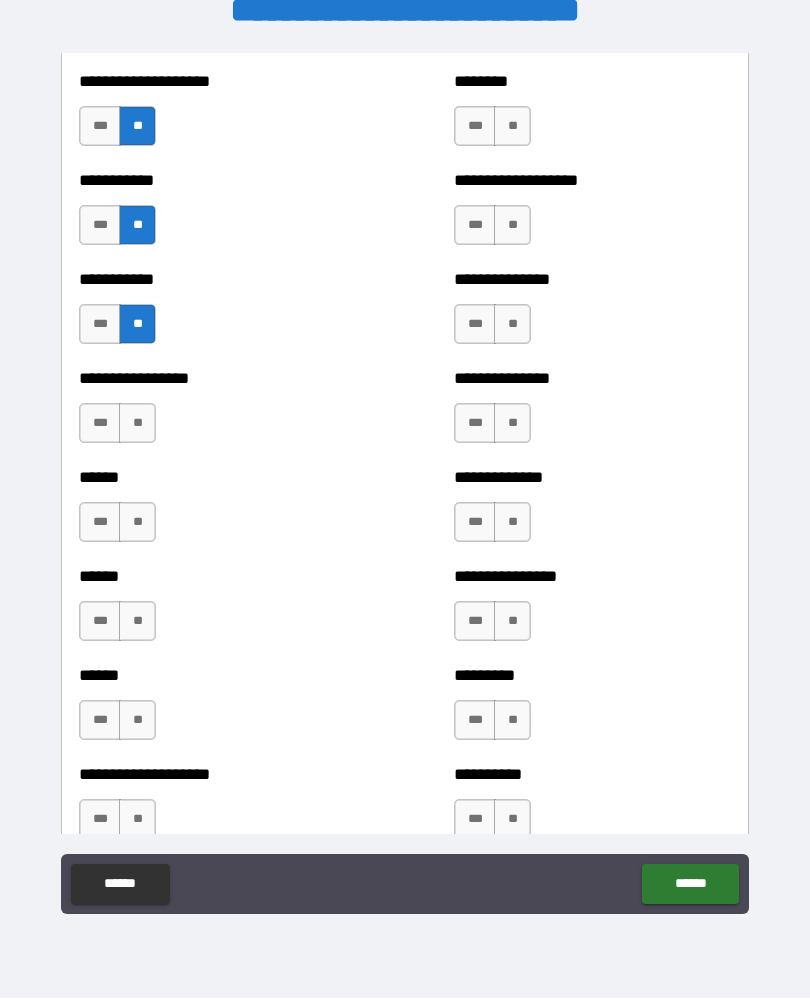 click on "**" at bounding box center [137, 424] 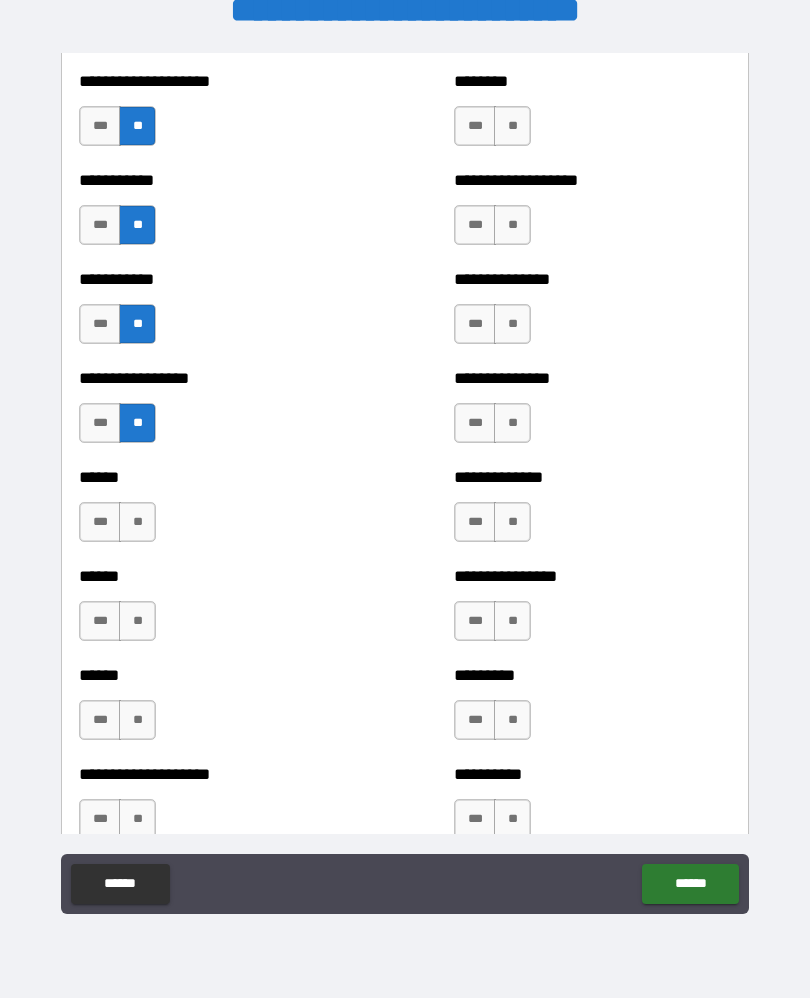 click on "**" at bounding box center [137, 523] 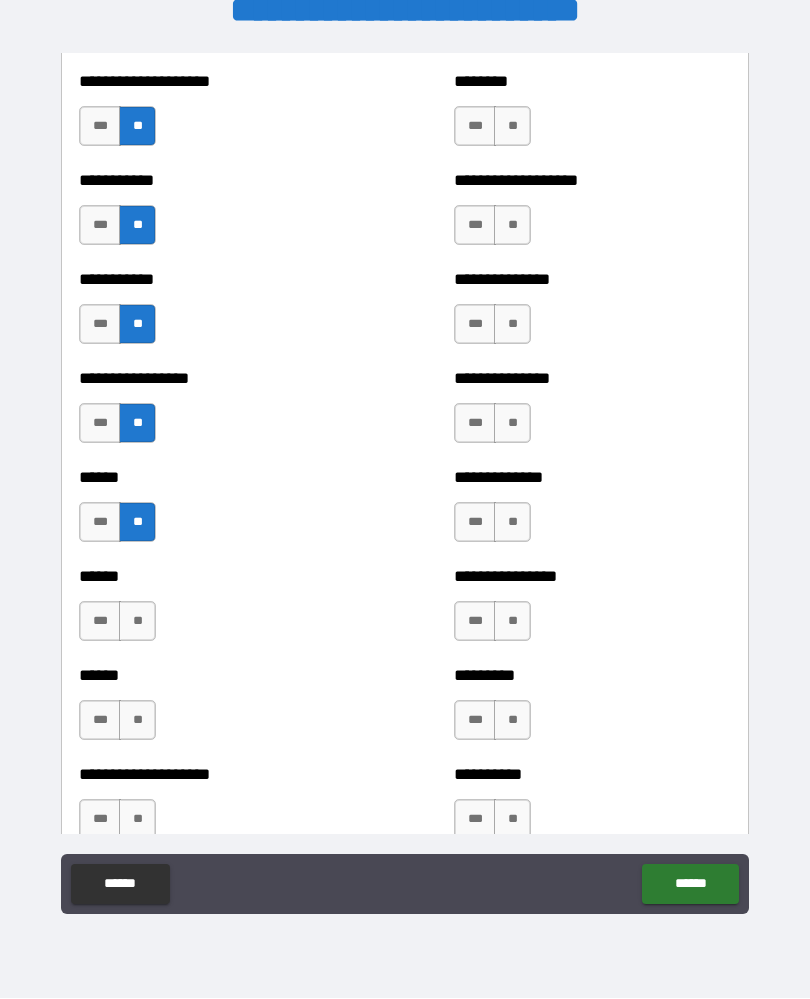 click on "**" at bounding box center (137, 622) 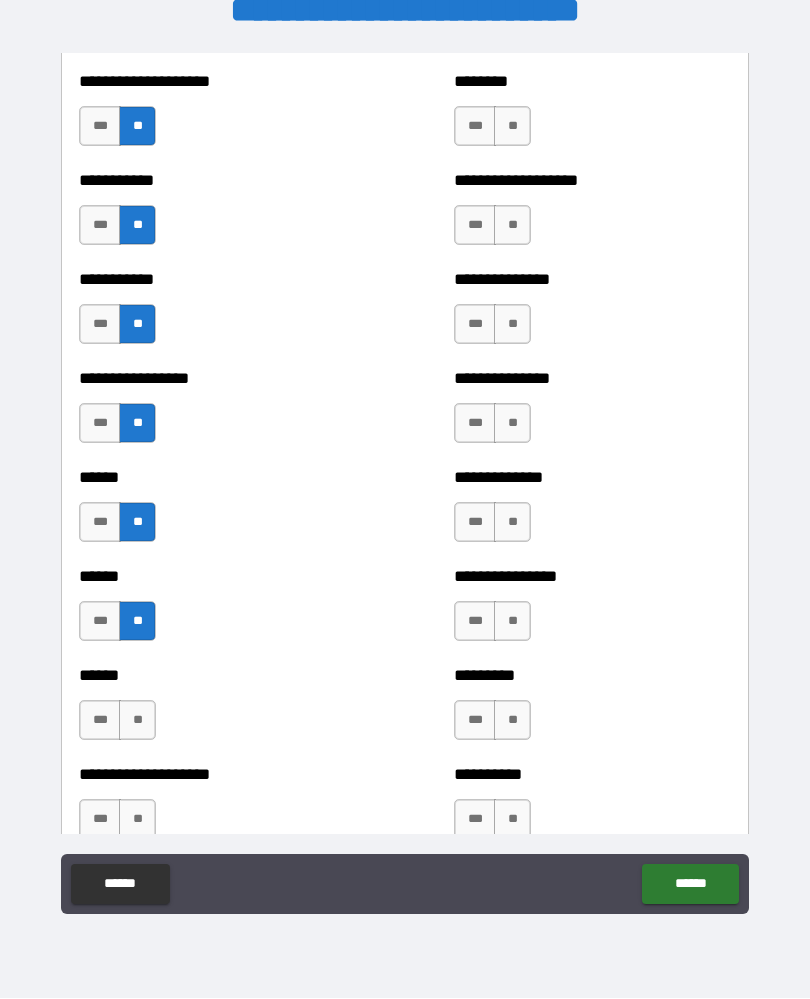 click on "**" at bounding box center (137, 721) 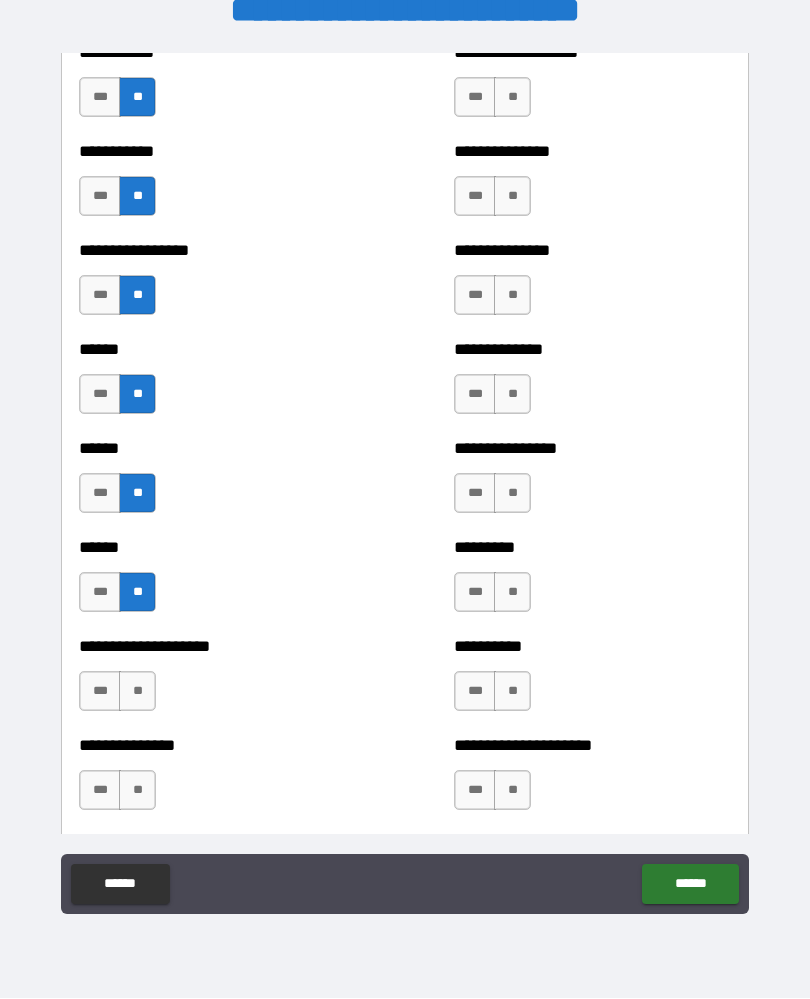 scroll, scrollTop: 2810, scrollLeft: 0, axis: vertical 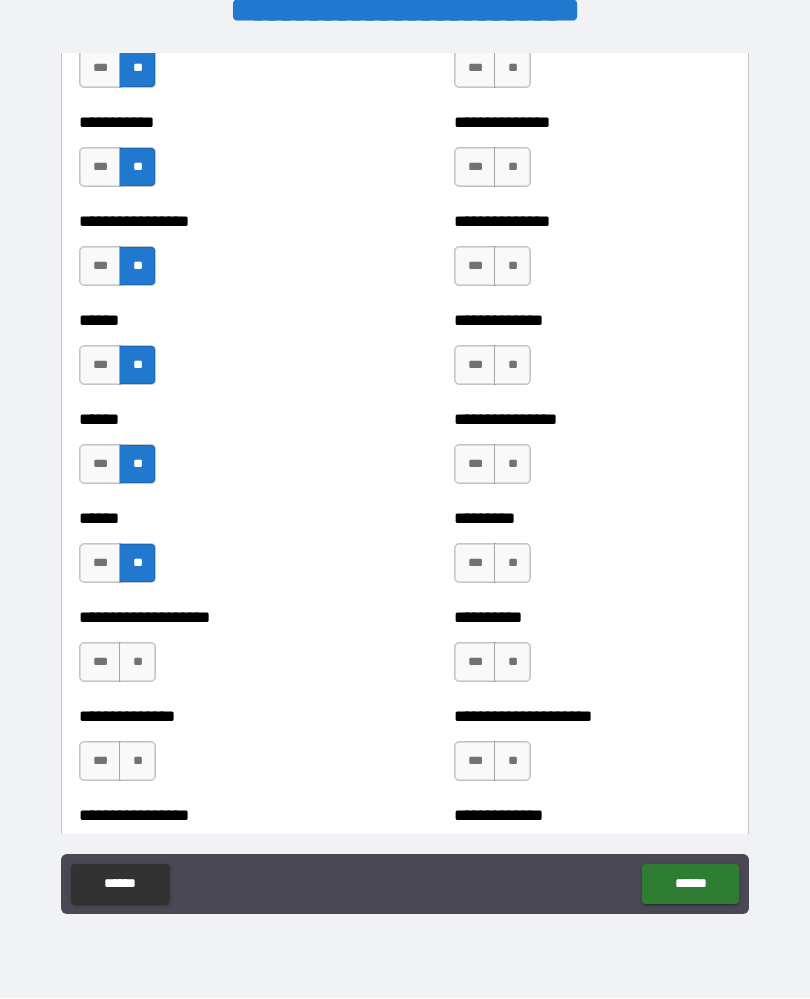 click on "**" at bounding box center [137, 663] 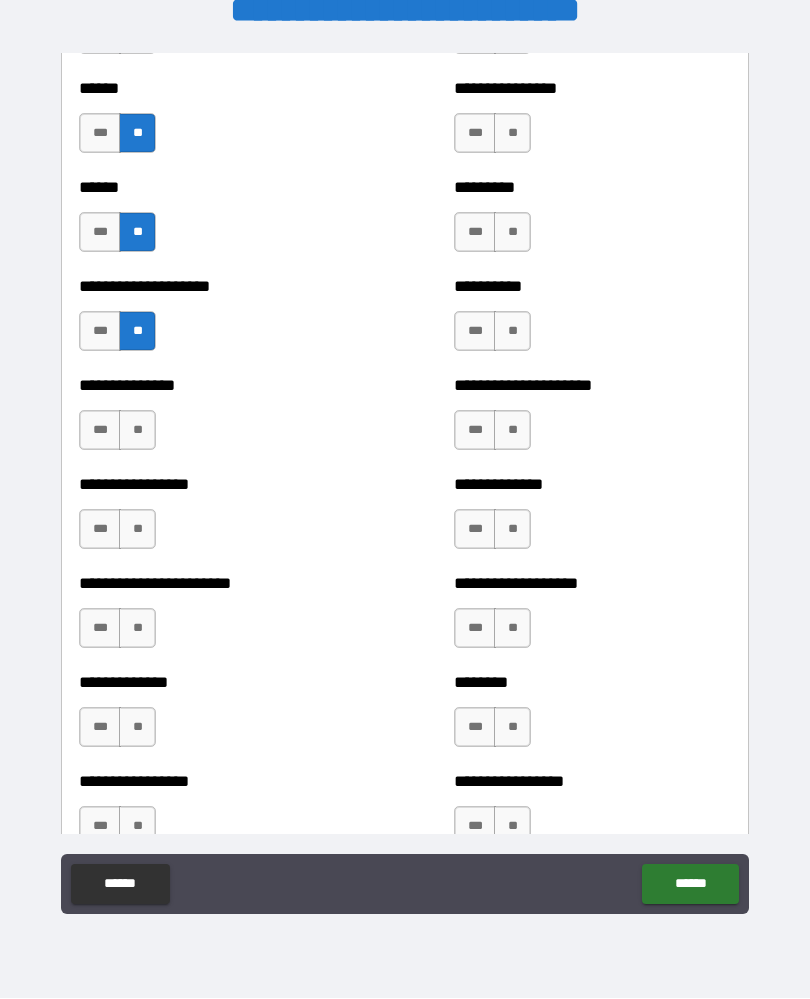 click on "**********" at bounding box center (405, 484) 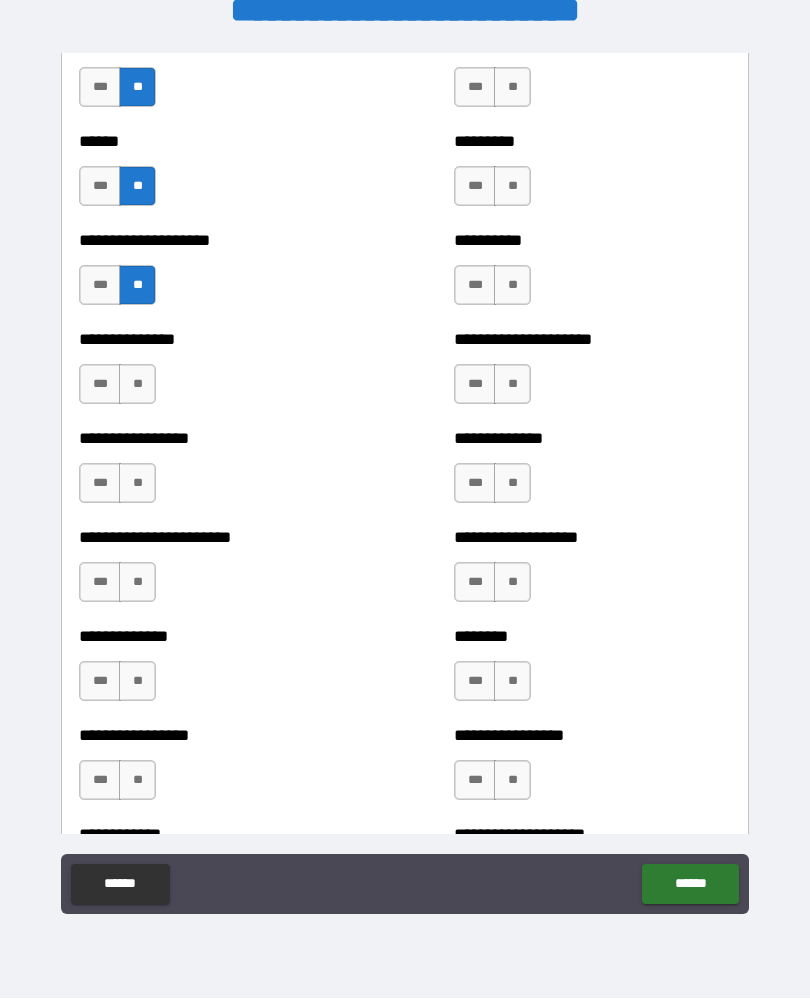 scroll, scrollTop: 3172, scrollLeft: 0, axis: vertical 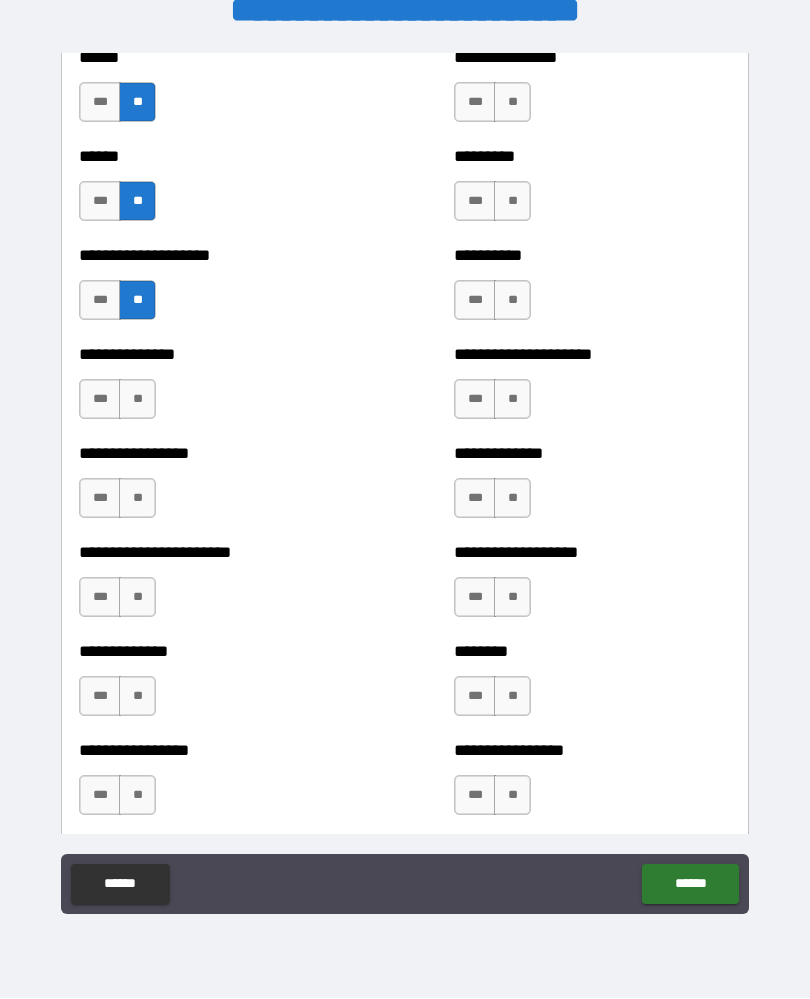 click on "**" at bounding box center (137, 400) 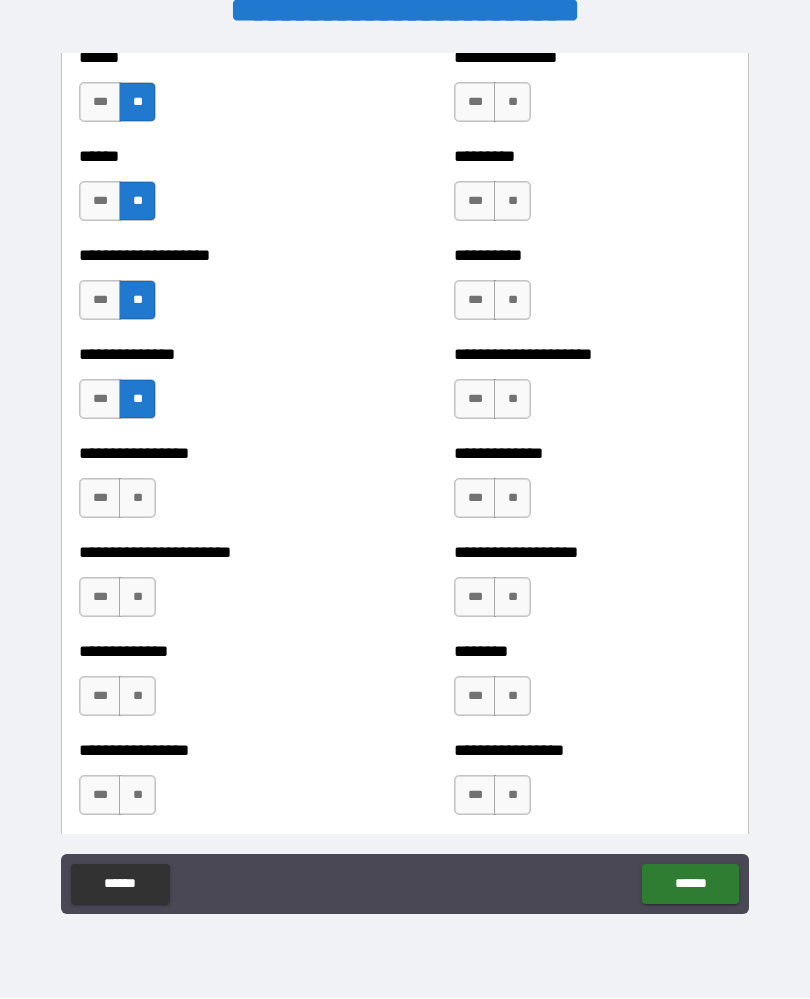 click on "**********" at bounding box center [217, 489] 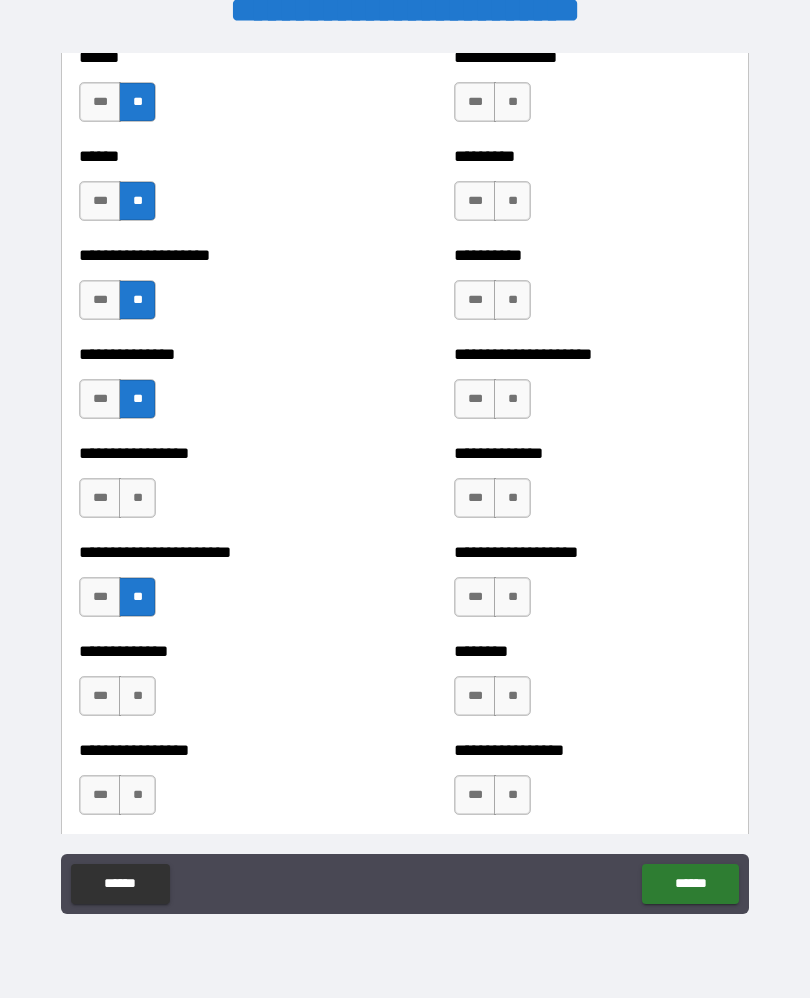 click on "**" at bounding box center [137, 499] 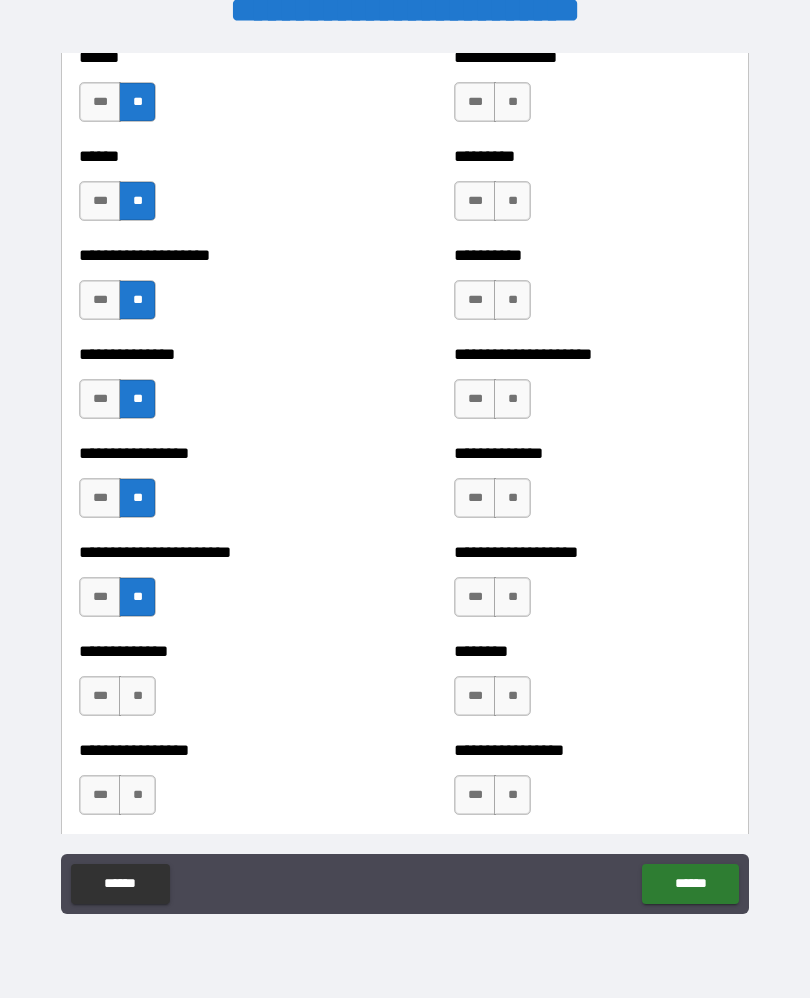 click on "**" at bounding box center (137, 697) 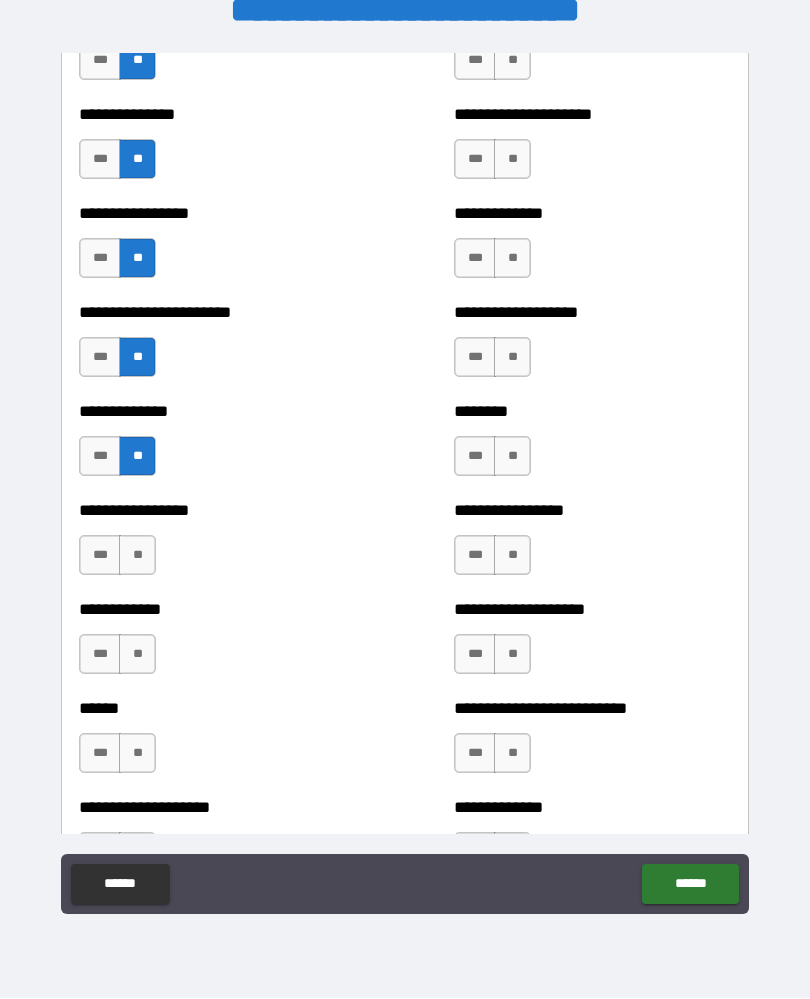 scroll, scrollTop: 3435, scrollLeft: 0, axis: vertical 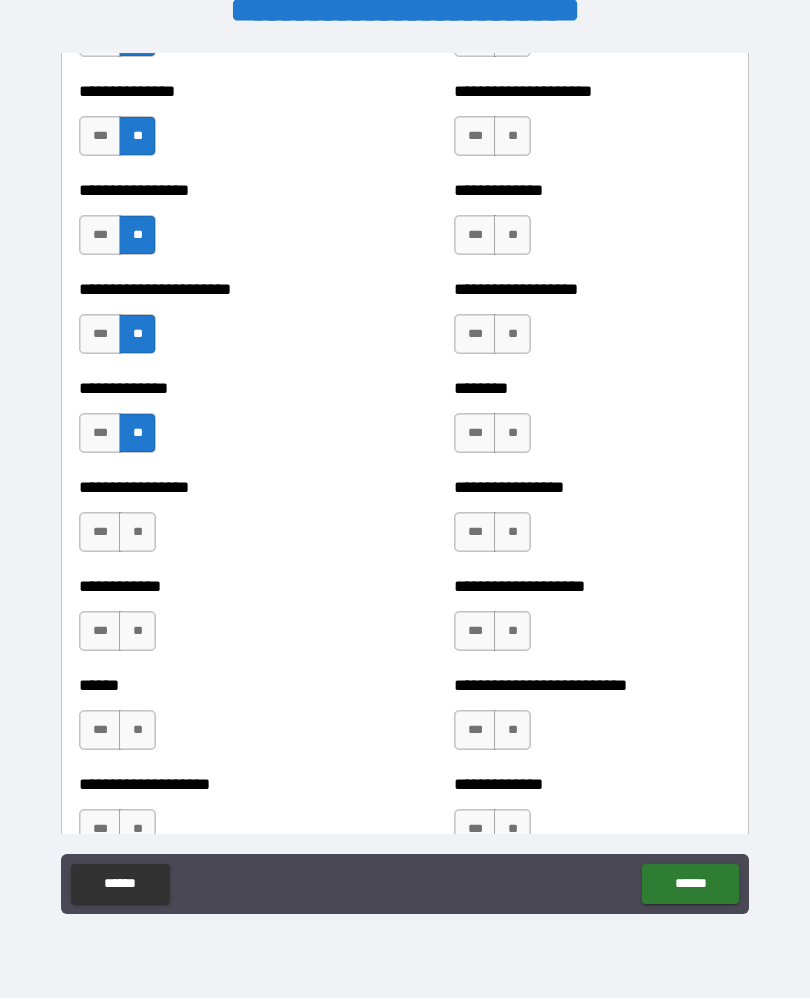 click on "**" at bounding box center (137, 533) 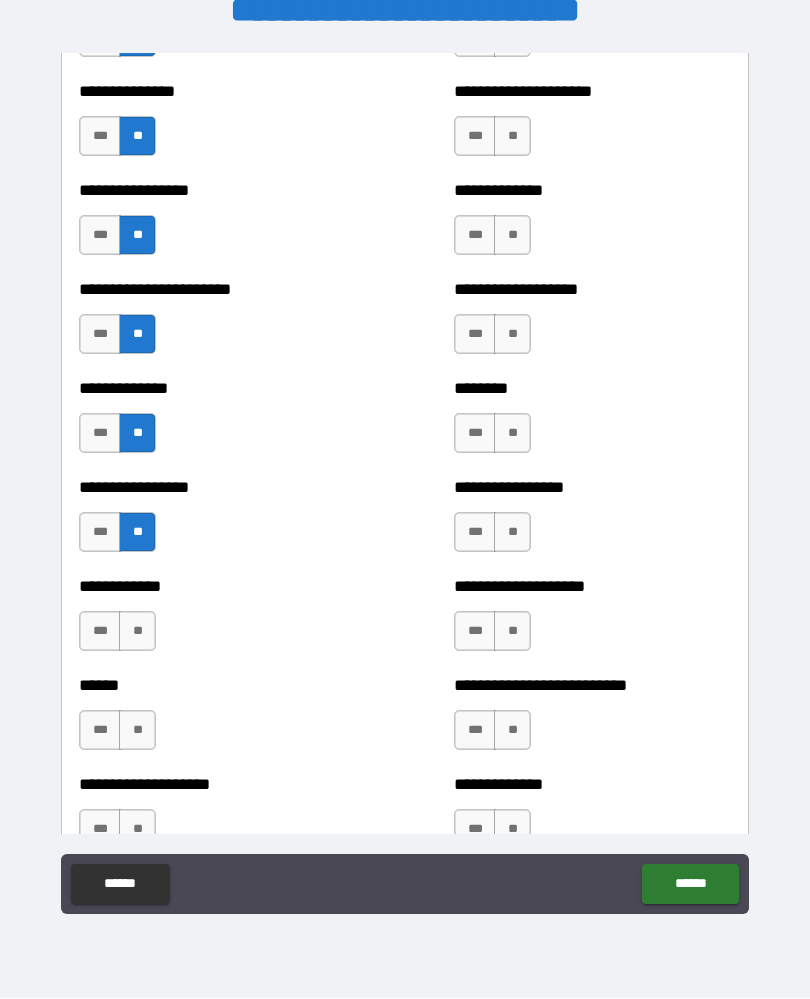 click on "**" at bounding box center [137, 632] 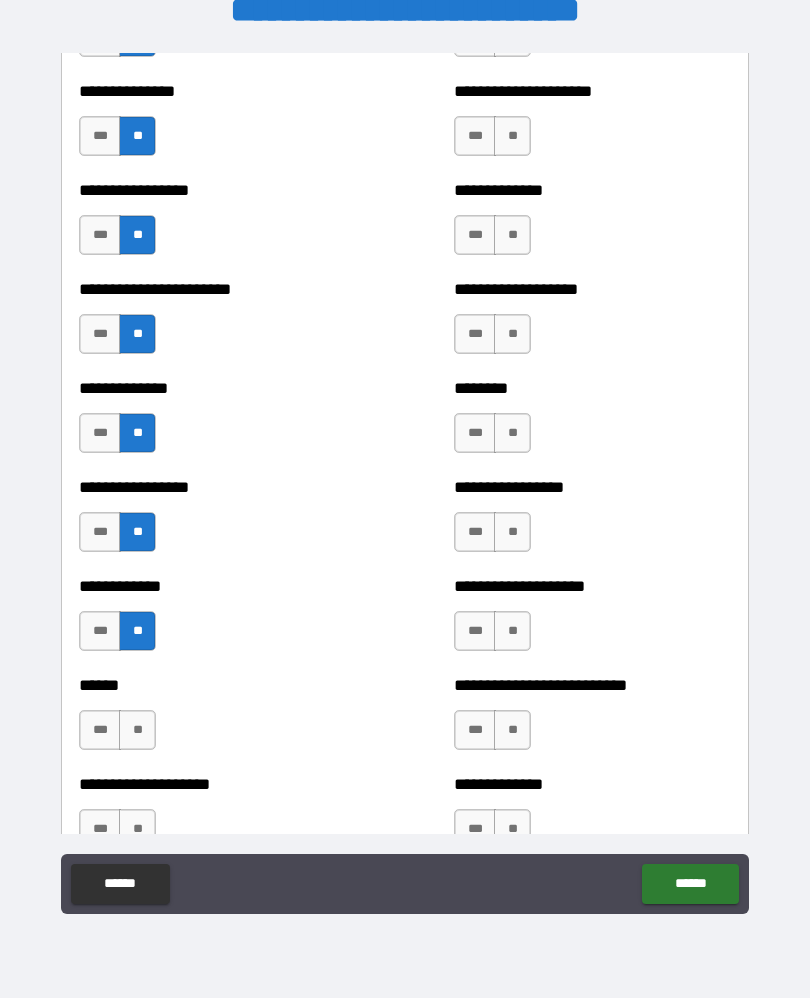 click on "***" at bounding box center [100, 731] 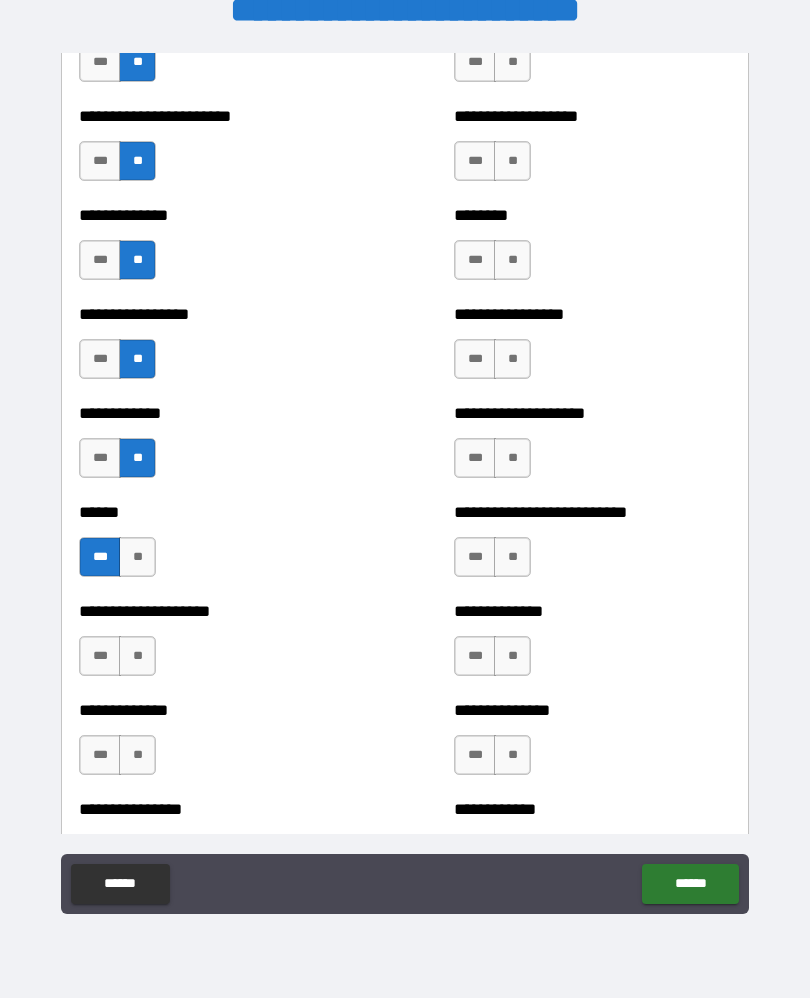 scroll, scrollTop: 3612, scrollLeft: 0, axis: vertical 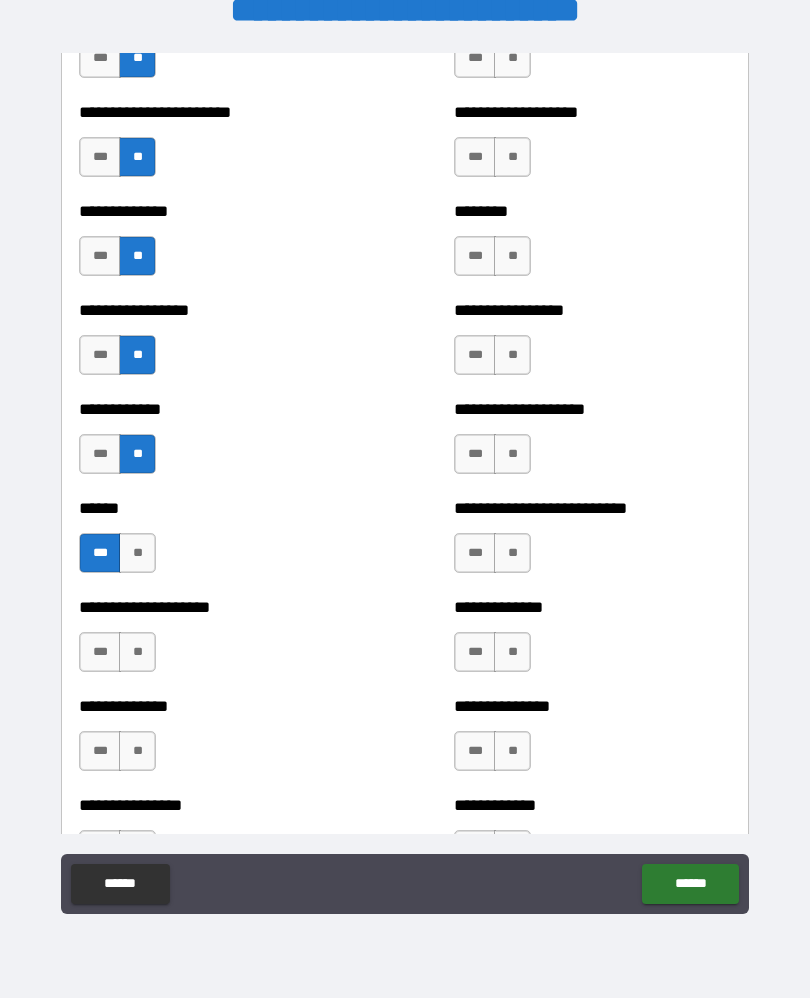 click on "**" at bounding box center (137, 653) 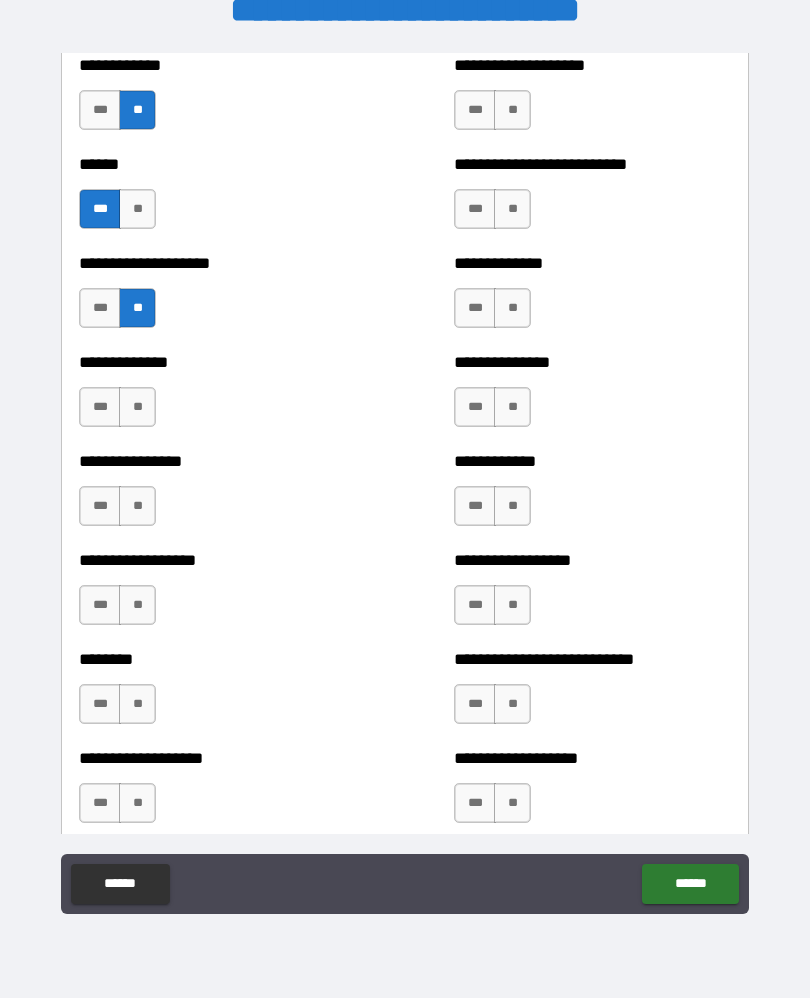 scroll, scrollTop: 3962, scrollLeft: 0, axis: vertical 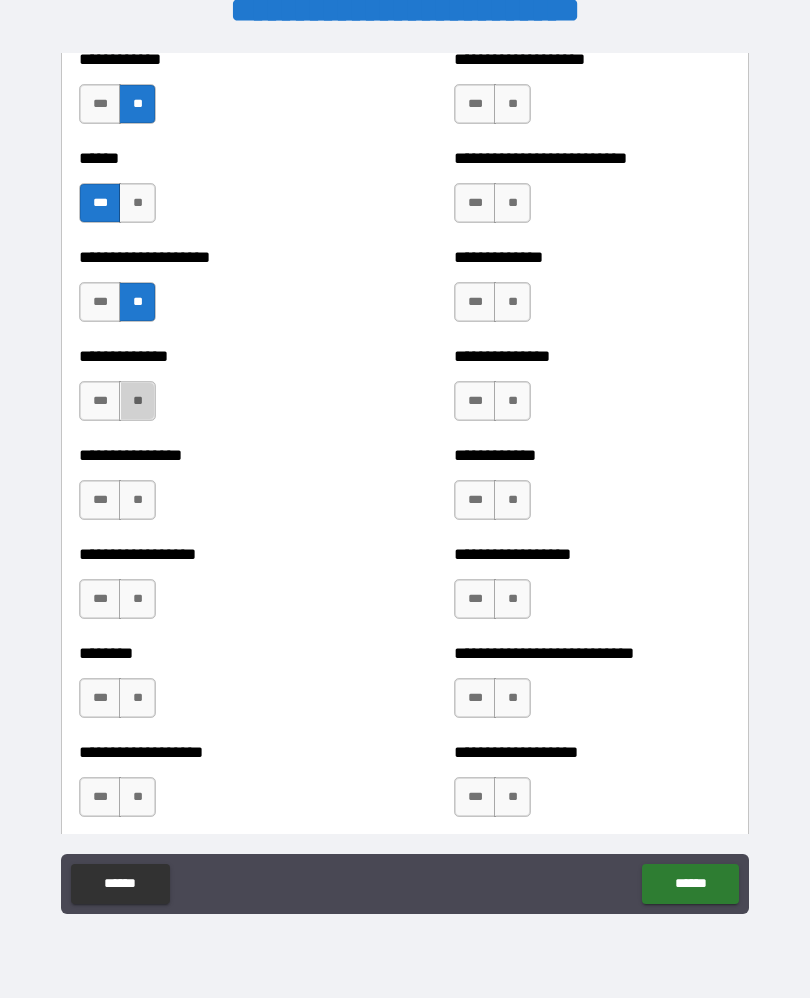 click on "**" at bounding box center [137, 402] 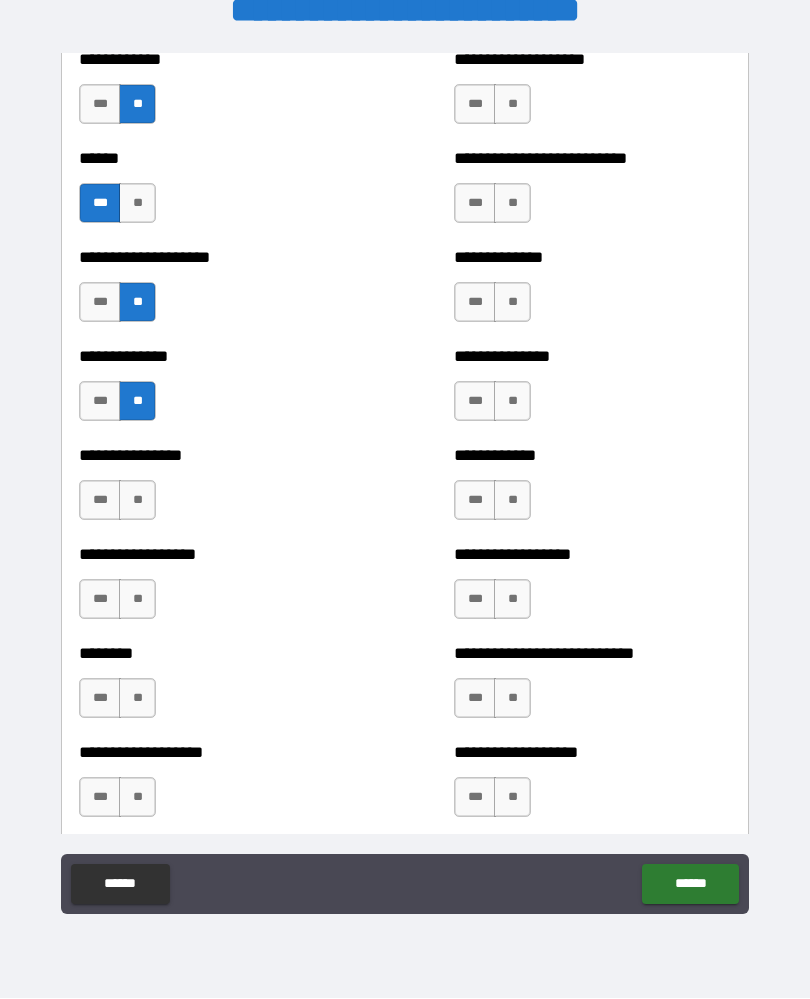 click on "**" at bounding box center (137, 501) 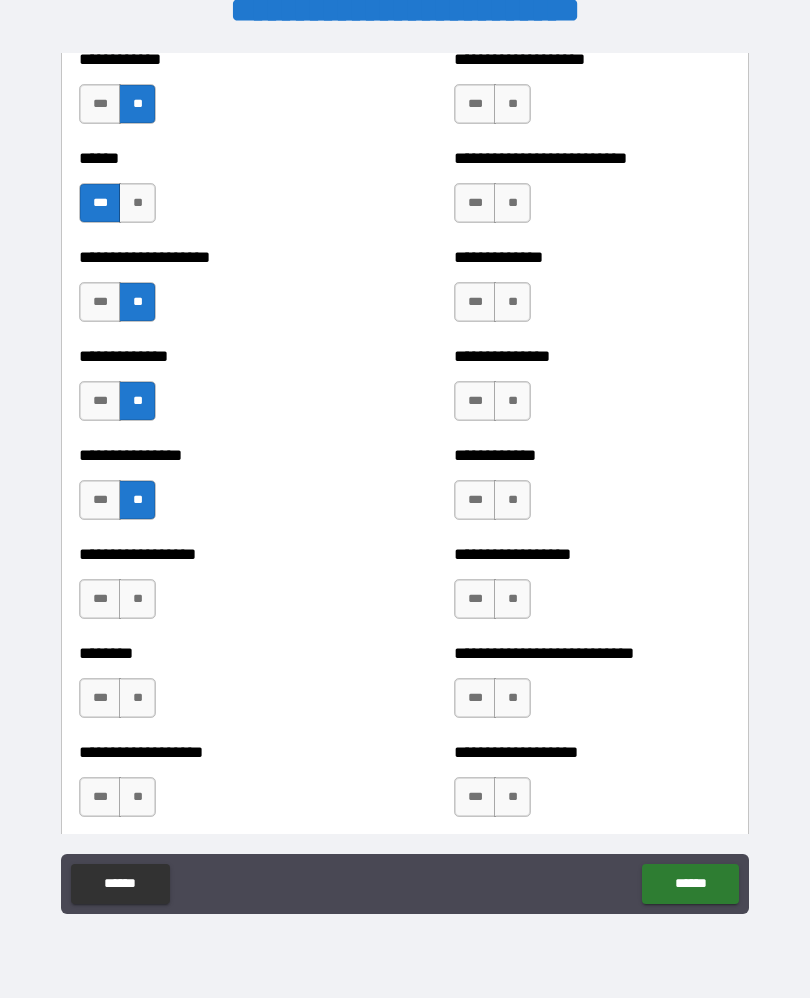 click on "**" at bounding box center [137, 600] 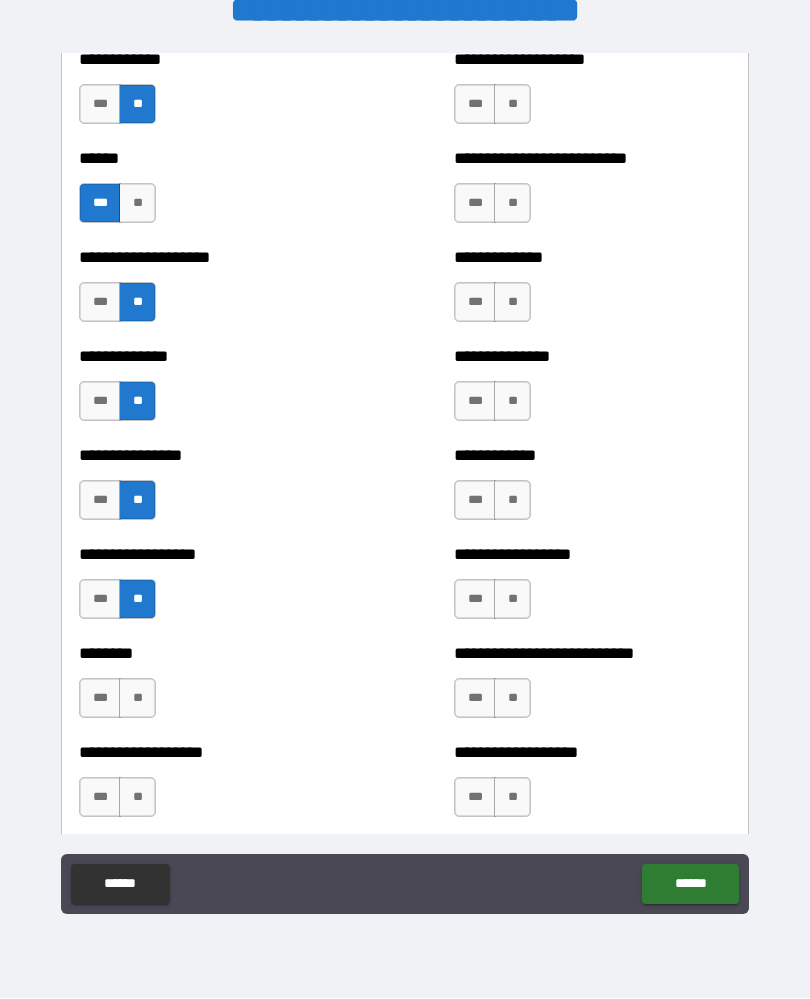 click on "**" at bounding box center [137, 699] 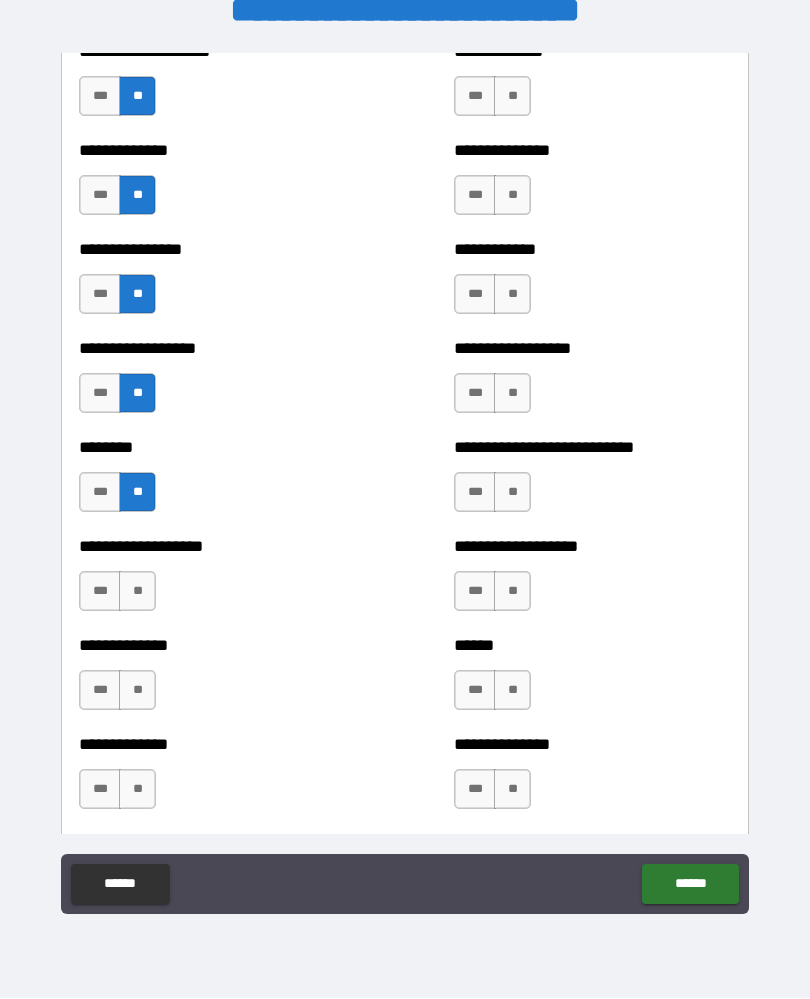scroll, scrollTop: 4170, scrollLeft: 0, axis: vertical 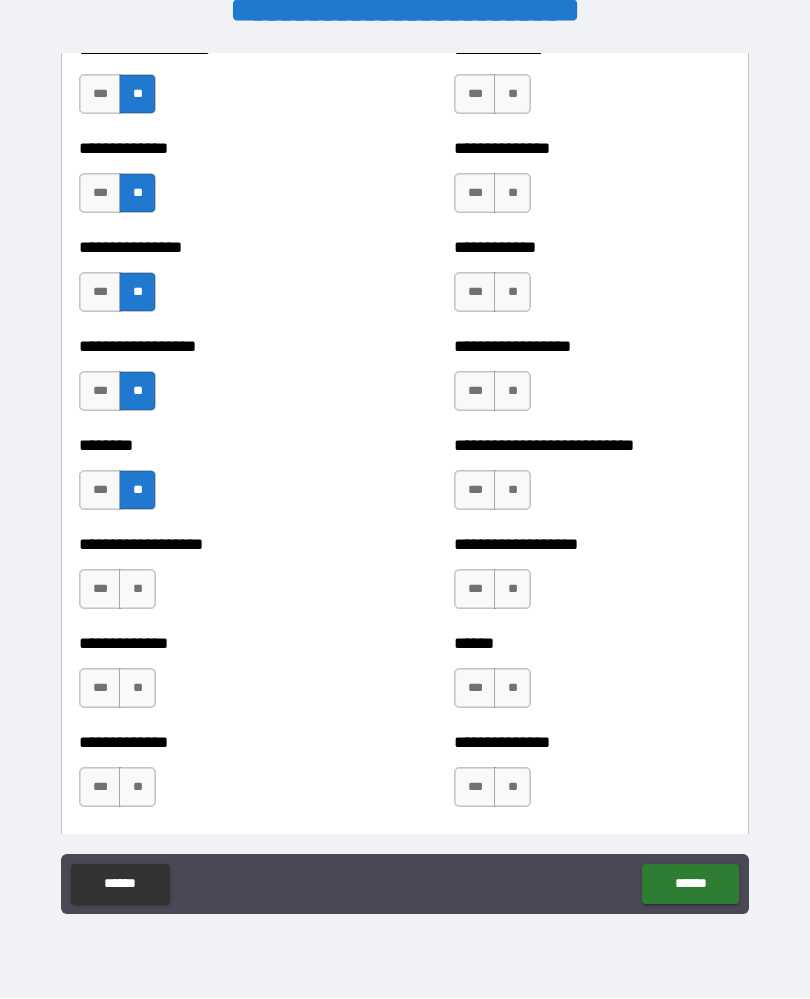 click on "**" at bounding box center [137, 590] 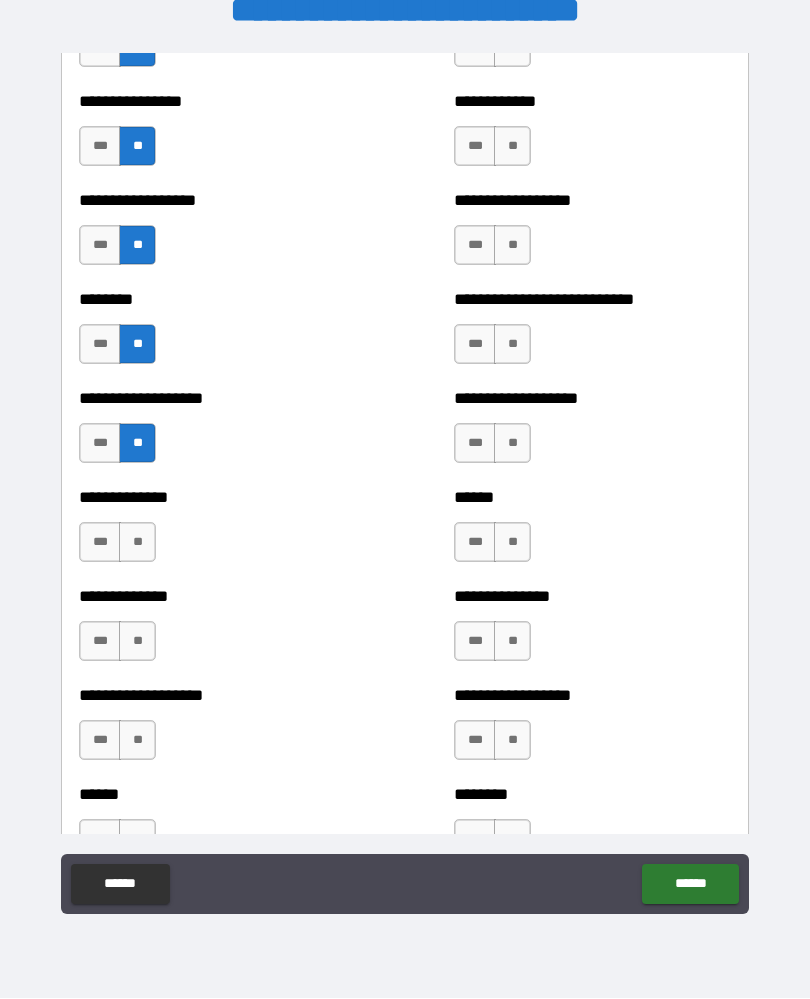 scroll, scrollTop: 4318, scrollLeft: 0, axis: vertical 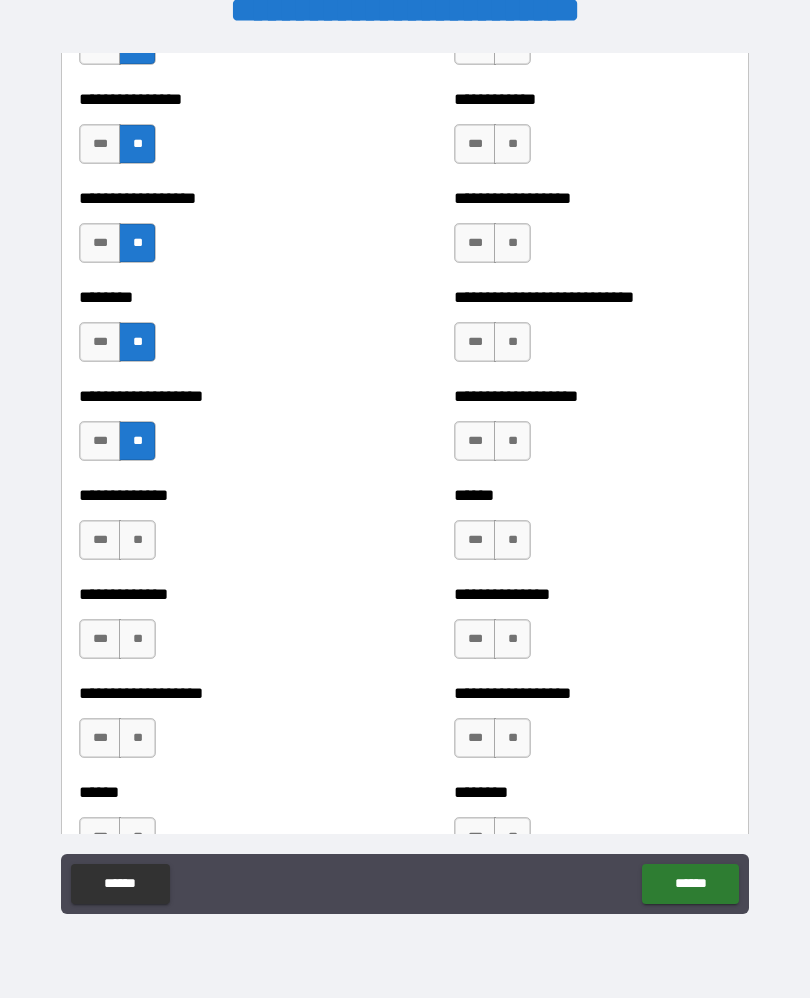 click on "**" at bounding box center [137, 541] 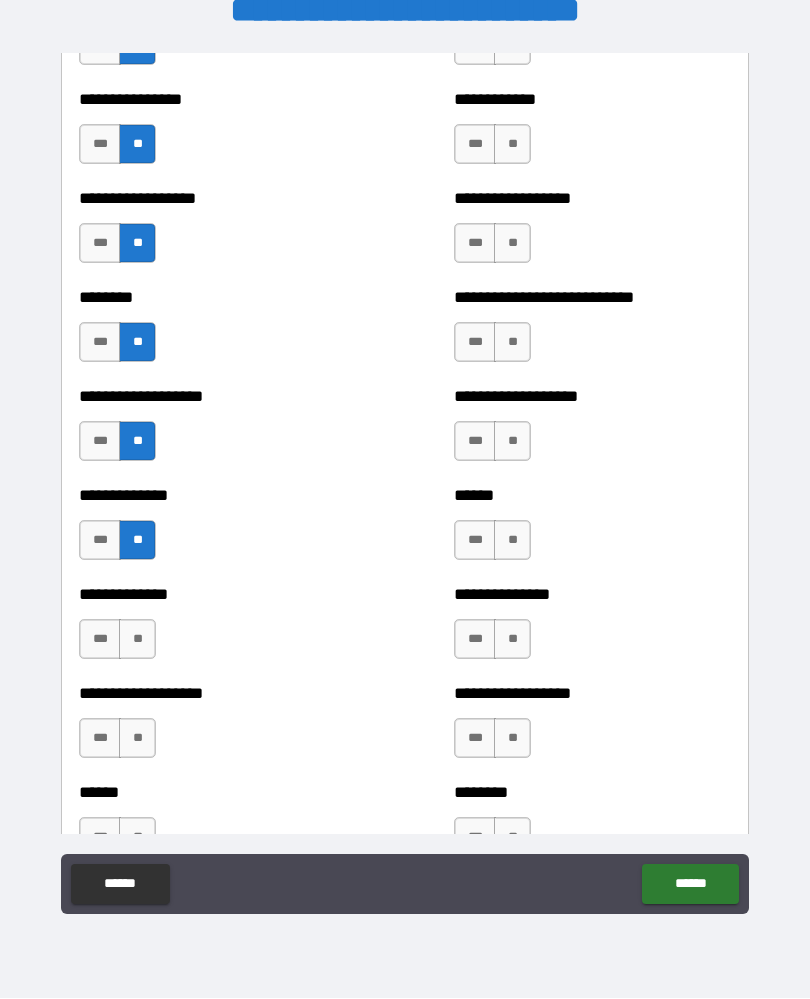 click on "**" at bounding box center (137, 640) 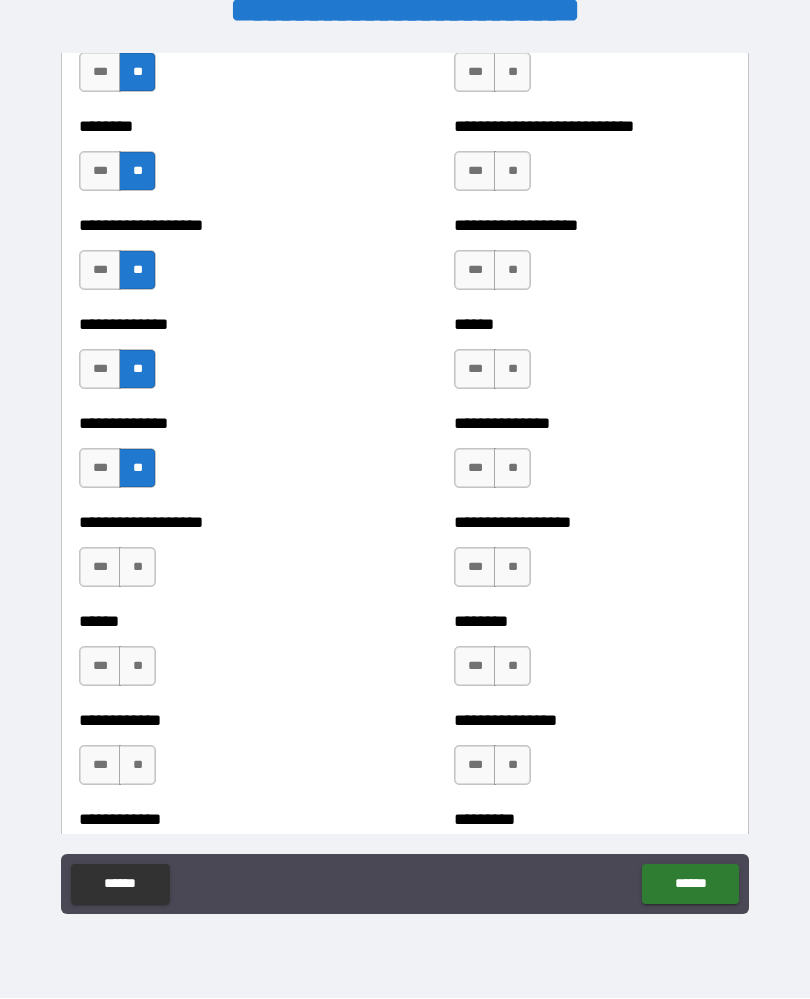 scroll, scrollTop: 4490, scrollLeft: 0, axis: vertical 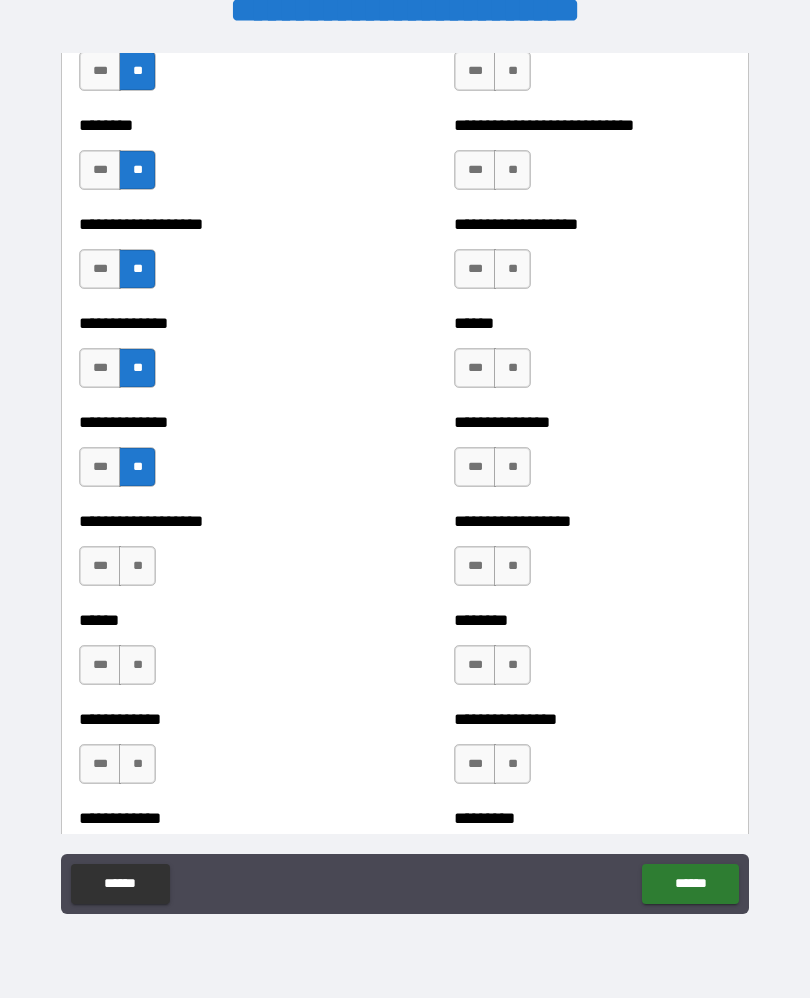 click on "**" at bounding box center [137, 567] 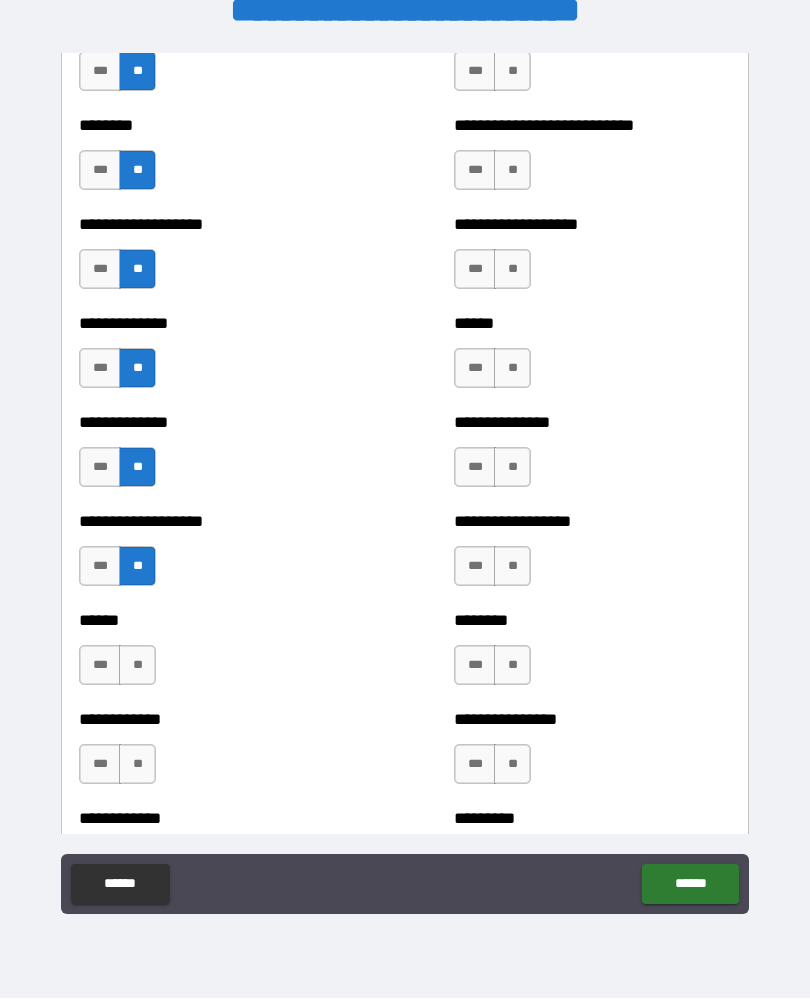 click on "**" at bounding box center [137, 666] 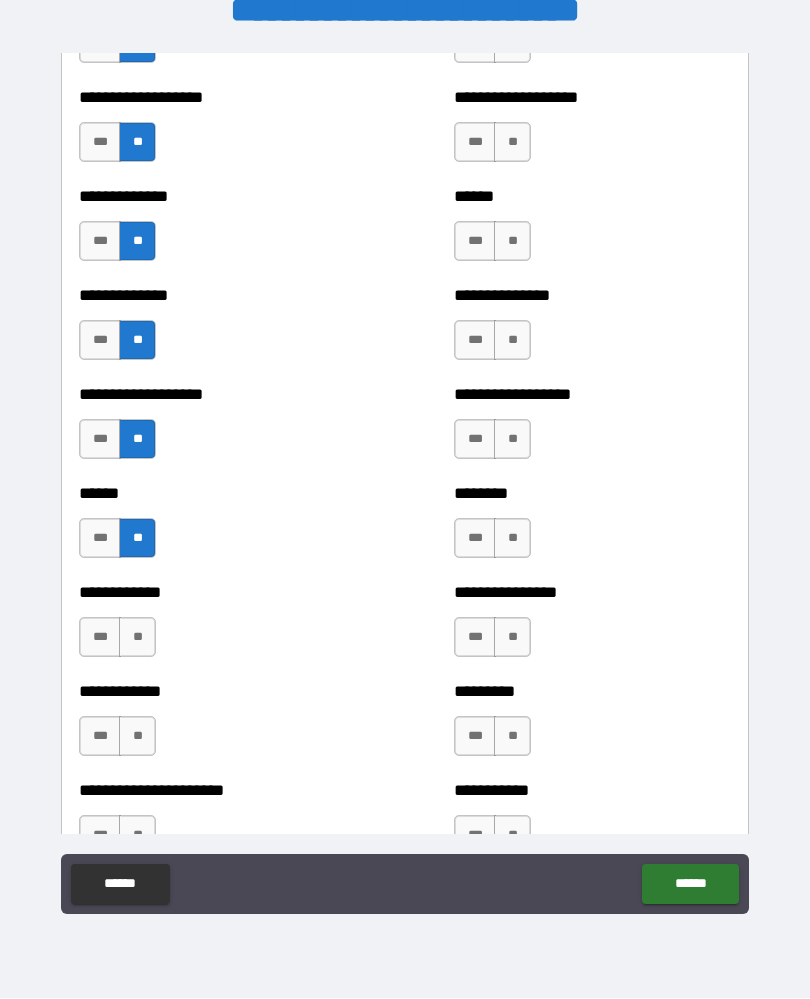 scroll, scrollTop: 4728, scrollLeft: 0, axis: vertical 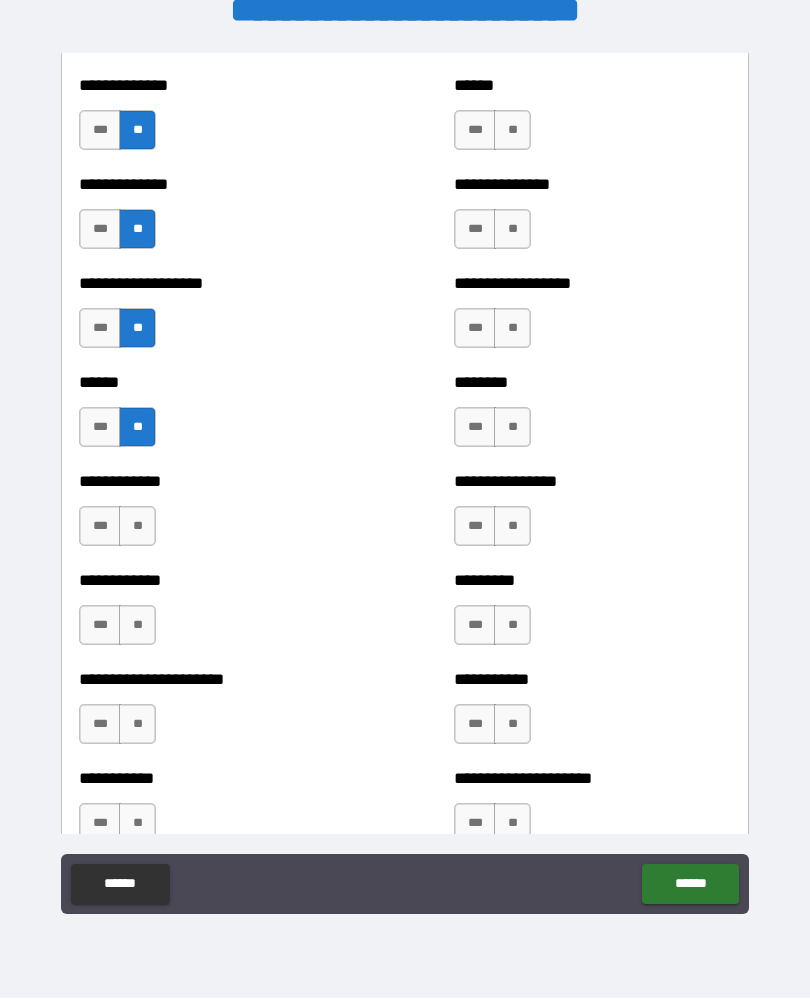 click on "**" at bounding box center (137, 527) 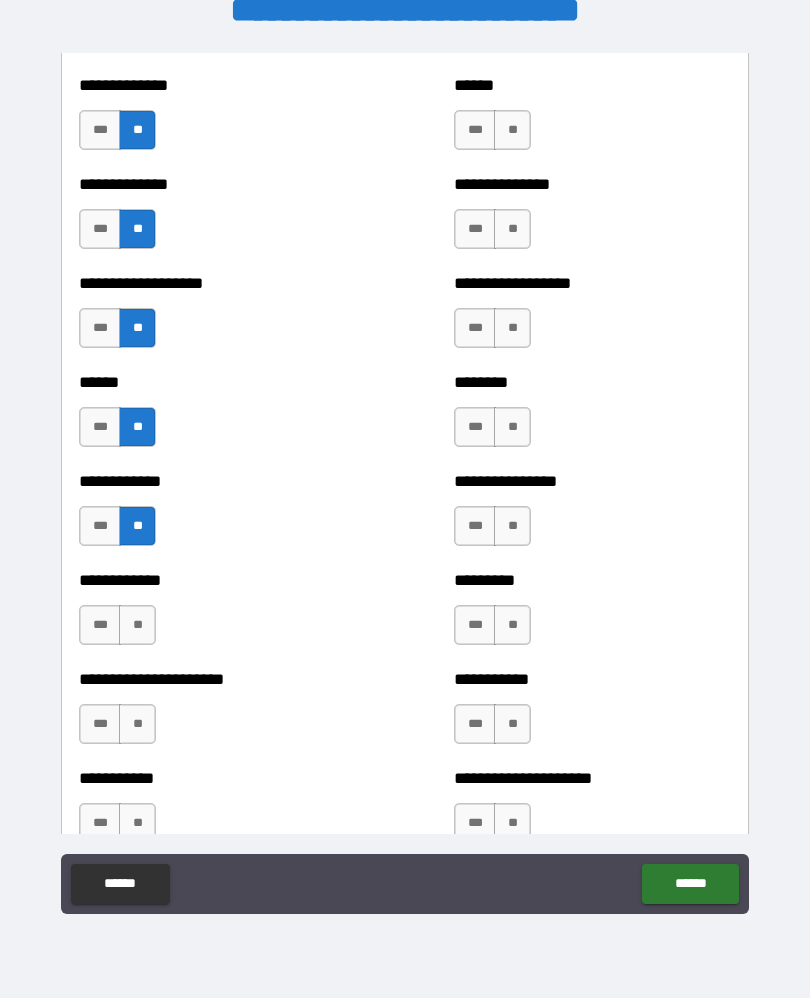 click on "**" at bounding box center (137, 626) 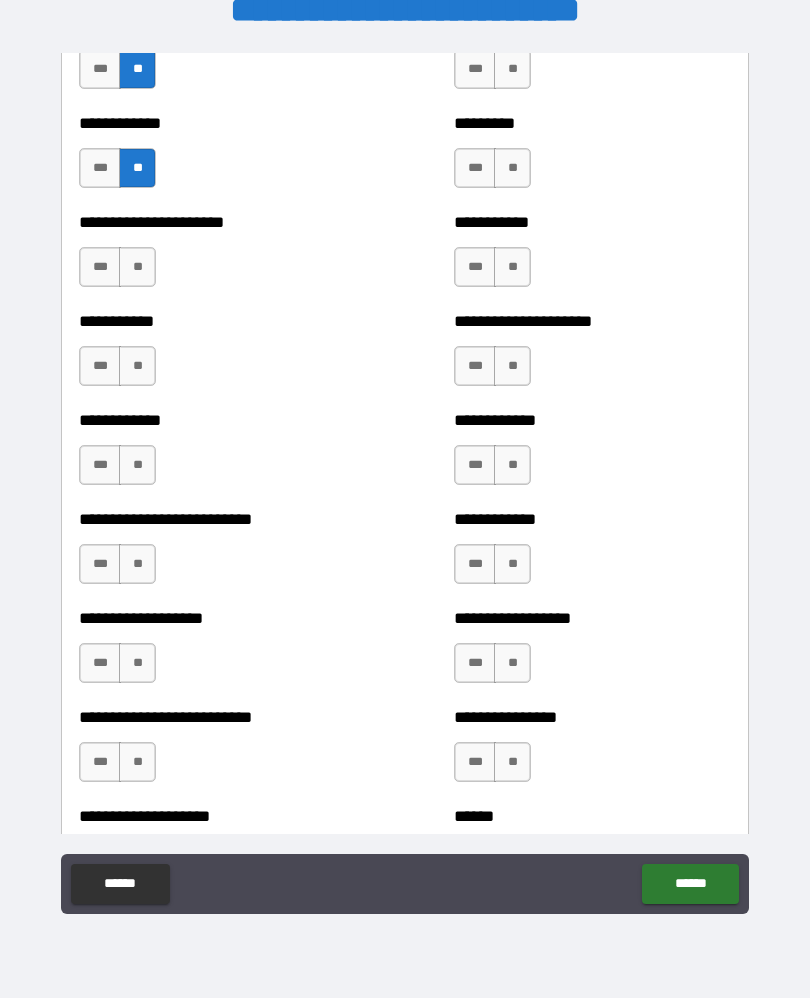 scroll, scrollTop: 5103, scrollLeft: 0, axis: vertical 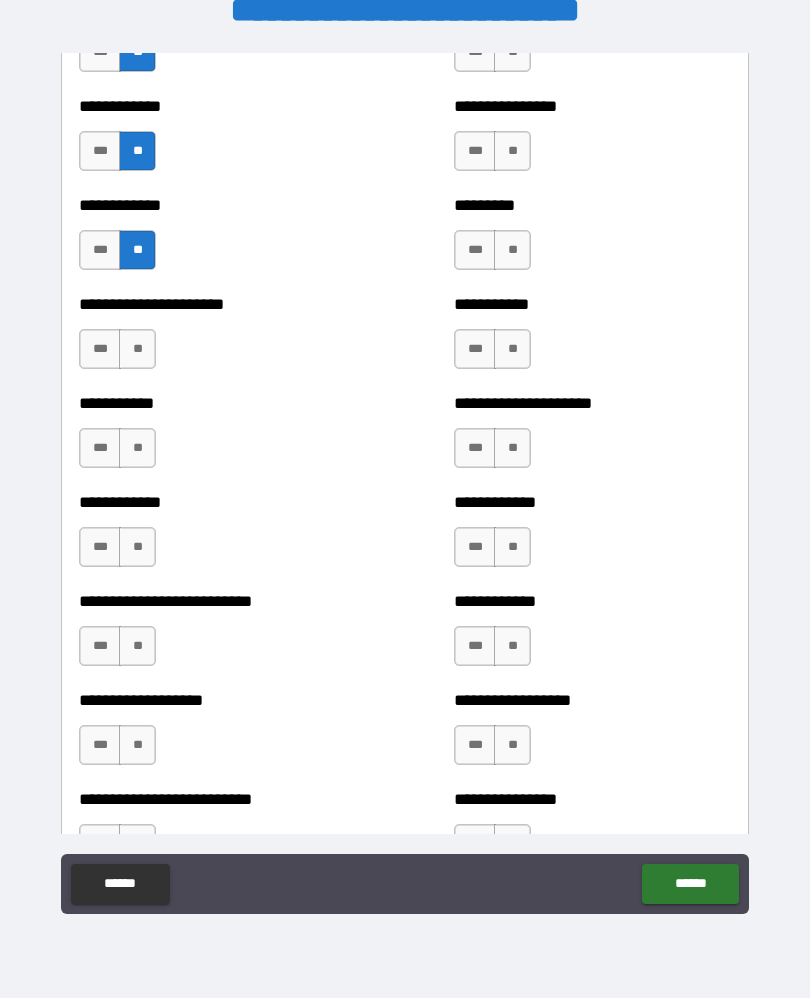 click on "**" at bounding box center (137, 350) 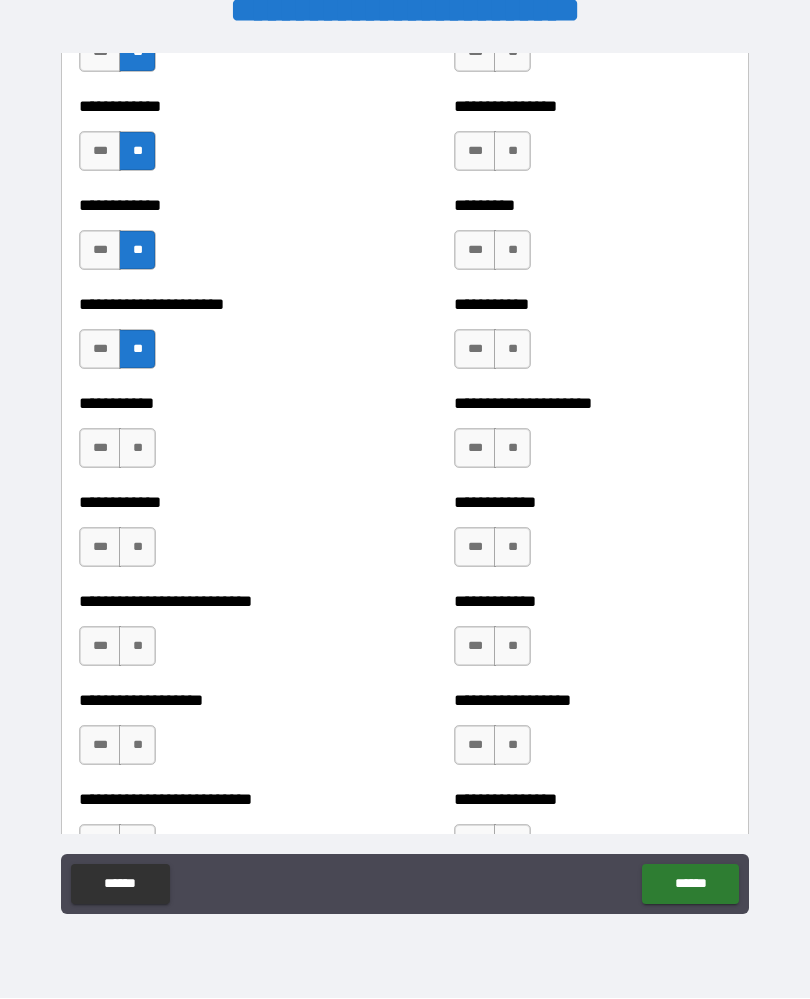 click on "**" at bounding box center (137, 449) 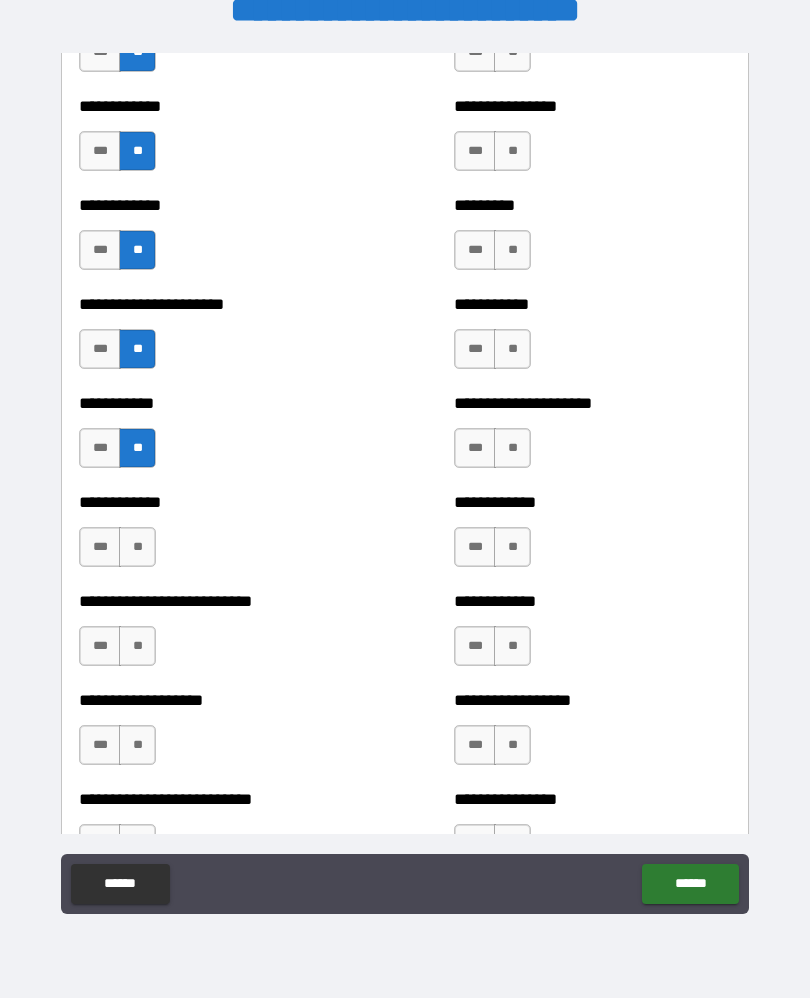 click on "**" at bounding box center [137, 548] 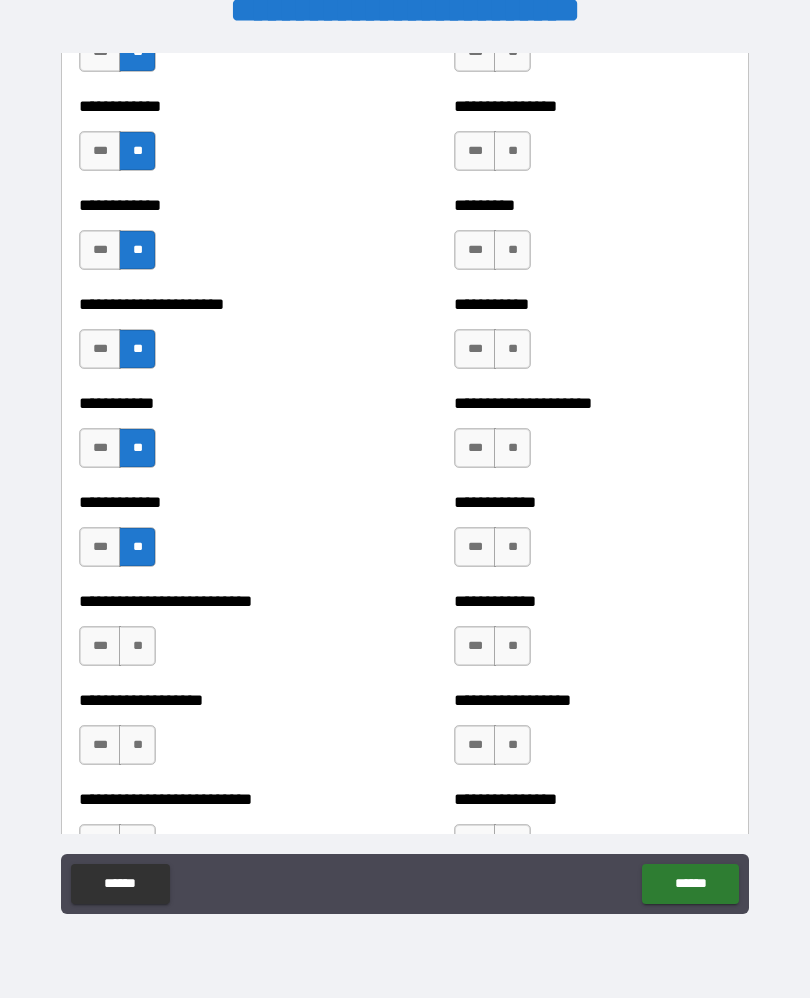 click on "**" at bounding box center [137, 647] 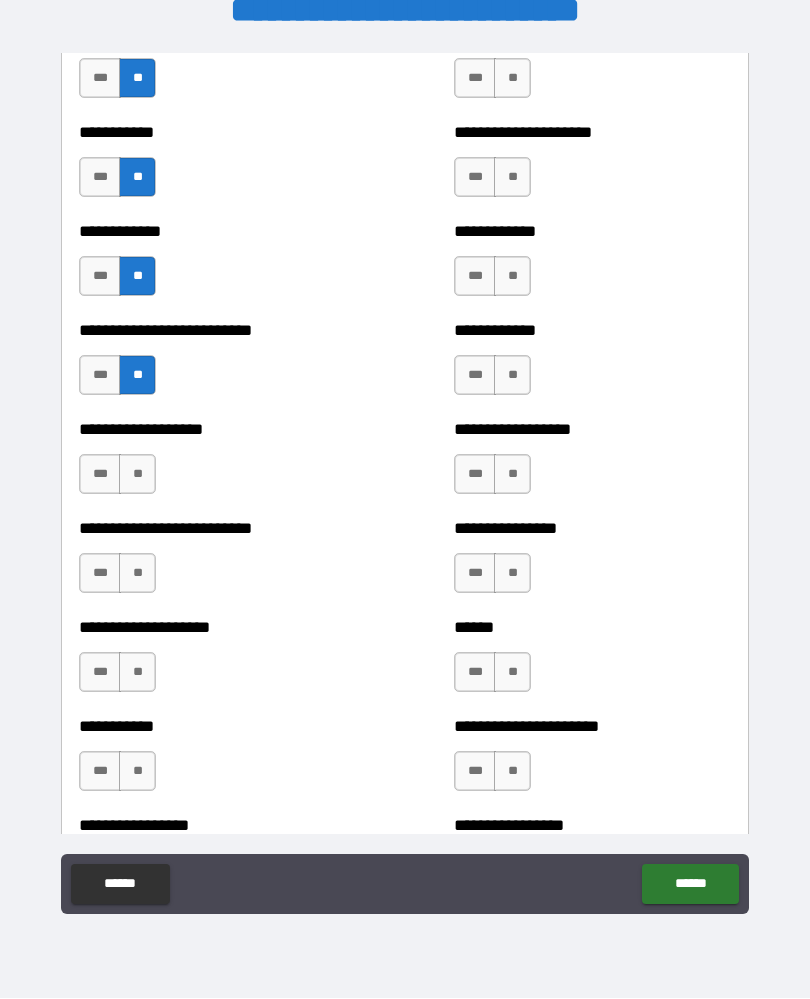 scroll, scrollTop: 5375, scrollLeft: 0, axis: vertical 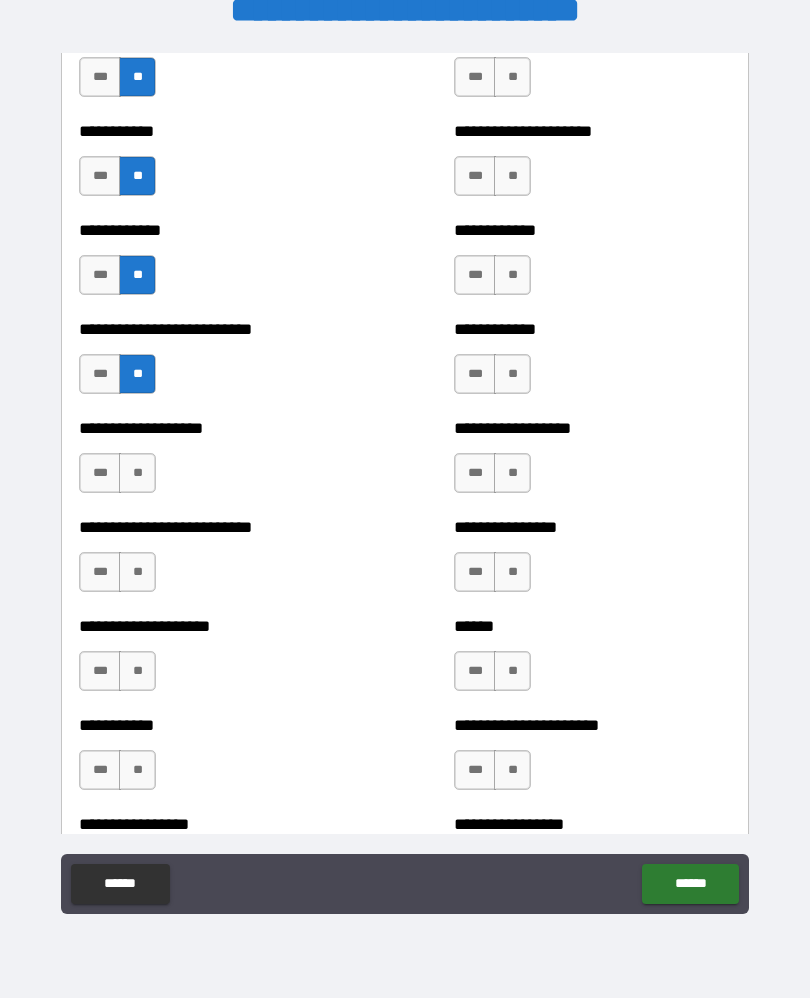 click on "**" at bounding box center (137, 474) 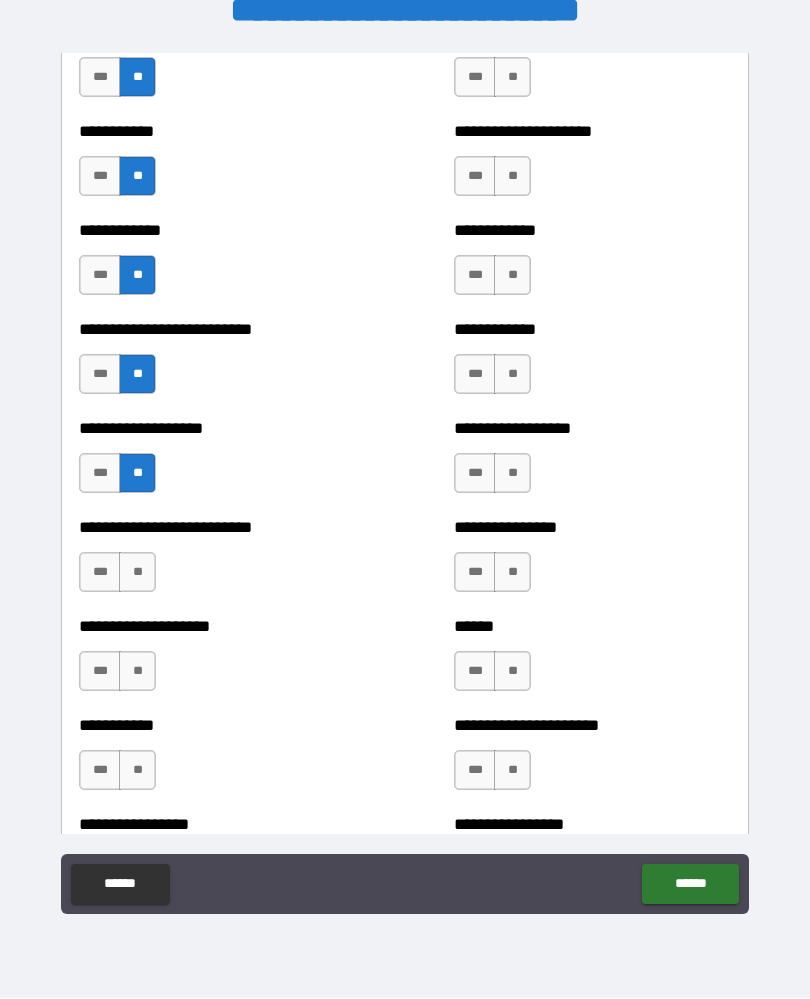 click on "**" at bounding box center (137, 573) 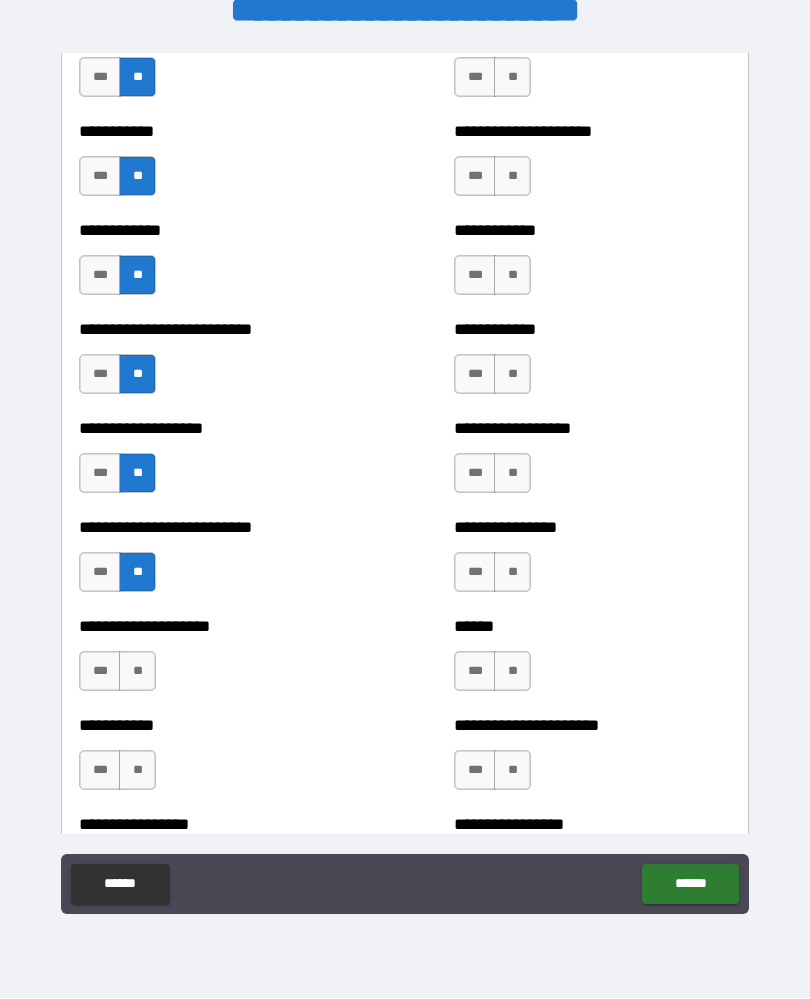 click on "**" at bounding box center (137, 672) 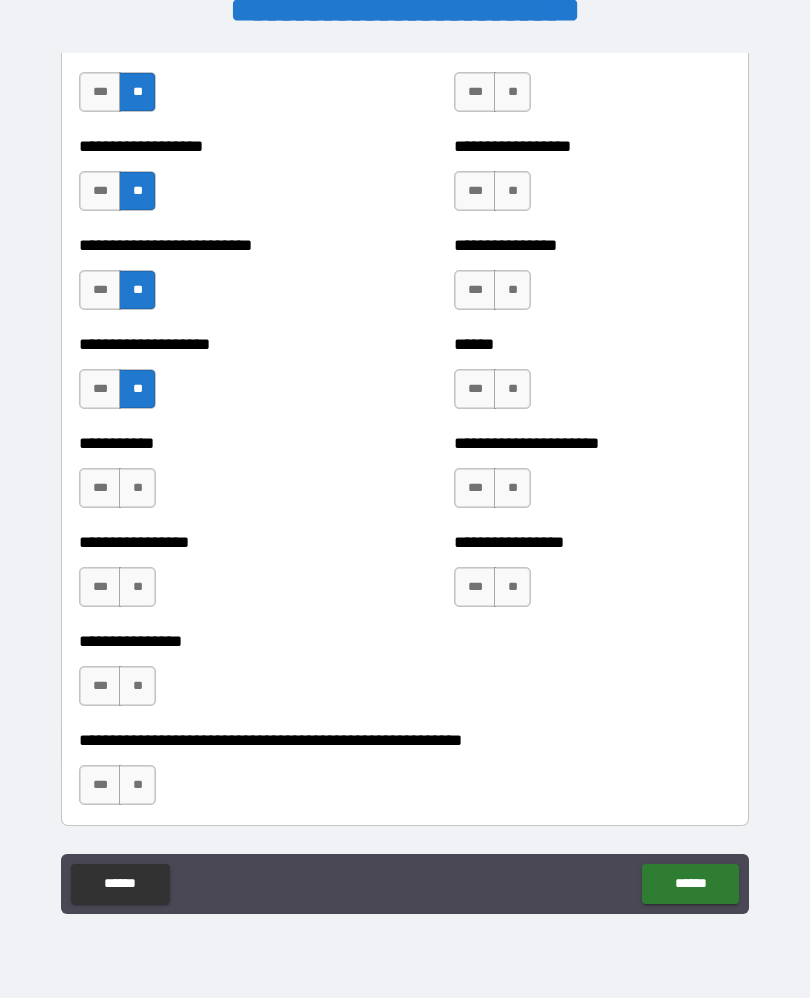 scroll, scrollTop: 5660, scrollLeft: 0, axis: vertical 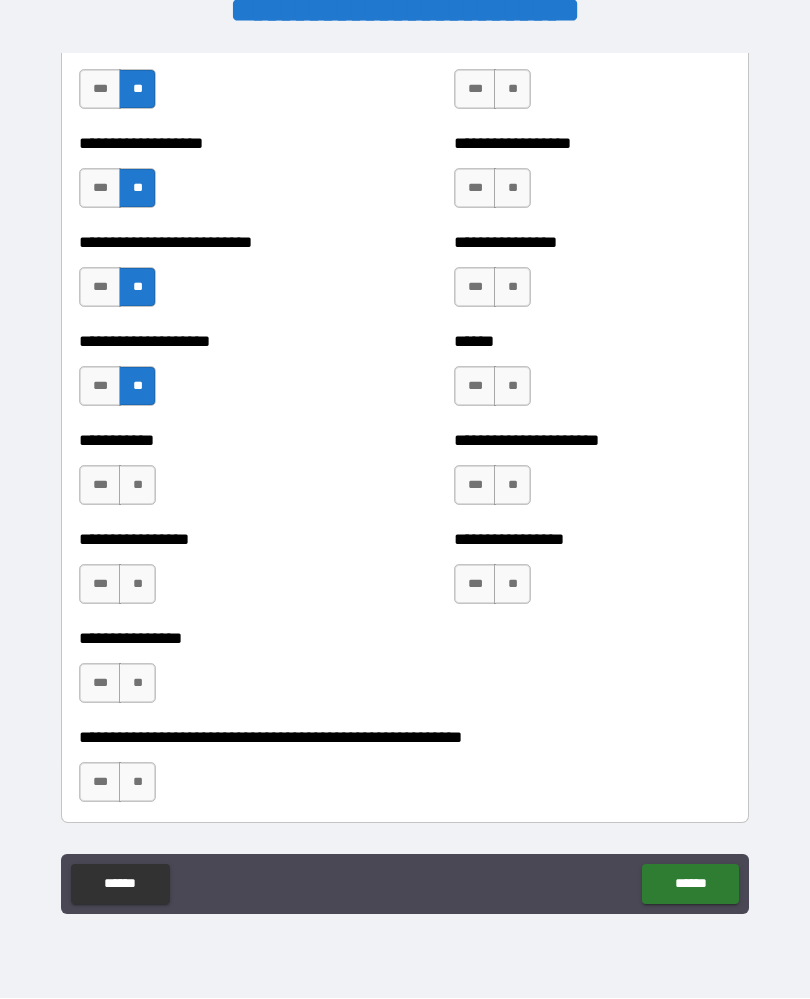 click on "**" at bounding box center [137, 486] 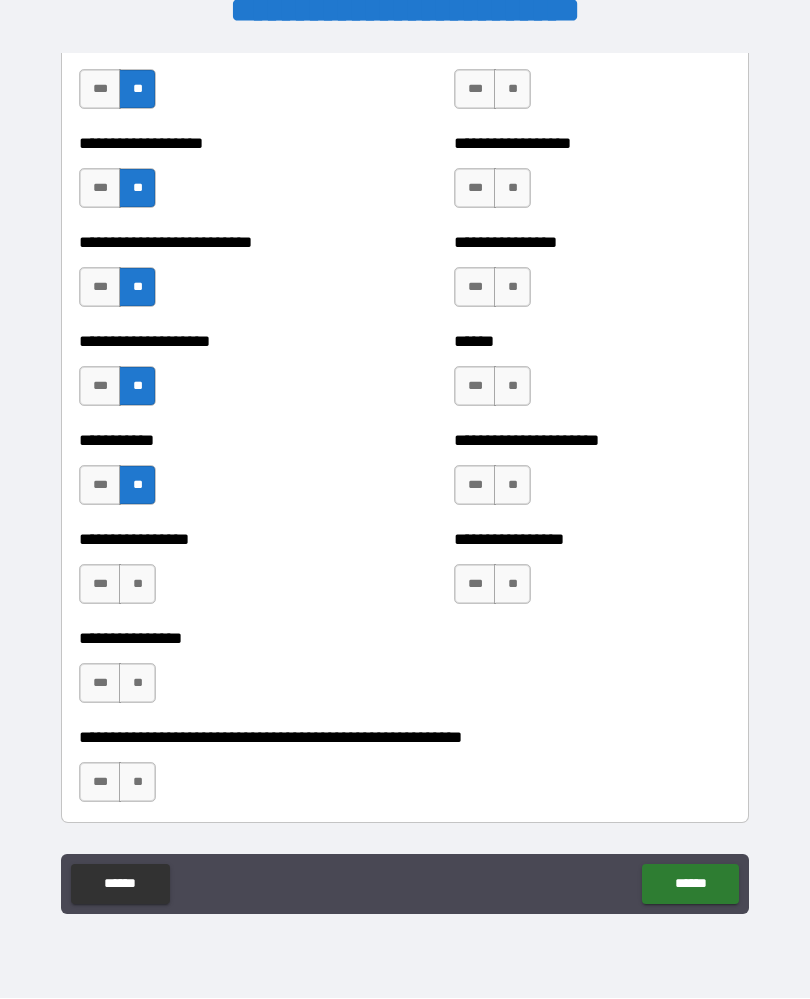 click on "**" at bounding box center (137, 585) 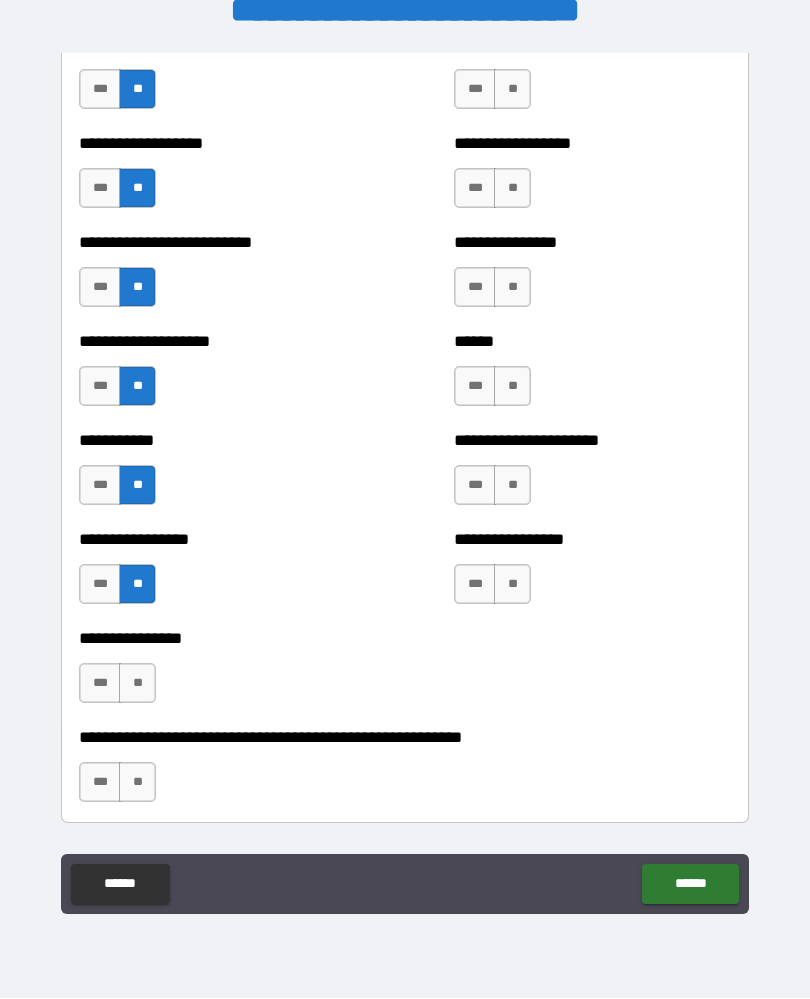 click on "**" at bounding box center (137, 684) 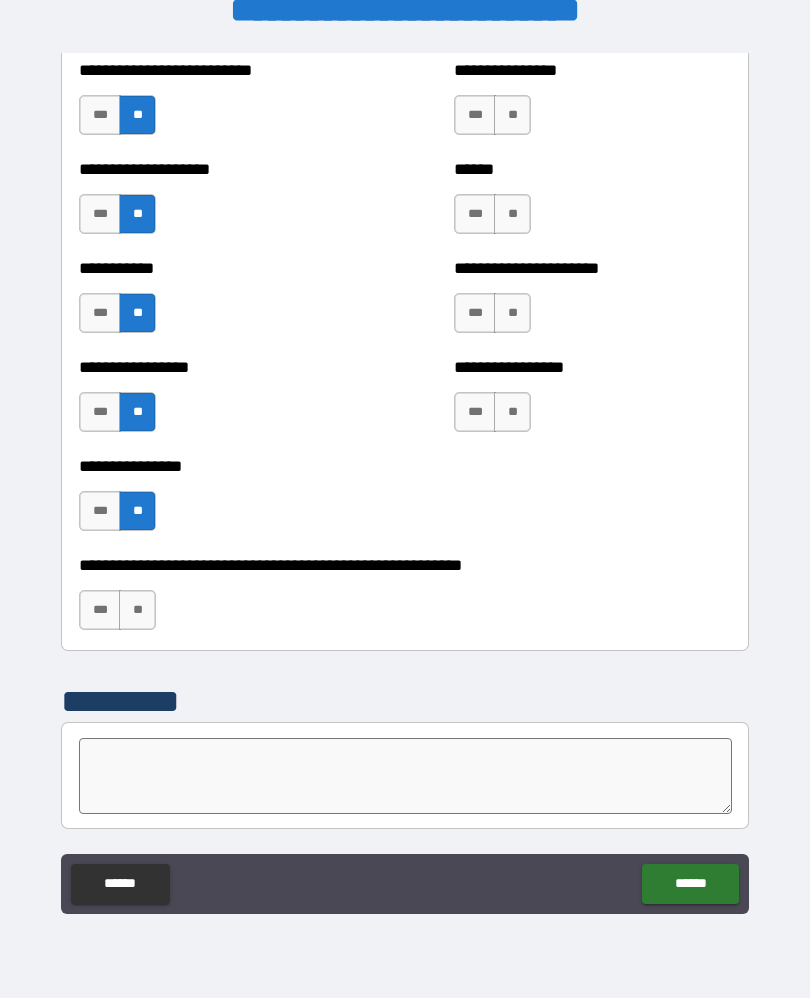 scroll, scrollTop: 5838, scrollLeft: 0, axis: vertical 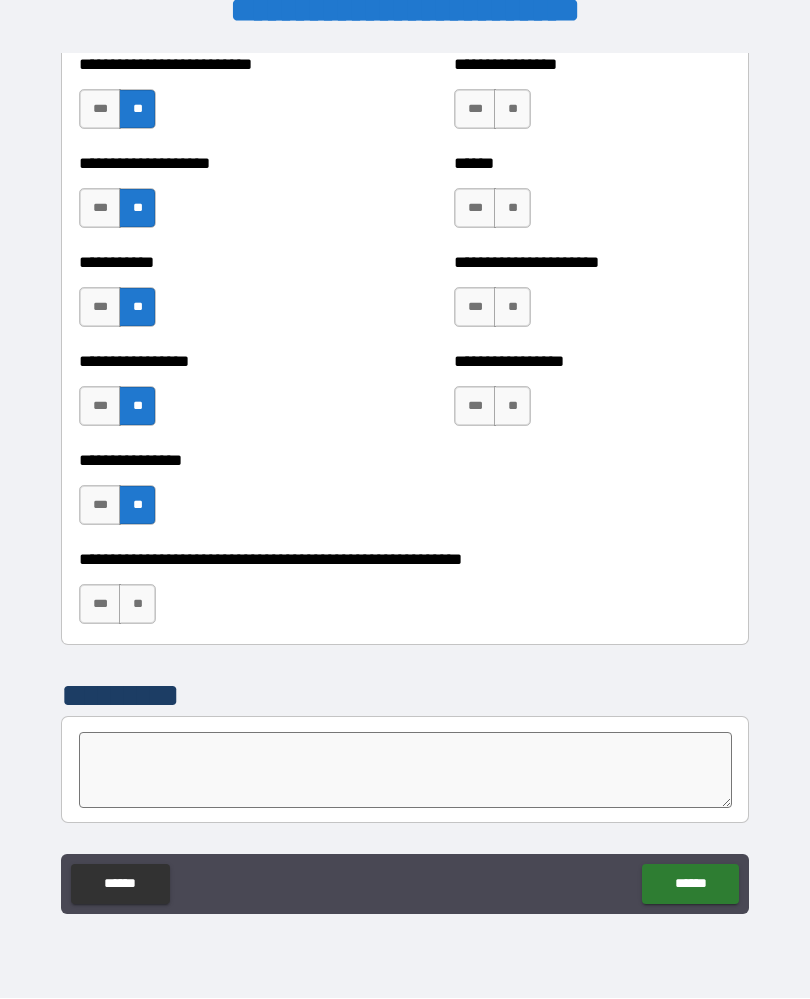 click on "**" at bounding box center [137, 605] 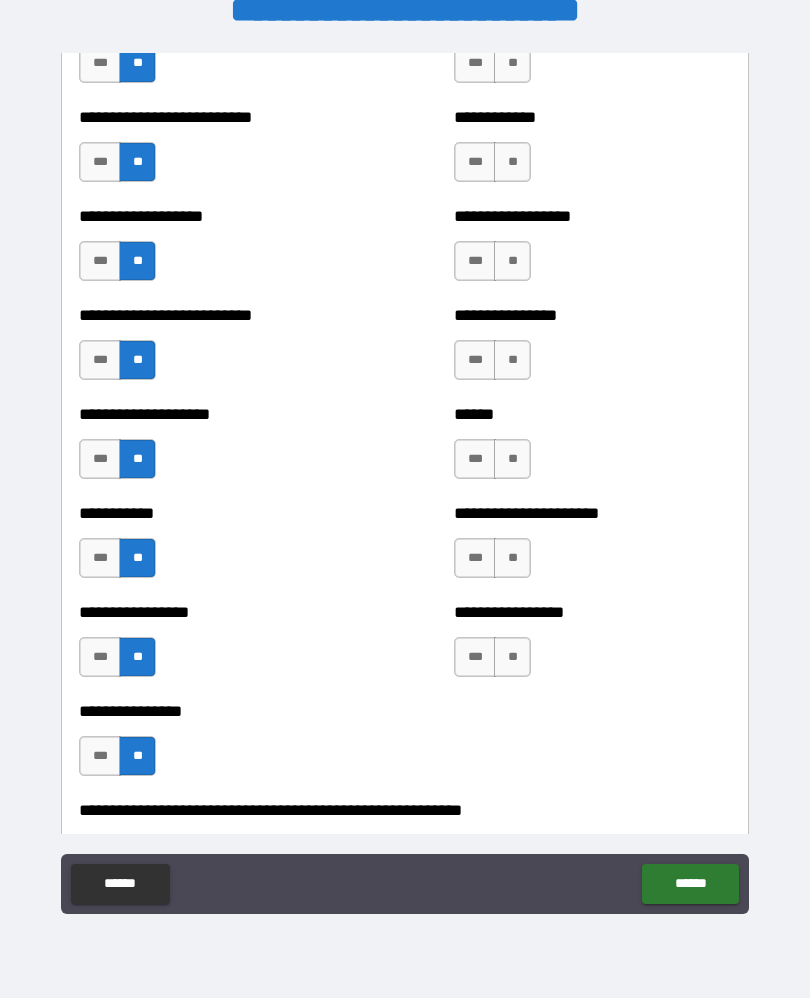 scroll, scrollTop: 5568, scrollLeft: 0, axis: vertical 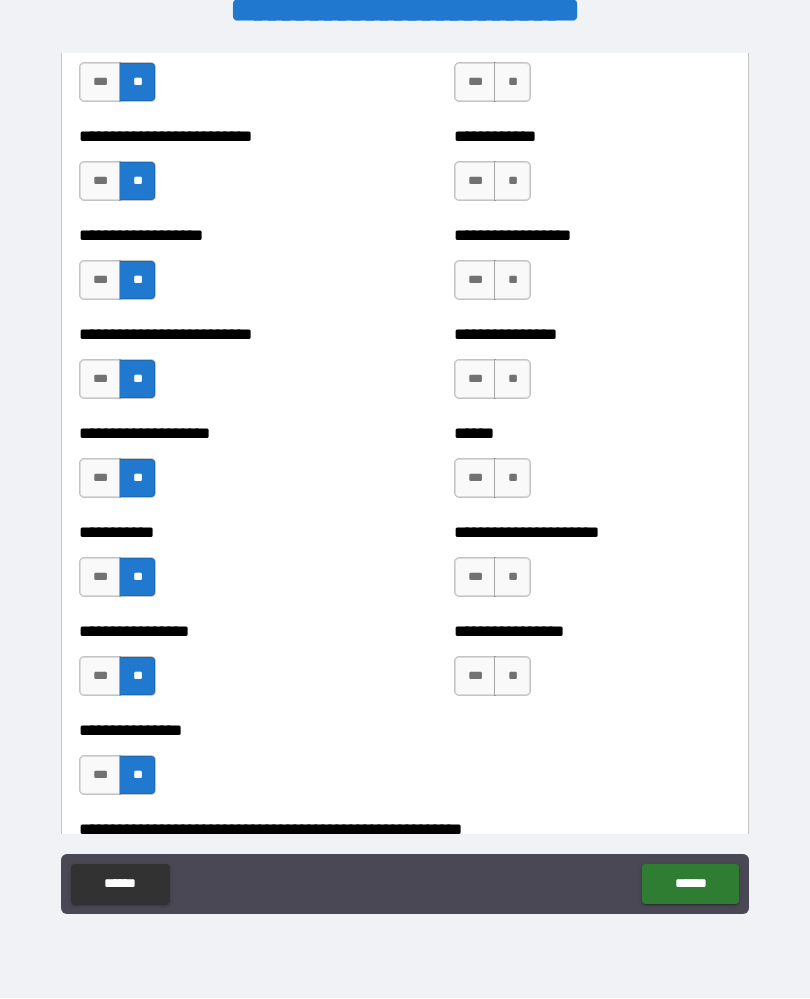 click on "**" at bounding box center [512, 677] 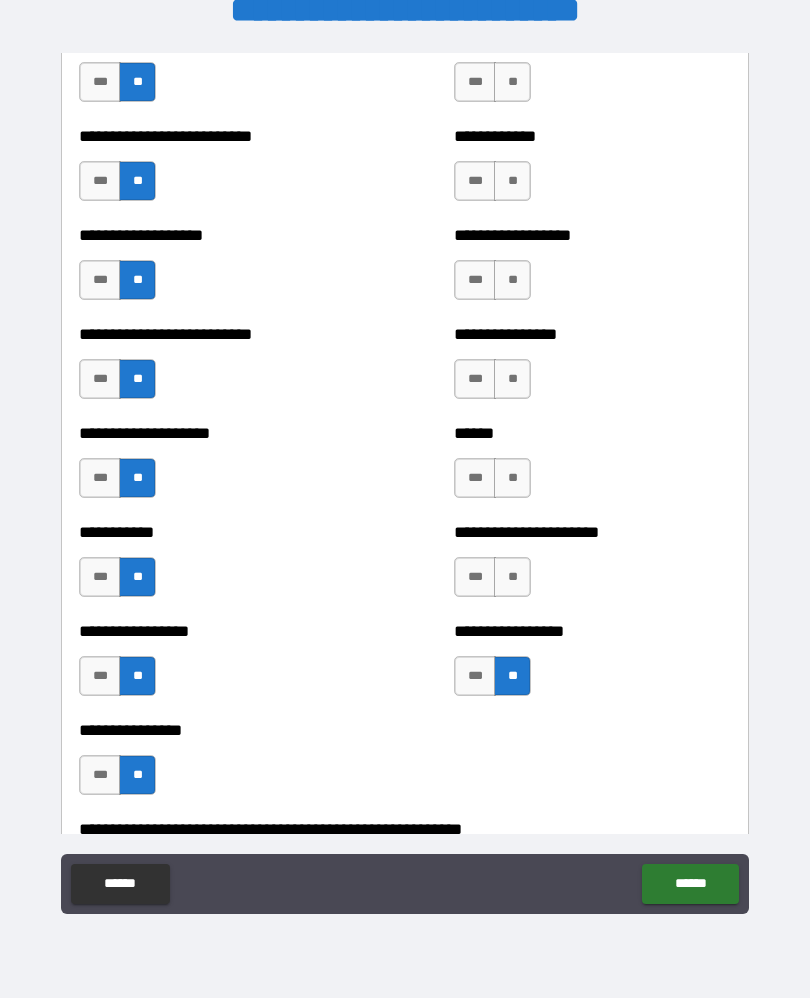 click on "**" at bounding box center [512, 578] 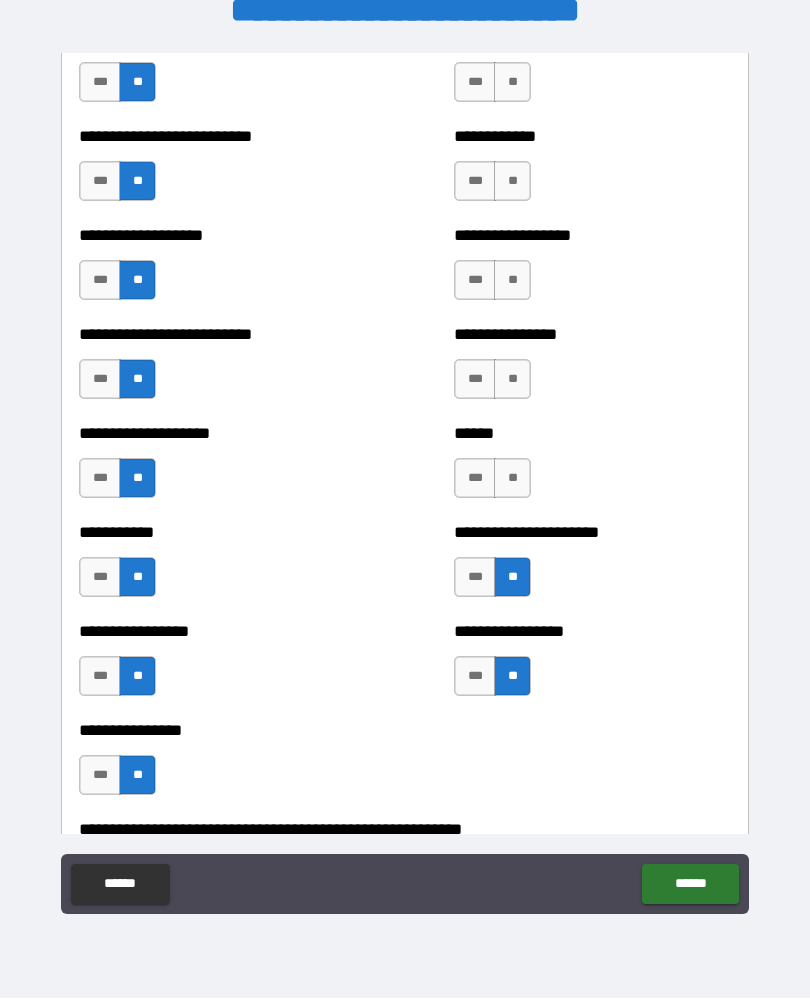 click on "**" at bounding box center (512, 479) 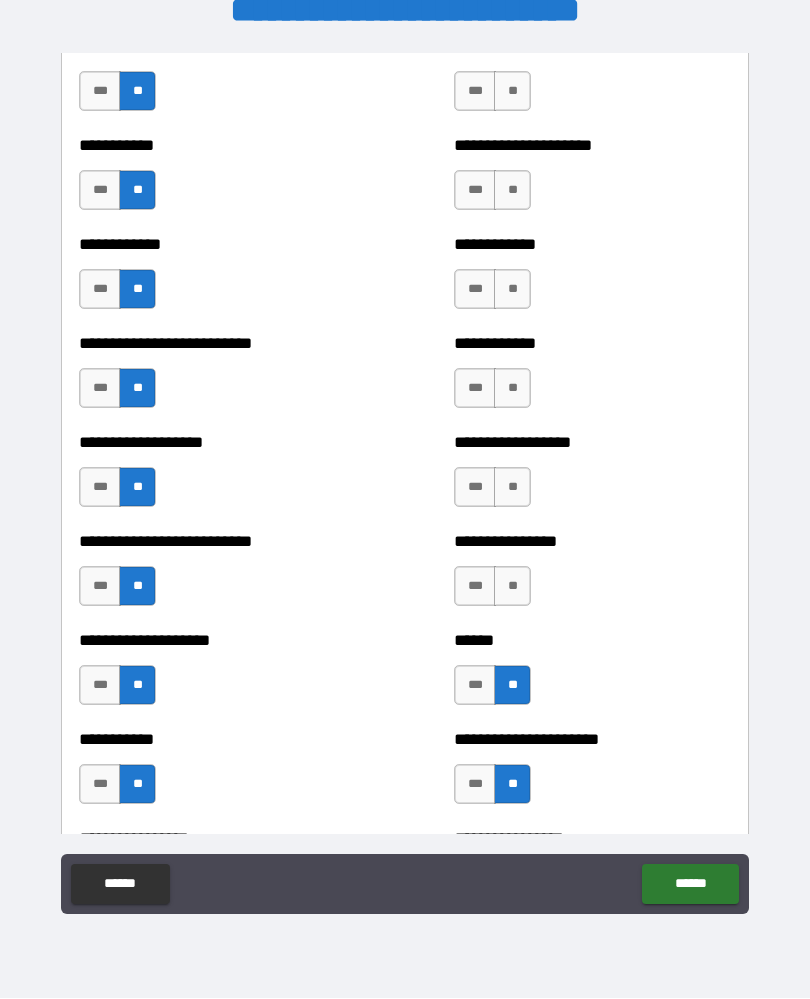 scroll, scrollTop: 5352, scrollLeft: 0, axis: vertical 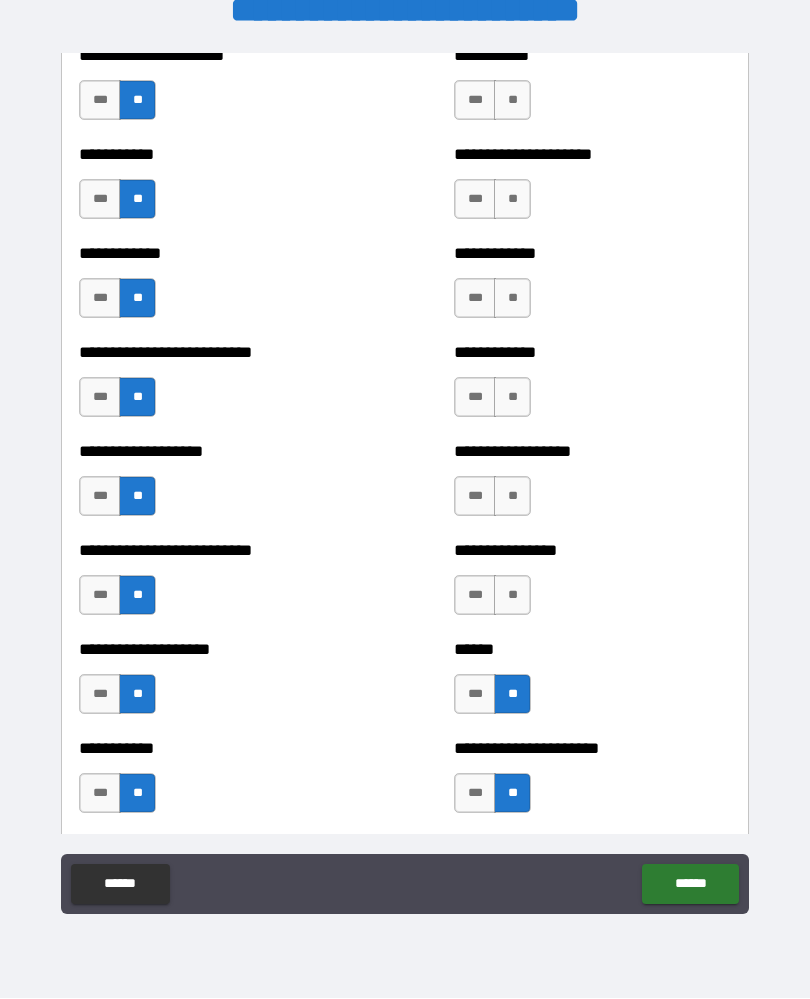 click on "**" at bounding box center (512, 596) 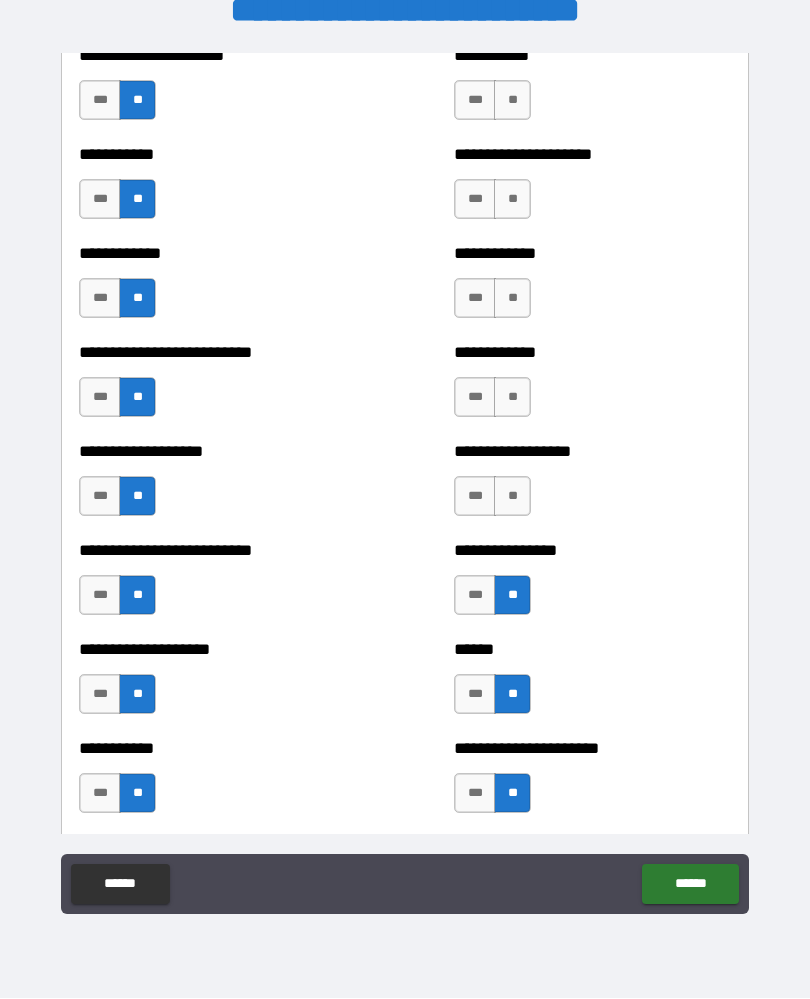 click on "**********" at bounding box center [592, 487] 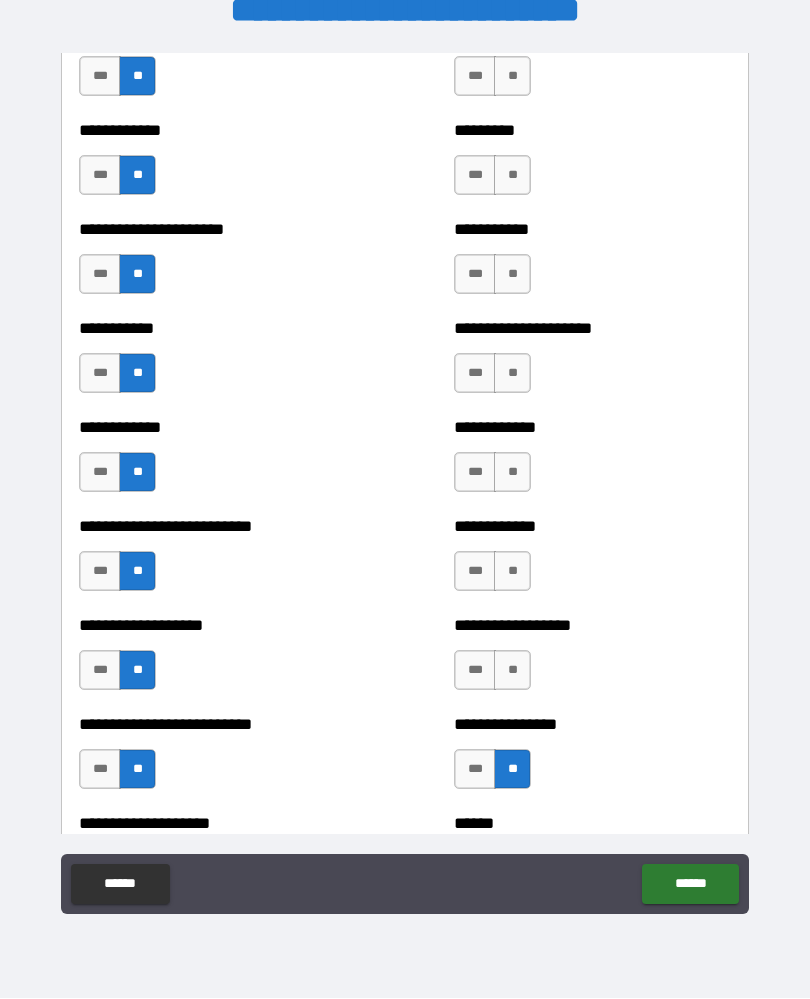 scroll, scrollTop: 5131, scrollLeft: 0, axis: vertical 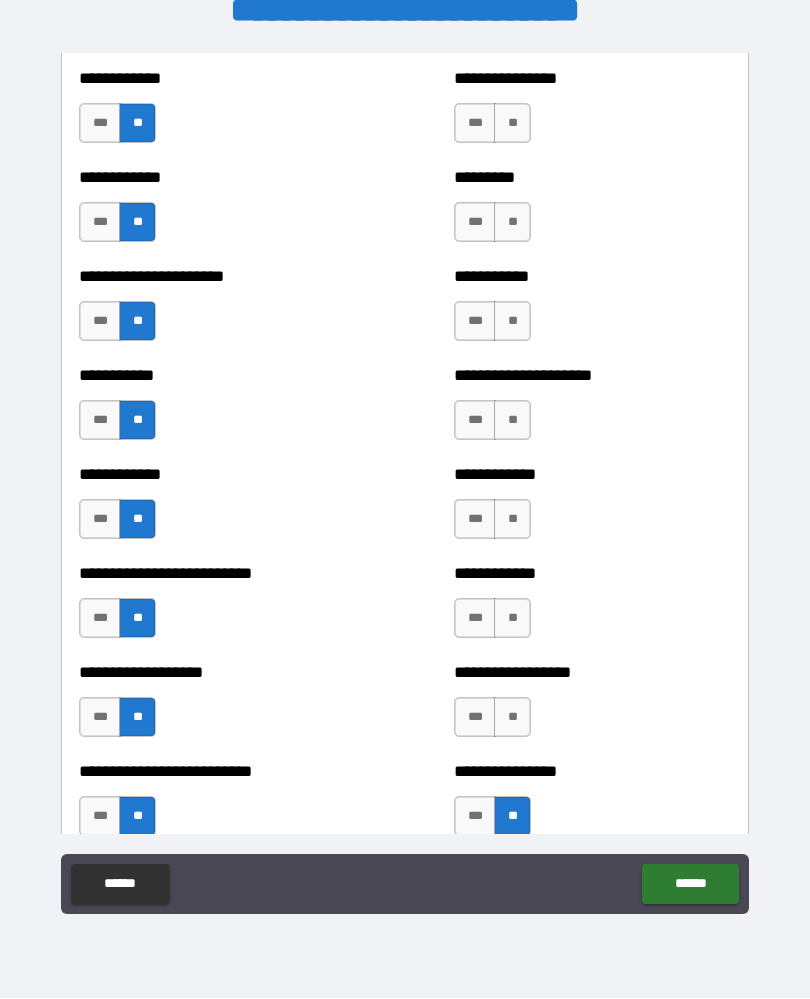 click on "**" at bounding box center [512, 718] 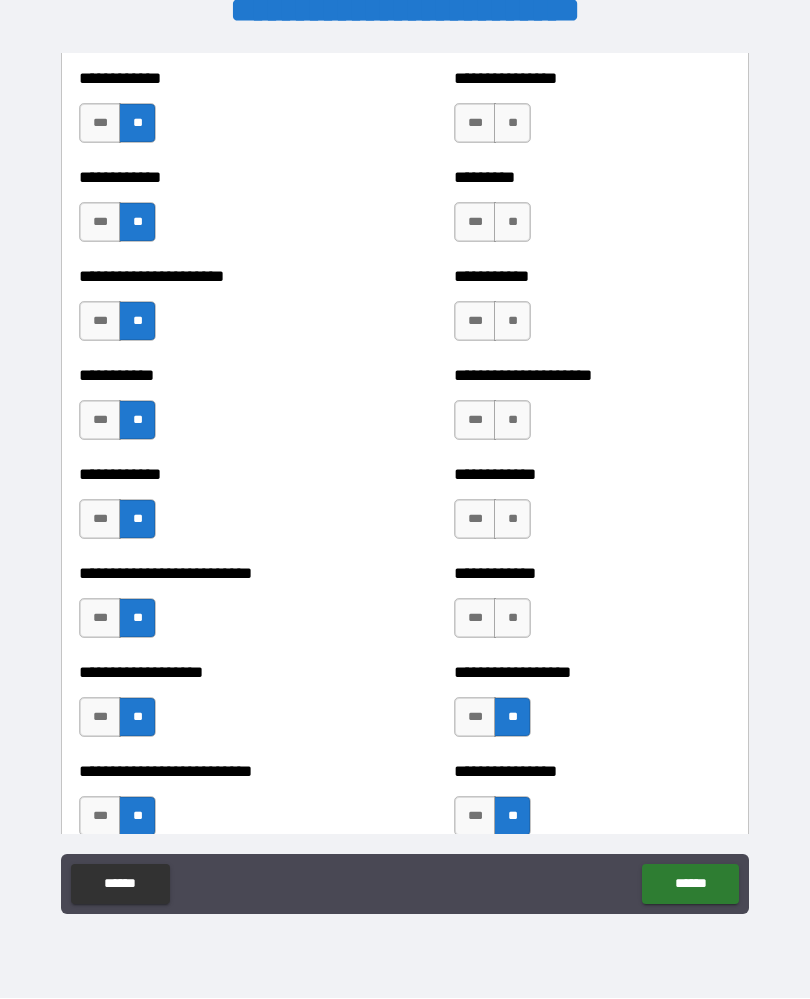 click on "***" at bounding box center [475, 619] 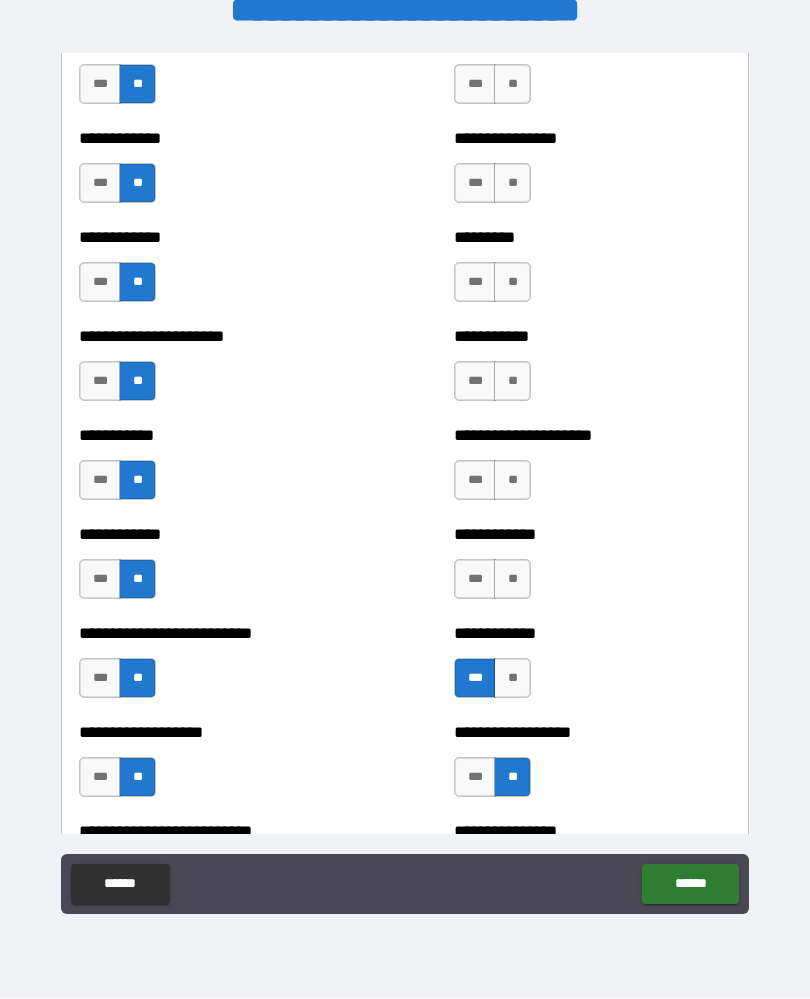 scroll, scrollTop: 4962, scrollLeft: 0, axis: vertical 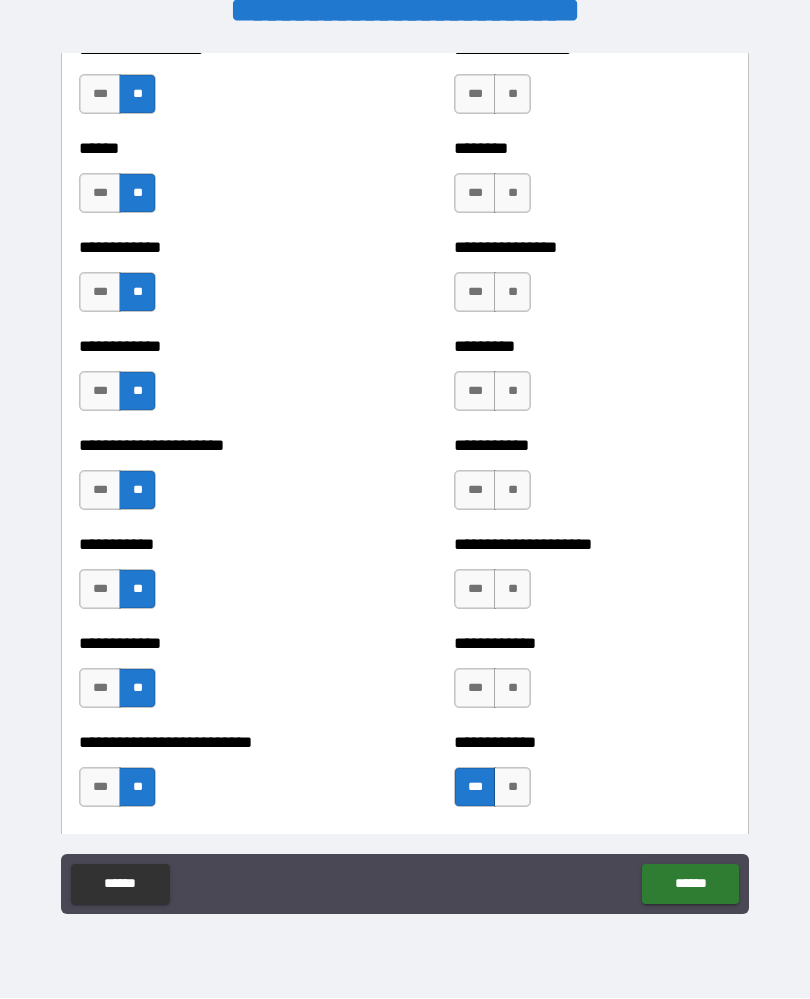 click on "**" at bounding box center [512, 689] 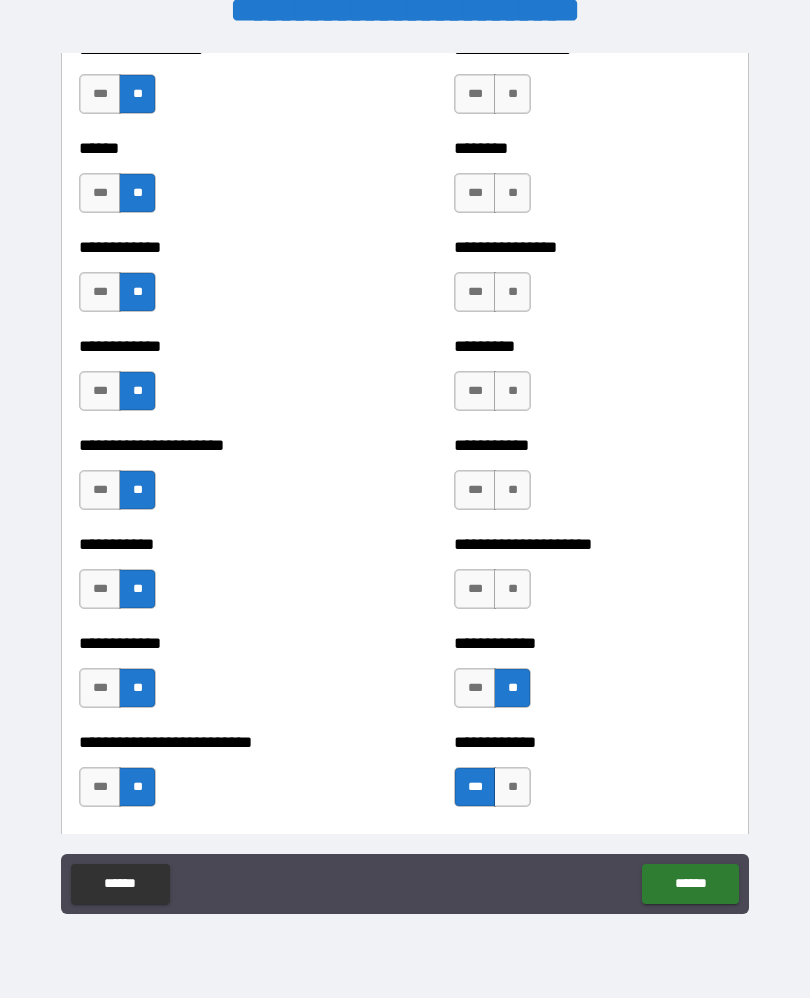 click on "**" at bounding box center [512, 590] 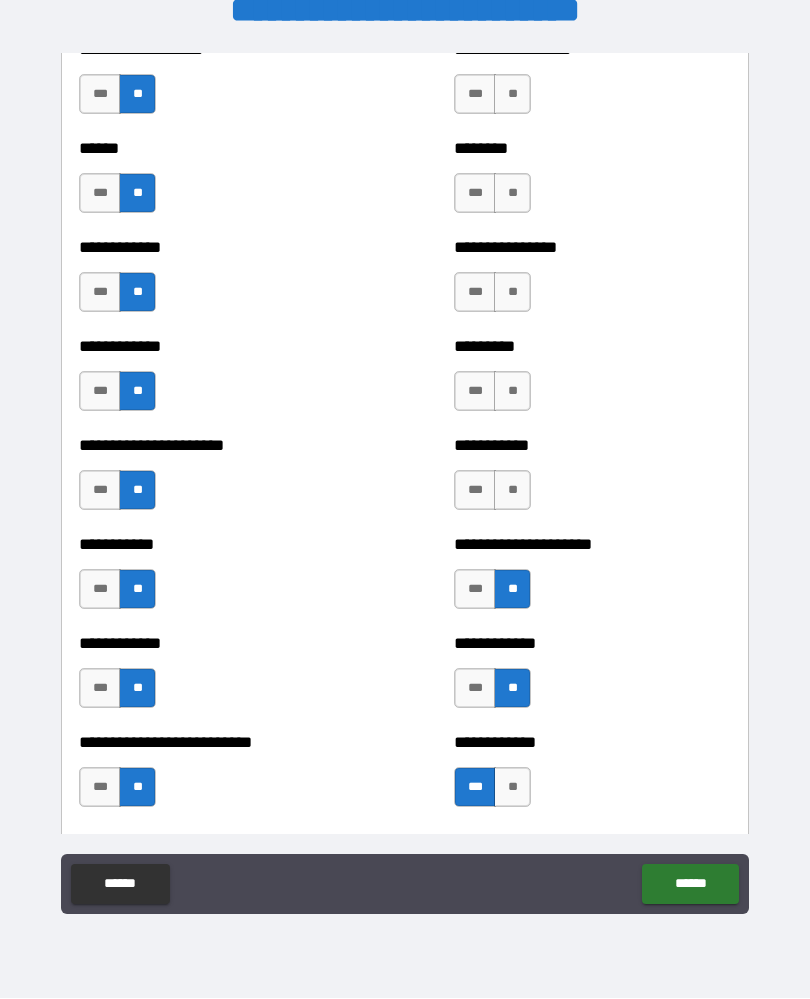click on "**" at bounding box center [512, 491] 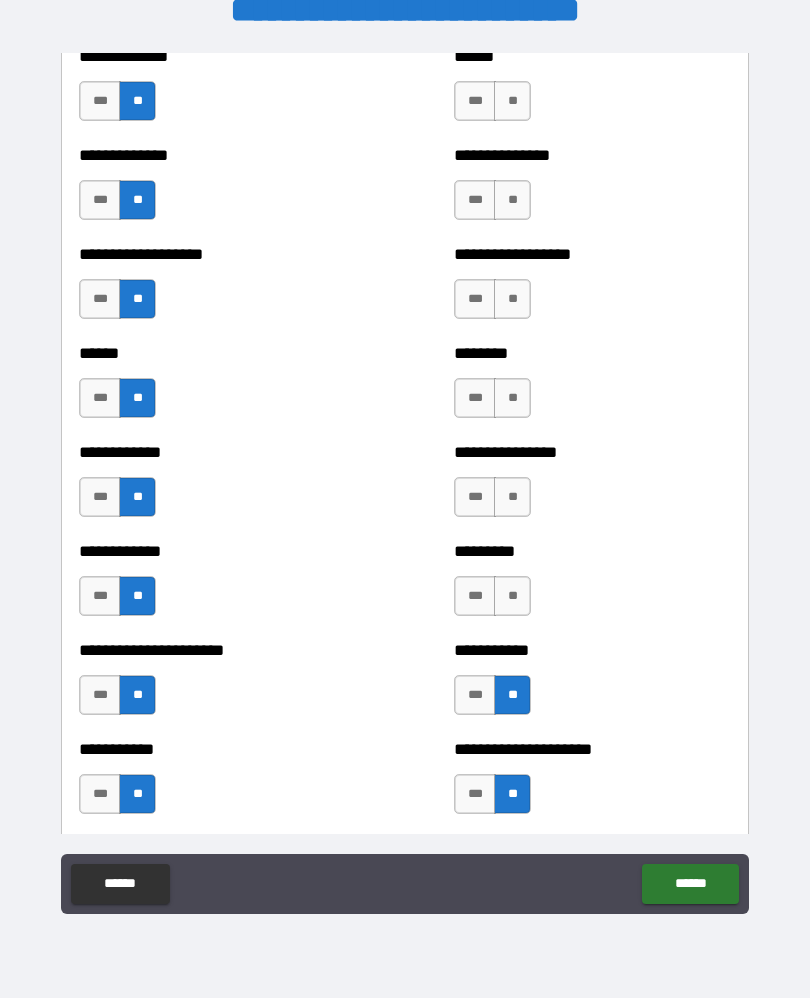scroll, scrollTop: 4752, scrollLeft: 0, axis: vertical 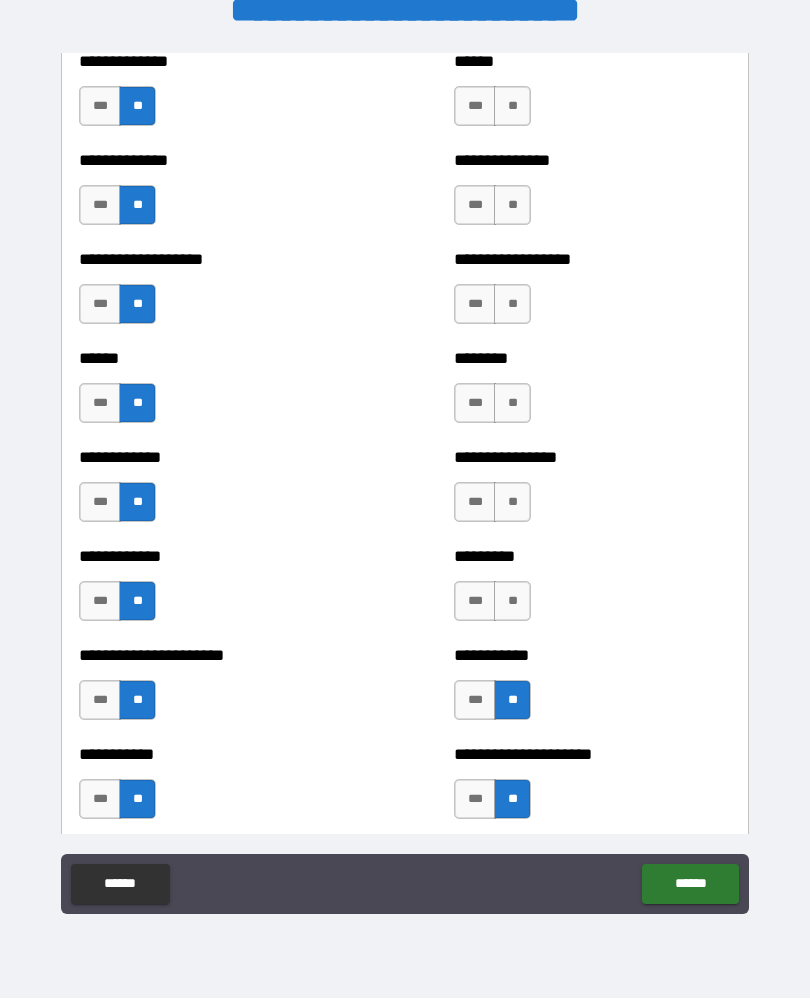 click on "**" at bounding box center (512, 602) 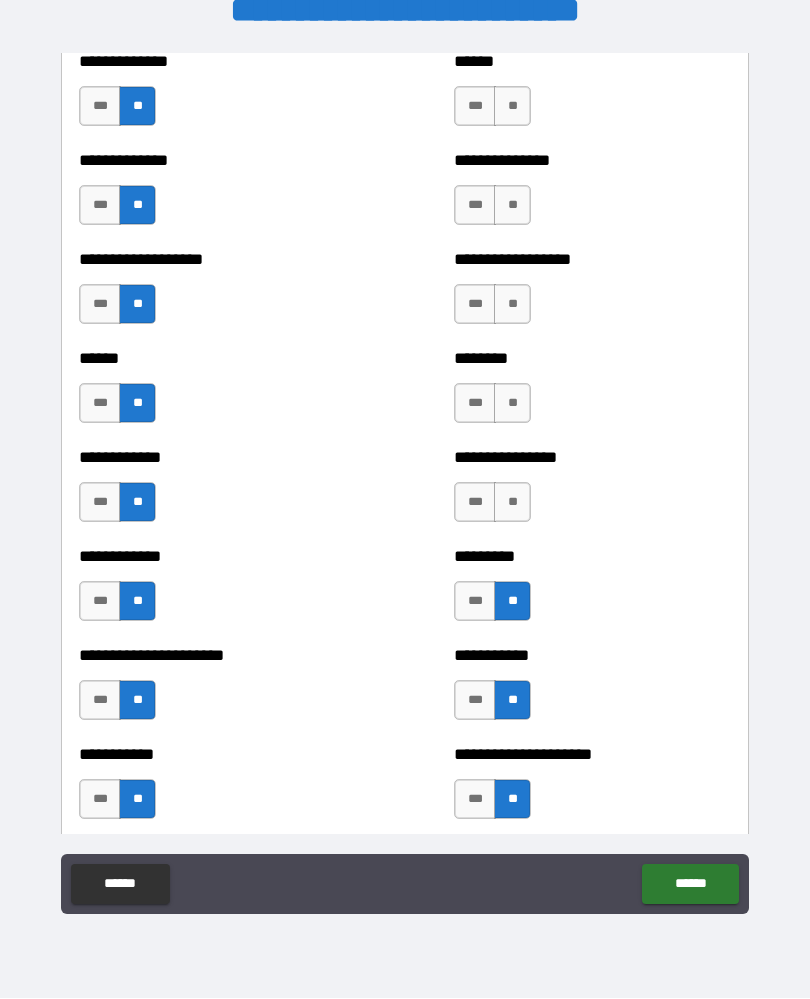 click on "**" at bounding box center [512, 503] 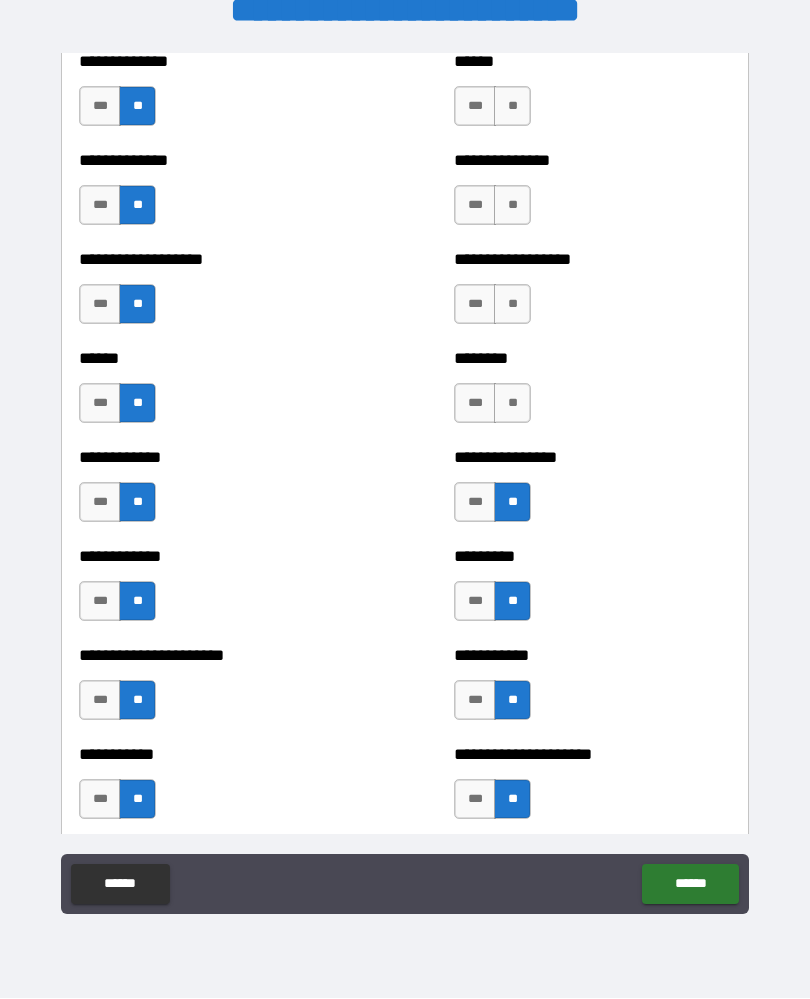click on "**" at bounding box center (512, 404) 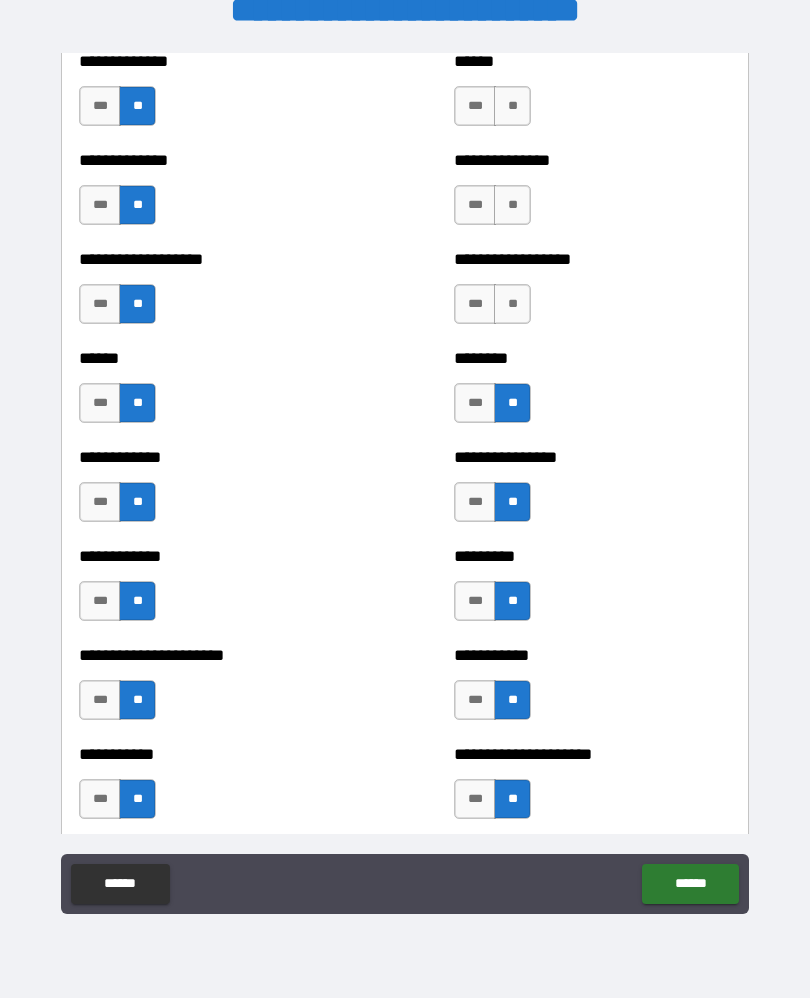 click on "**" at bounding box center (512, 305) 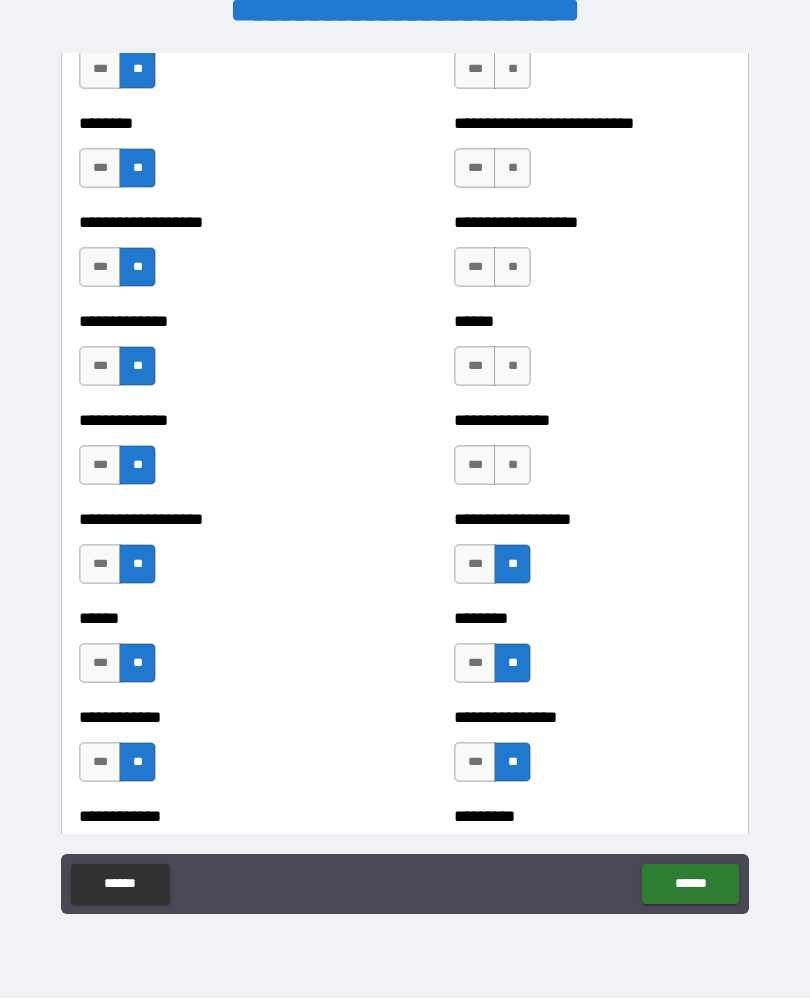 scroll, scrollTop: 4424, scrollLeft: 0, axis: vertical 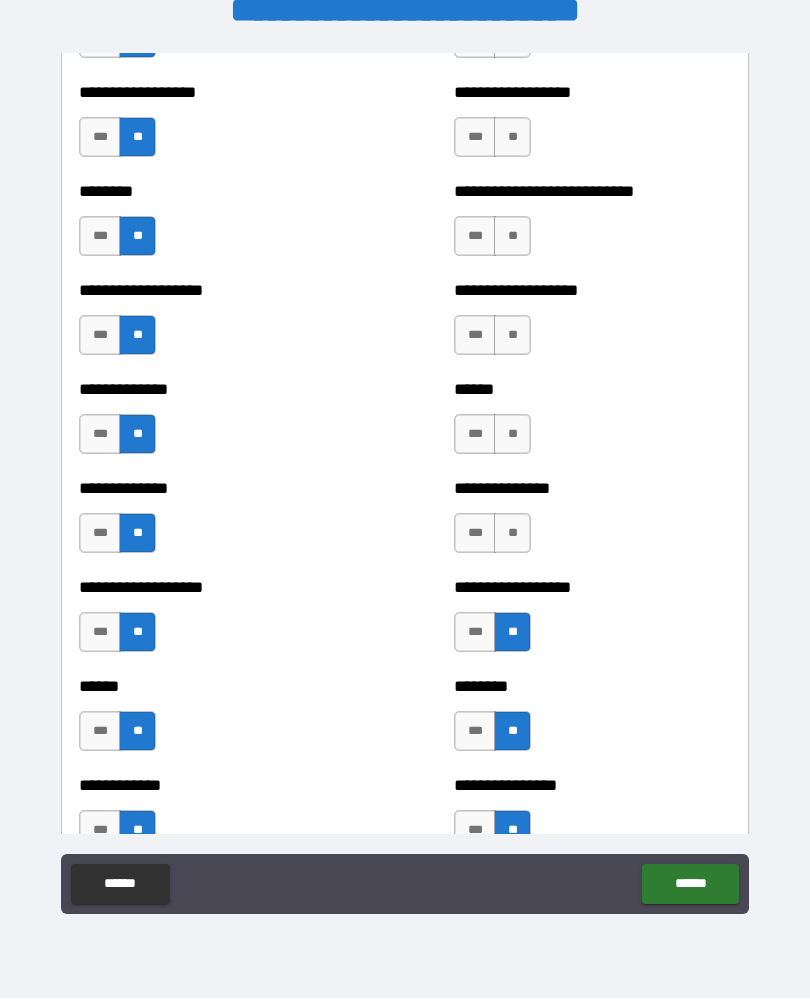 click on "**" at bounding box center [512, 534] 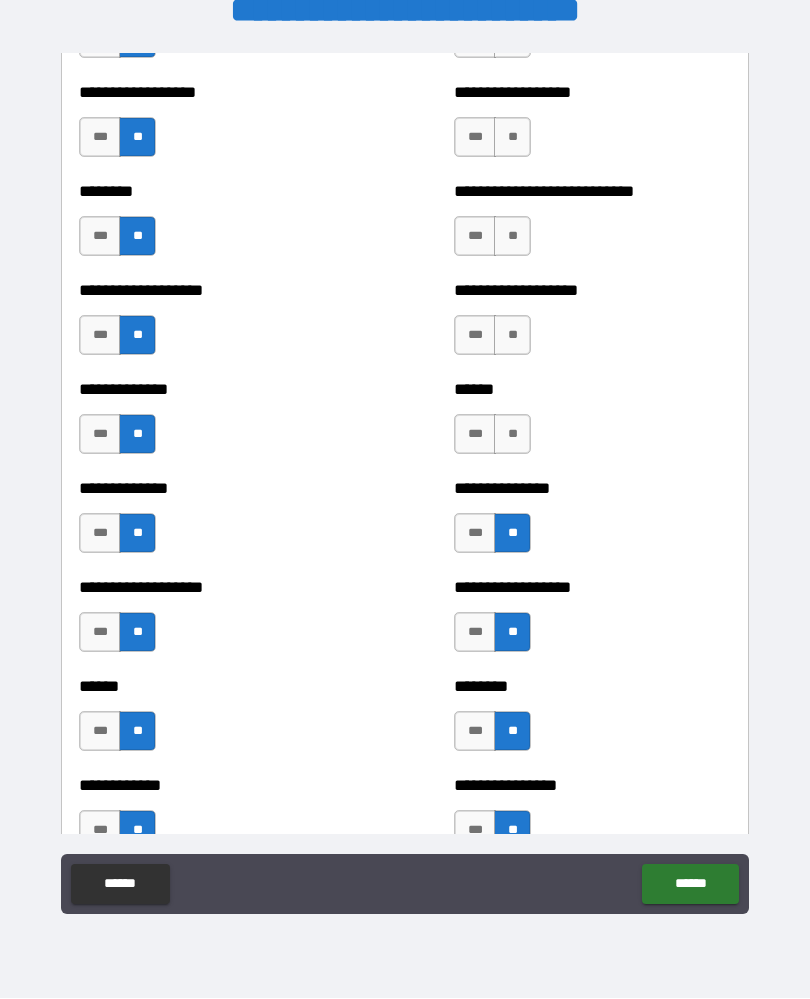 click on "**" at bounding box center (512, 435) 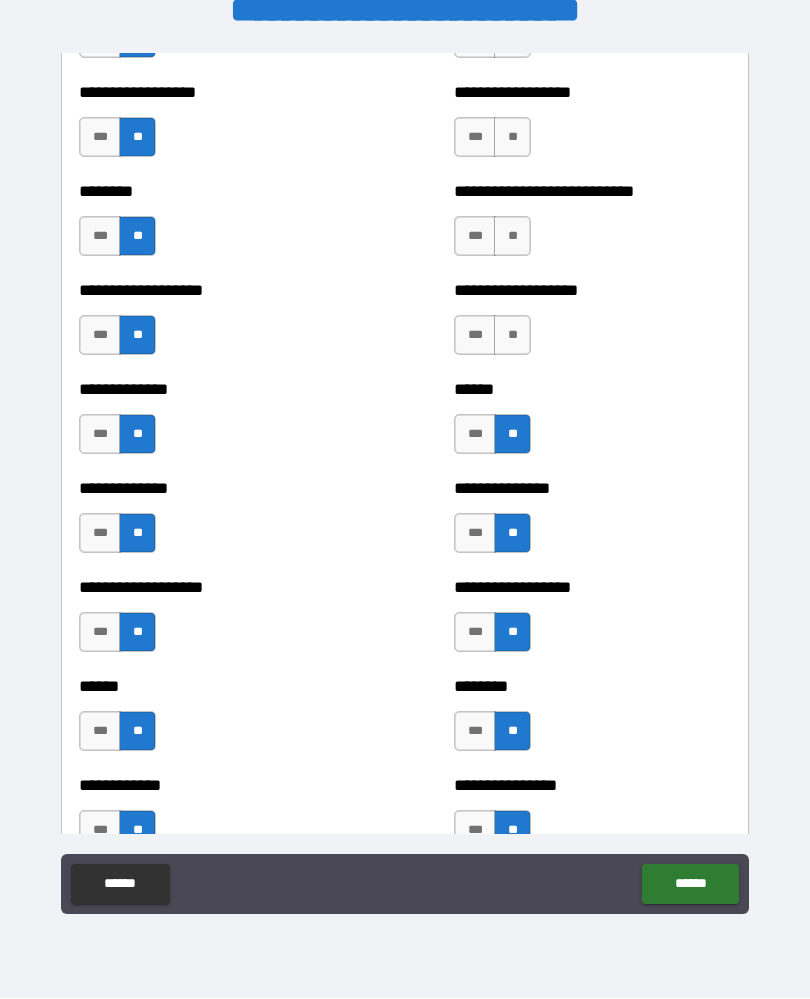click on "**" at bounding box center (512, 336) 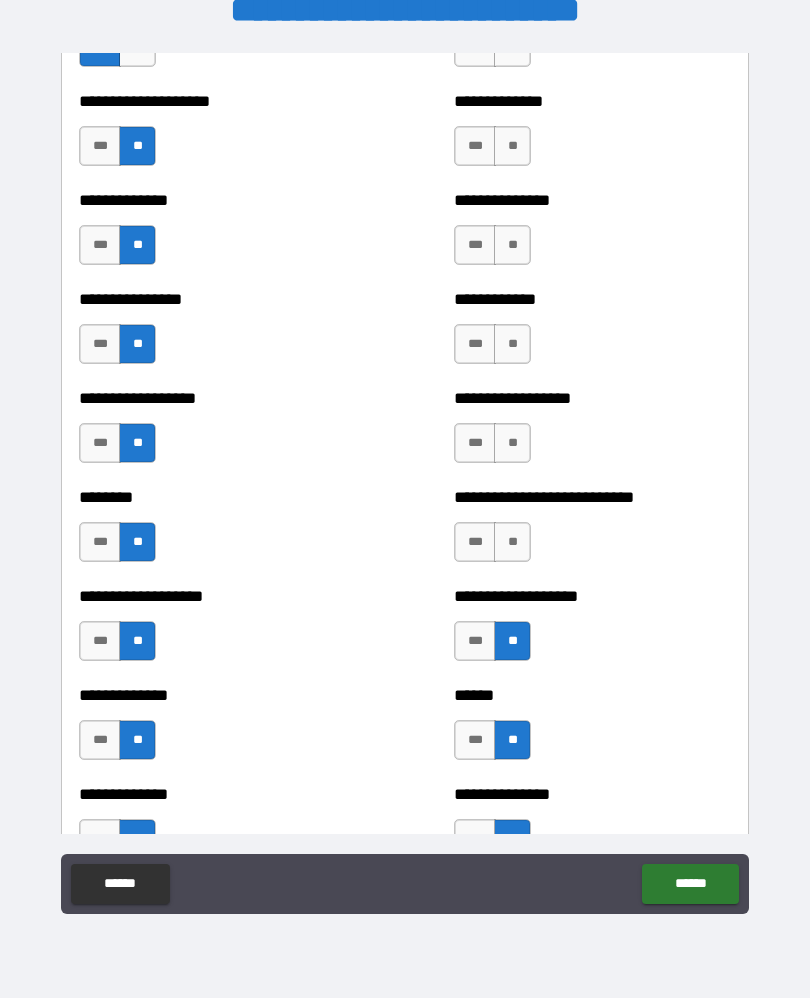 scroll, scrollTop: 4107, scrollLeft: 0, axis: vertical 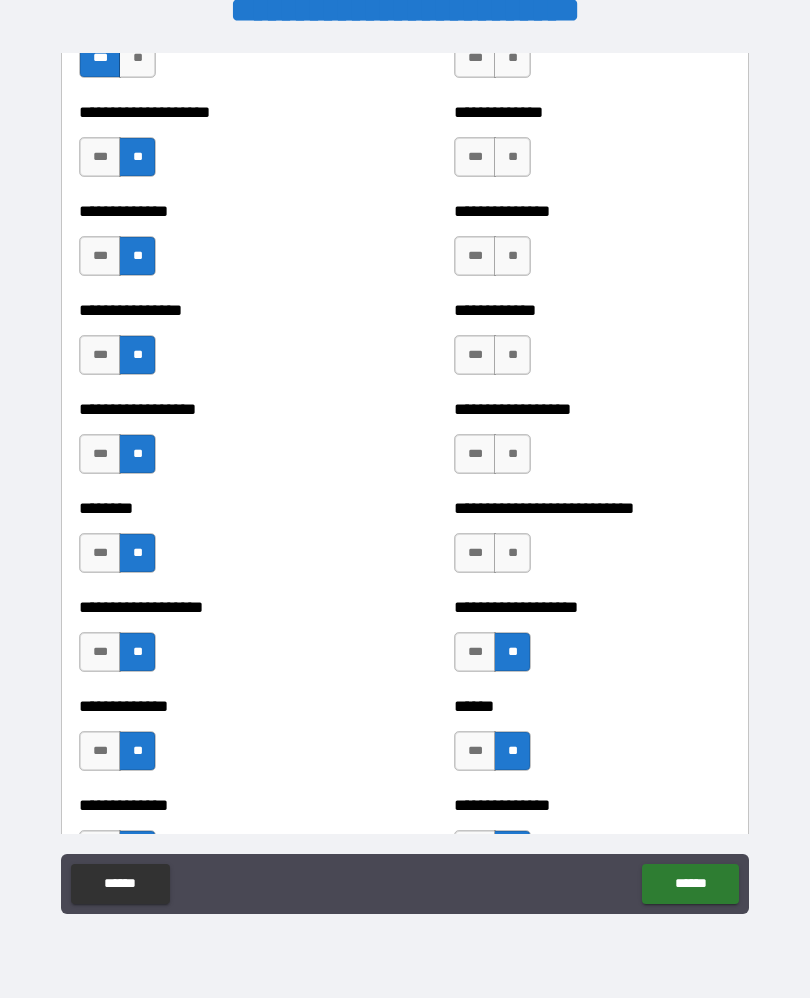 click on "**" at bounding box center [512, 554] 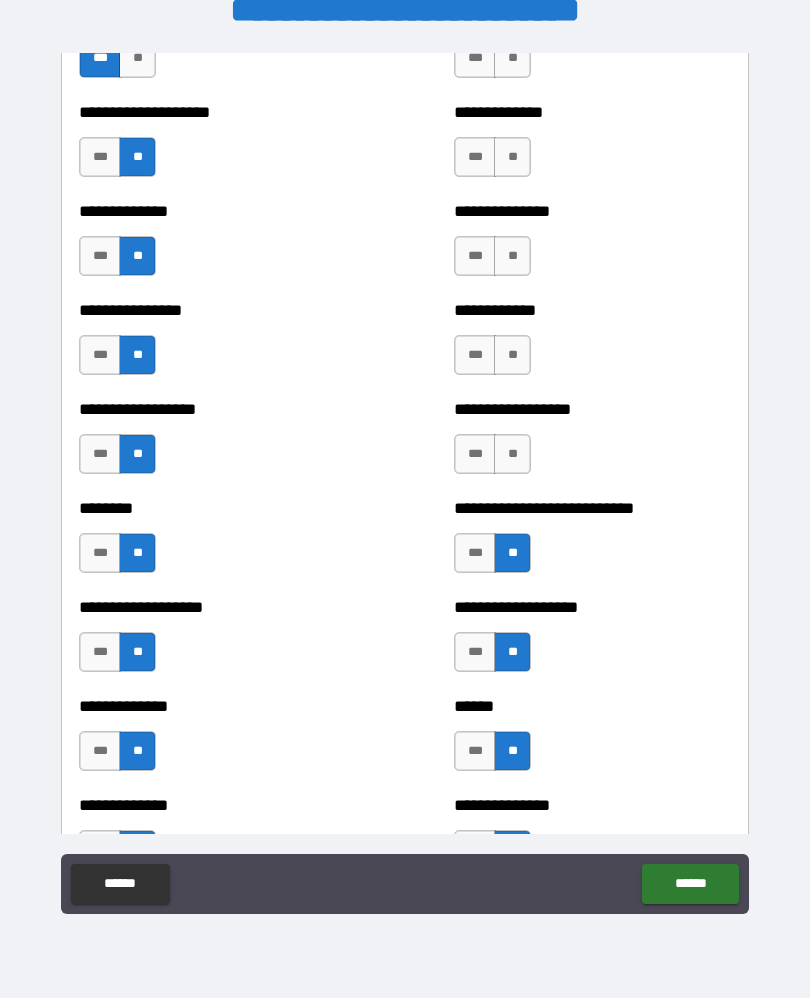 click on "**" at bounding box center (512, 455) 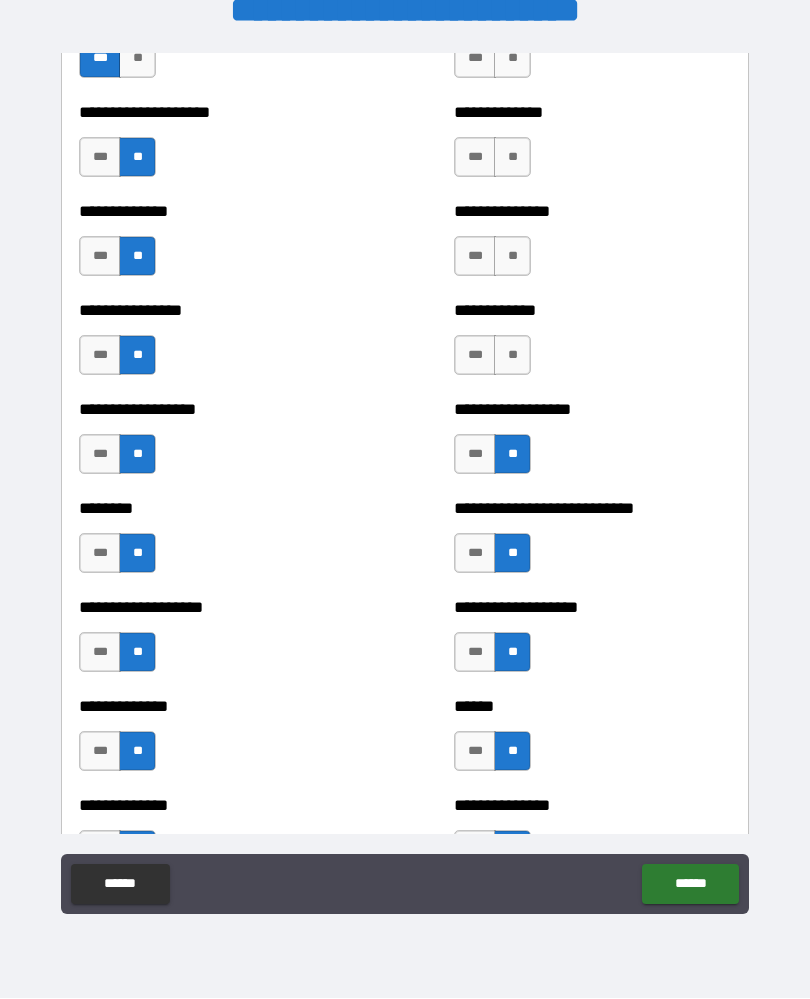 click on "**" at bounding box center (512, 356) 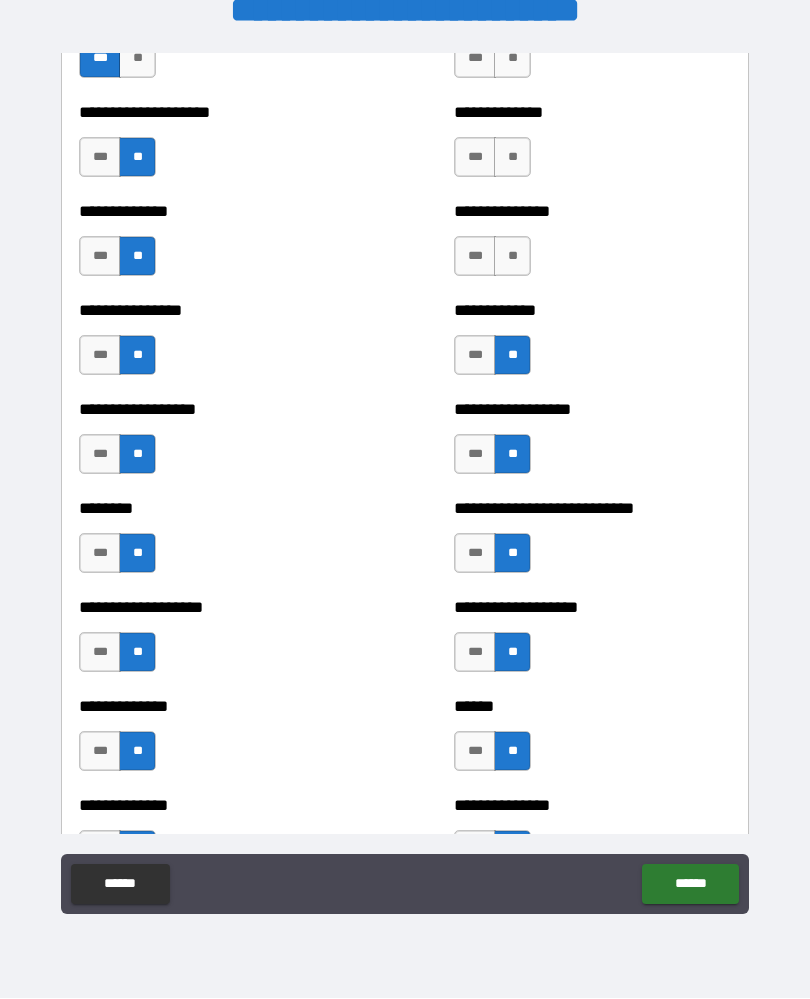 click on "**" at bounding box center [512, 257] 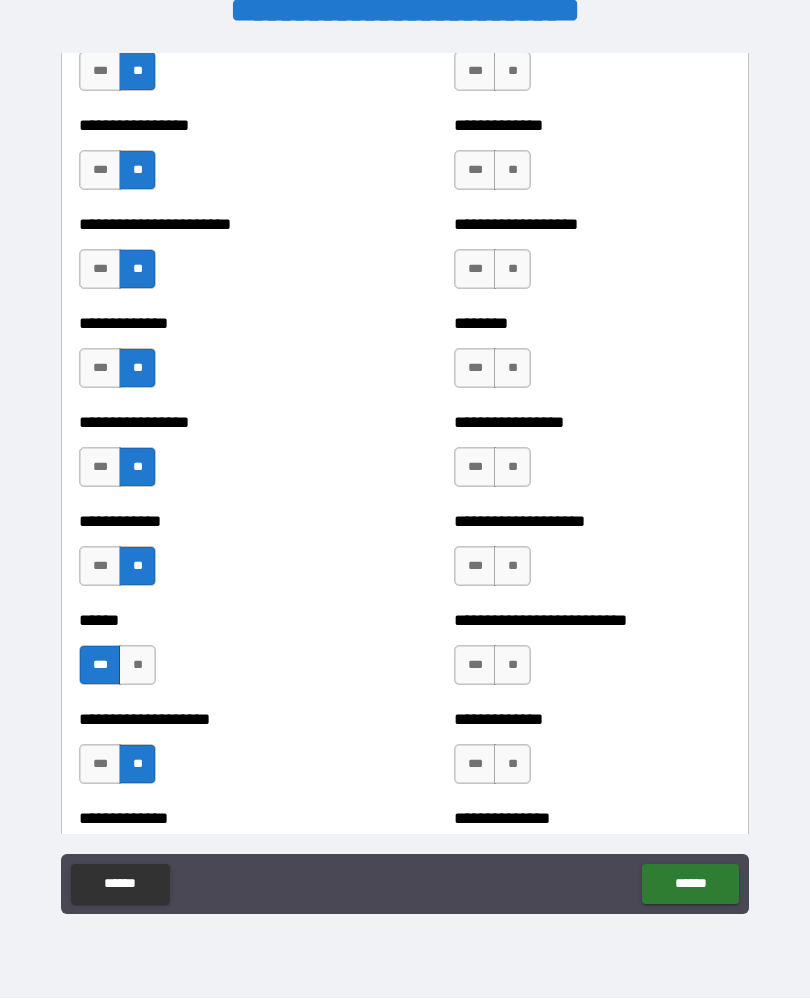 scroll, scrollTop: 3535, scrollLeft: 0, axis: vertical 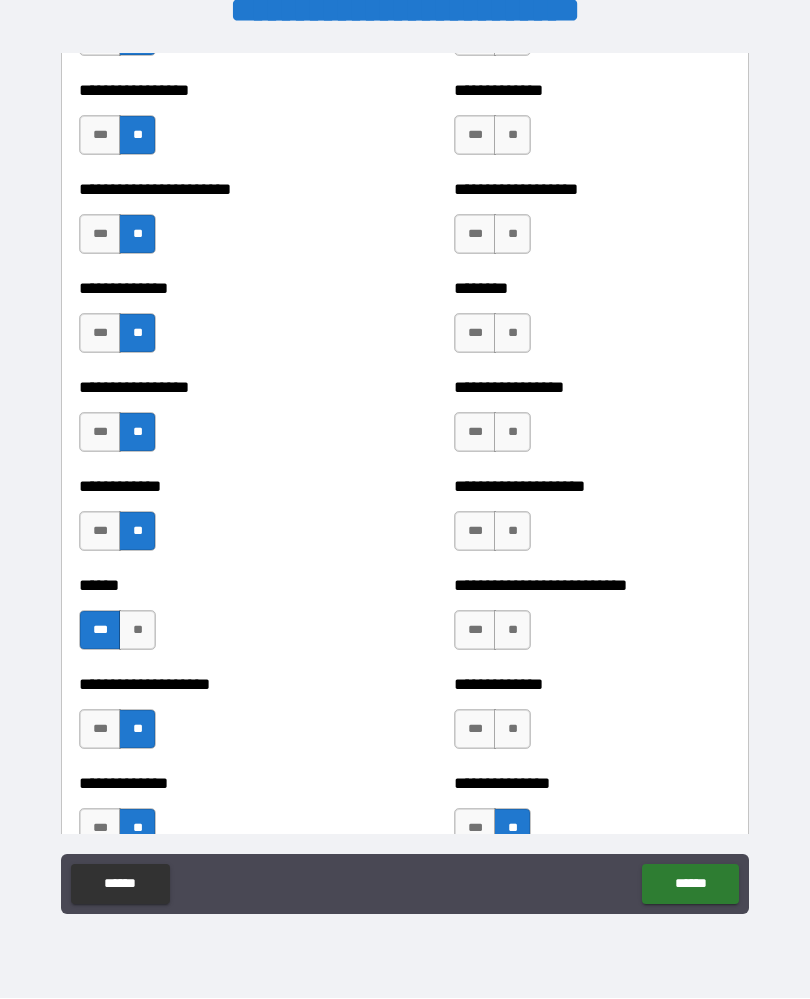 click on "**" at bounding box center [512, 730] 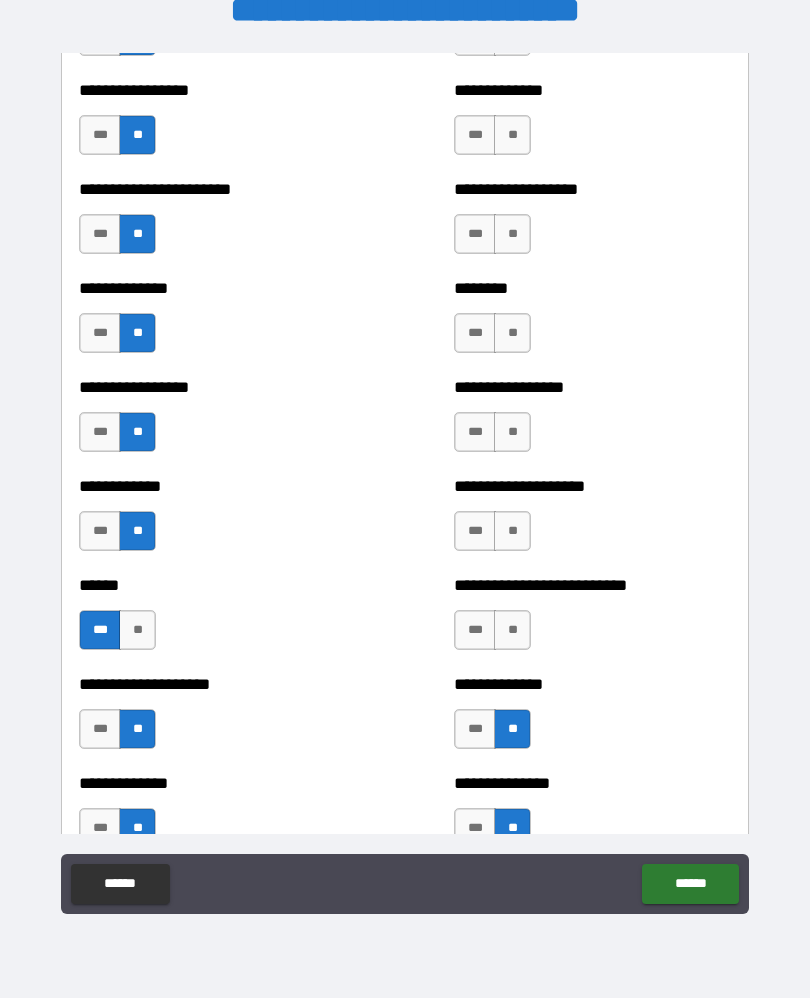 scroll, scrollTop: 3536, scrollLeft: 0, axis: vertical 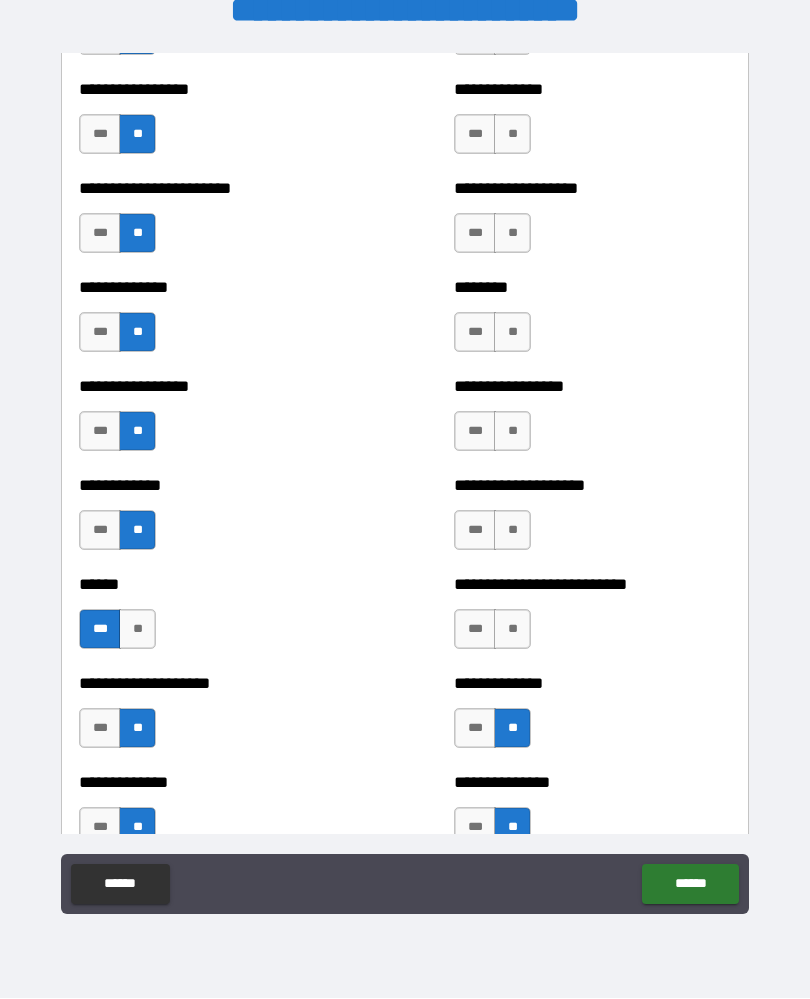 click on "**" at bounding box center [512, 630] 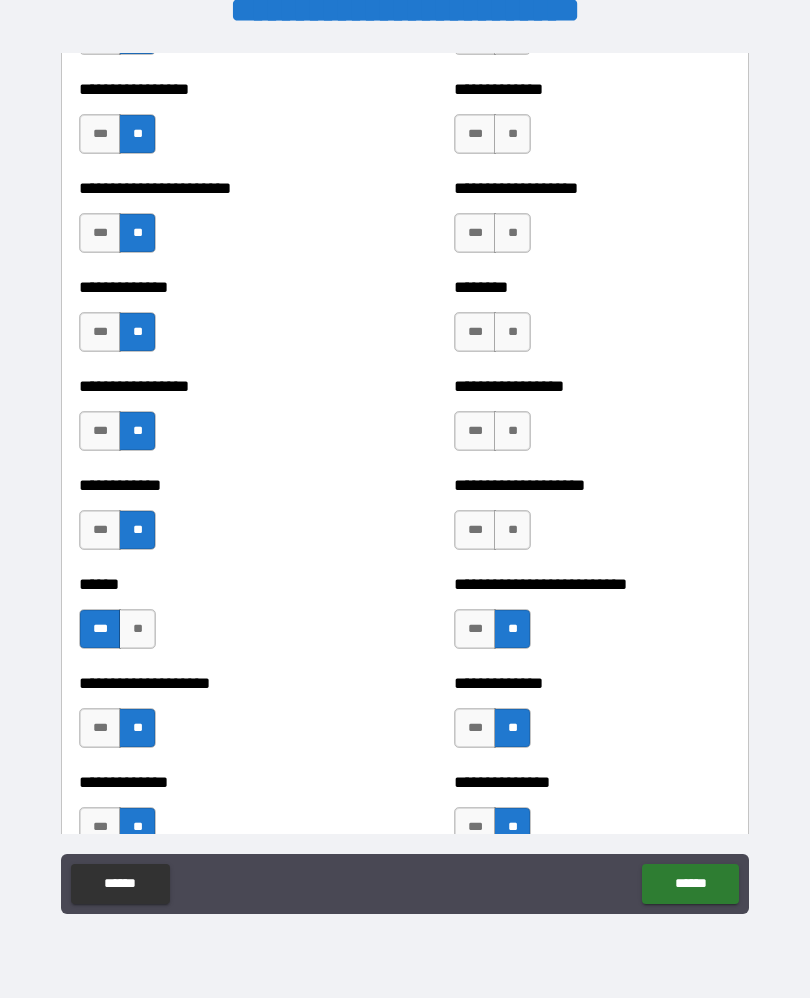 click on "**" at bounding box center (512, 531) 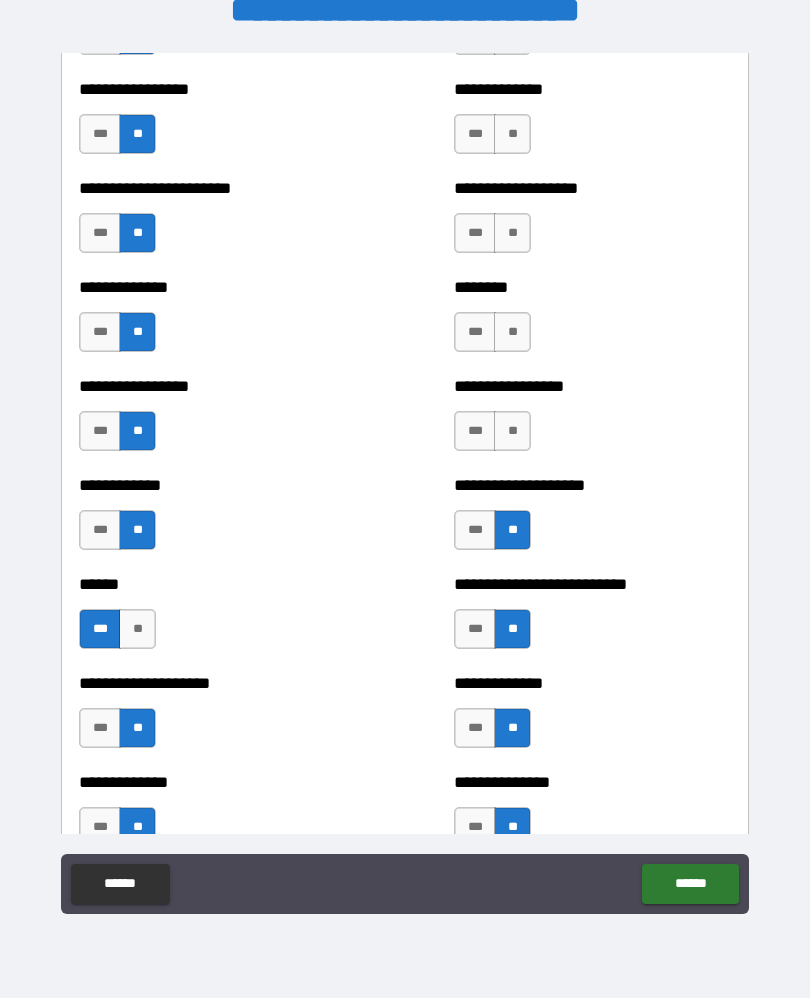 click on "**" at bounding box center [512, 432] 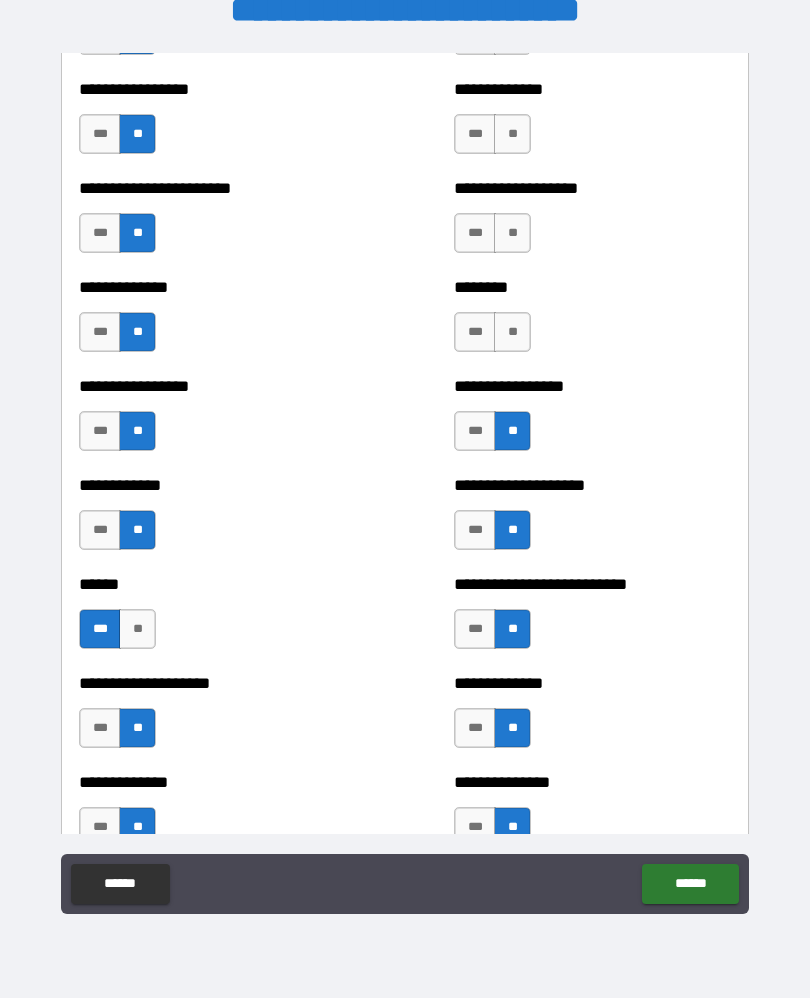 click on "**" at bounding box center (512, 333) 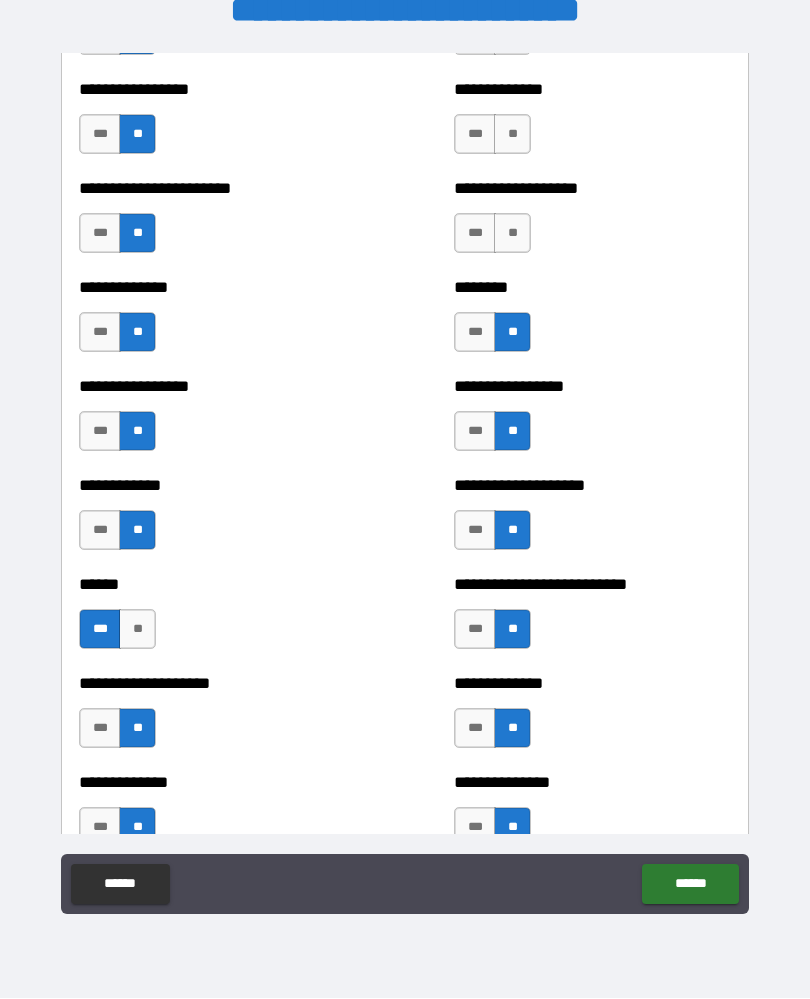 click on "**" at bounding box center [512, 234] 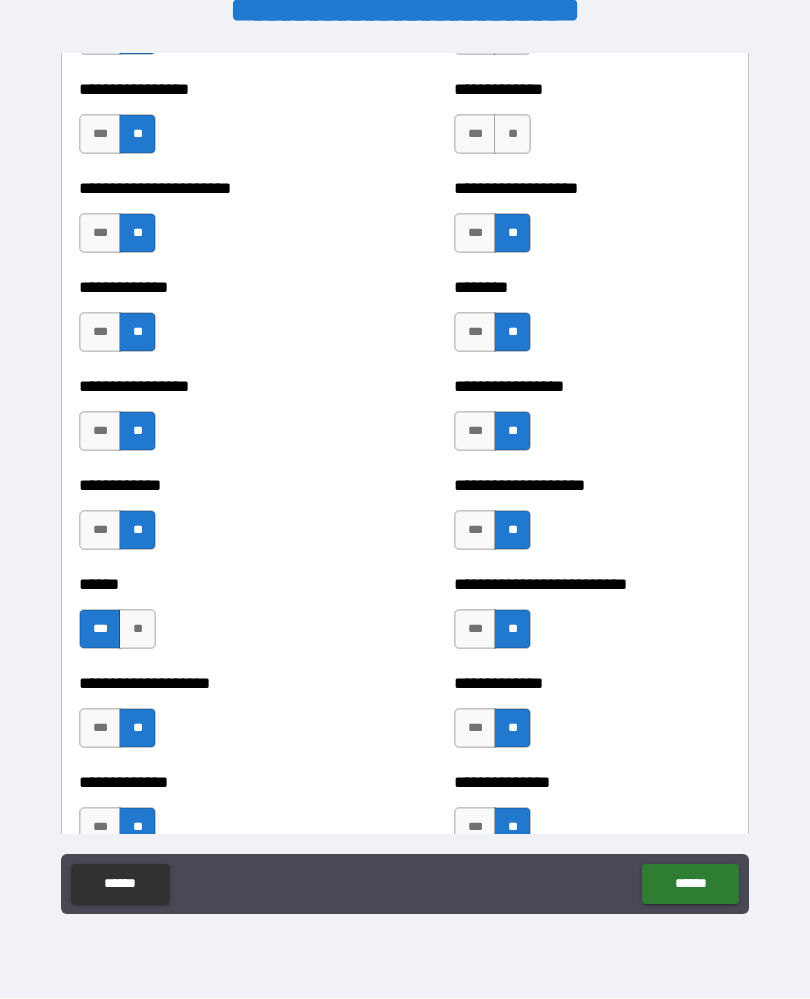 click on "**" at bounding box center (512, 135) 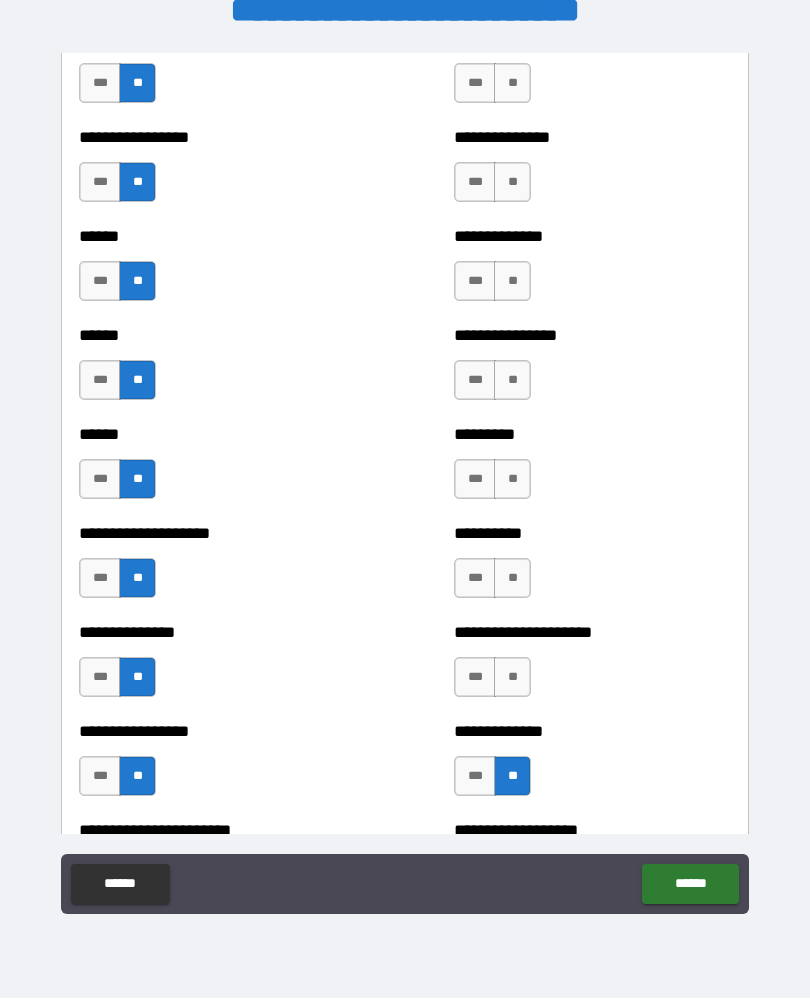 scroll, scrollTop: 2878, scrollLeft: 0, axis: vertical 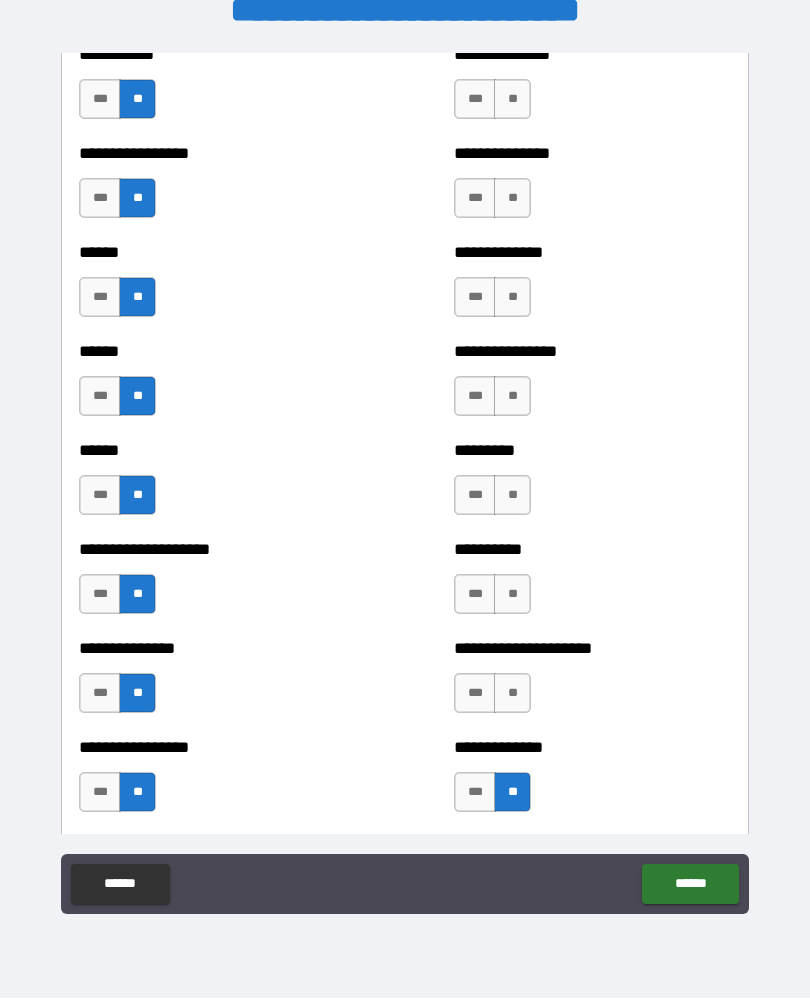 click on "**" at bounding box center [512, 694] 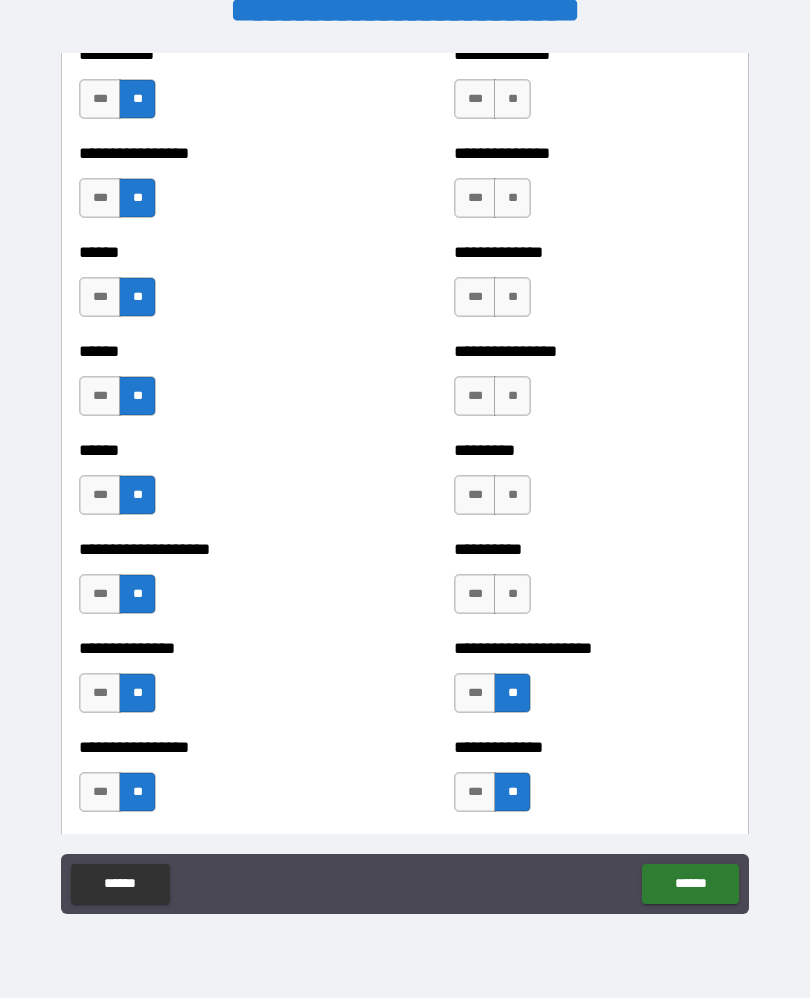 click on "**" at bounding box center [512, 595] 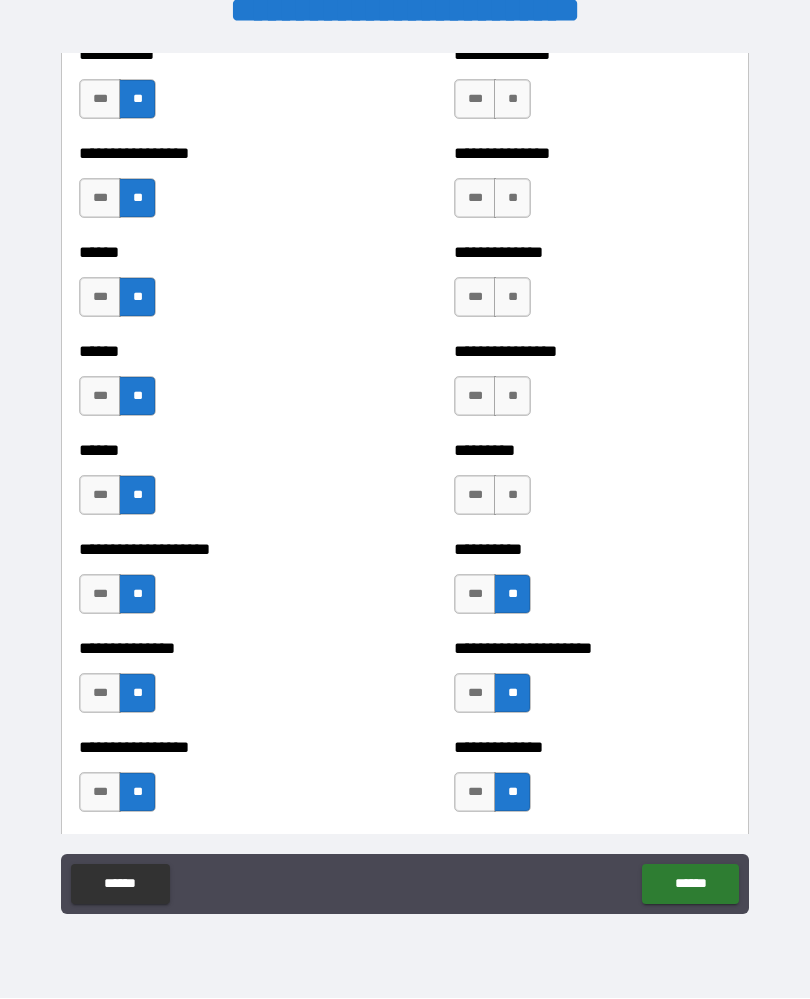 click on "**" at bounding box center [512, 496] 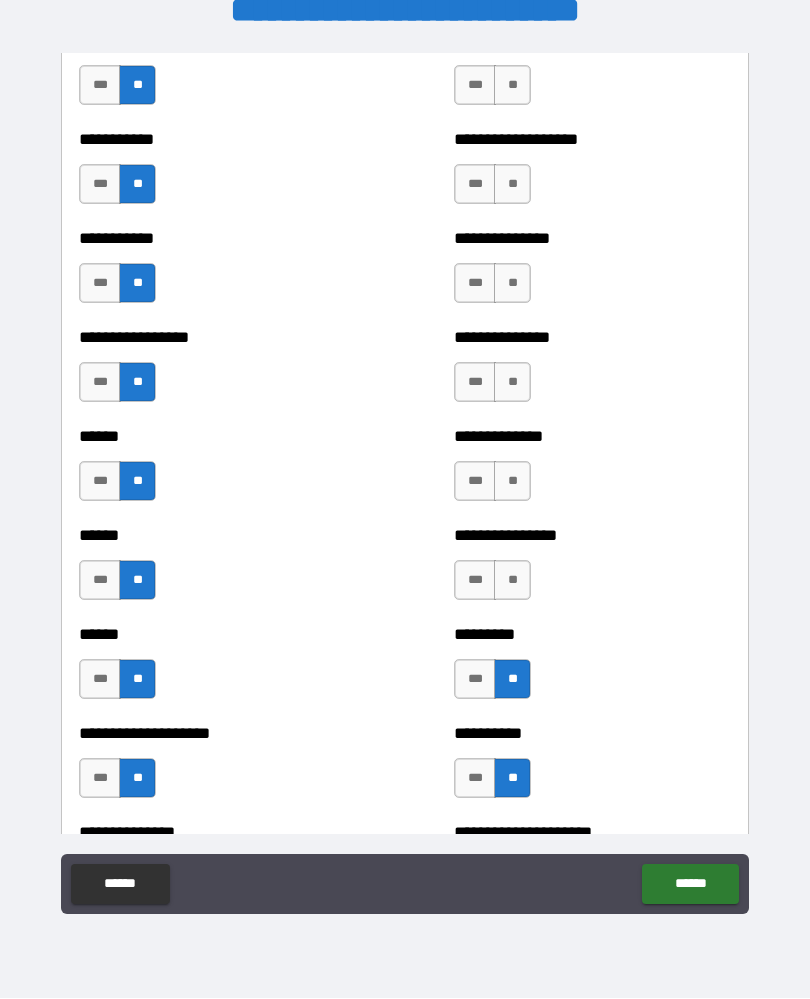 scroll, scrollTop: 2627, scrollLeft: 0, axis: vertical 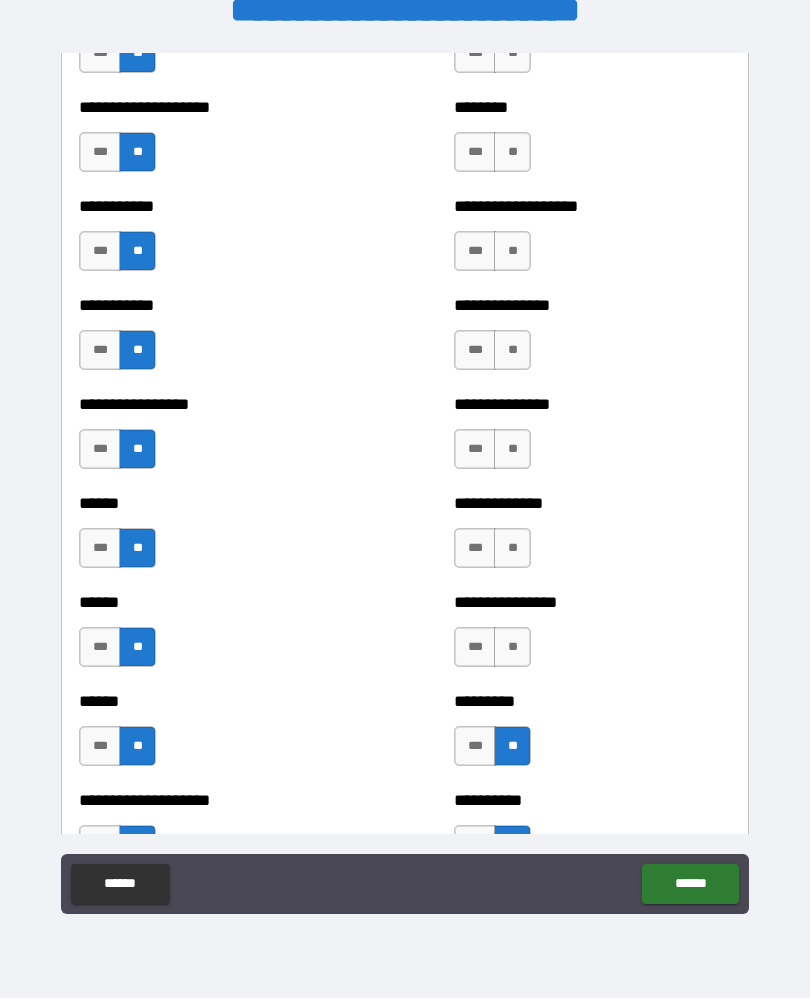click on "**********" at bounding box center [592, 638] 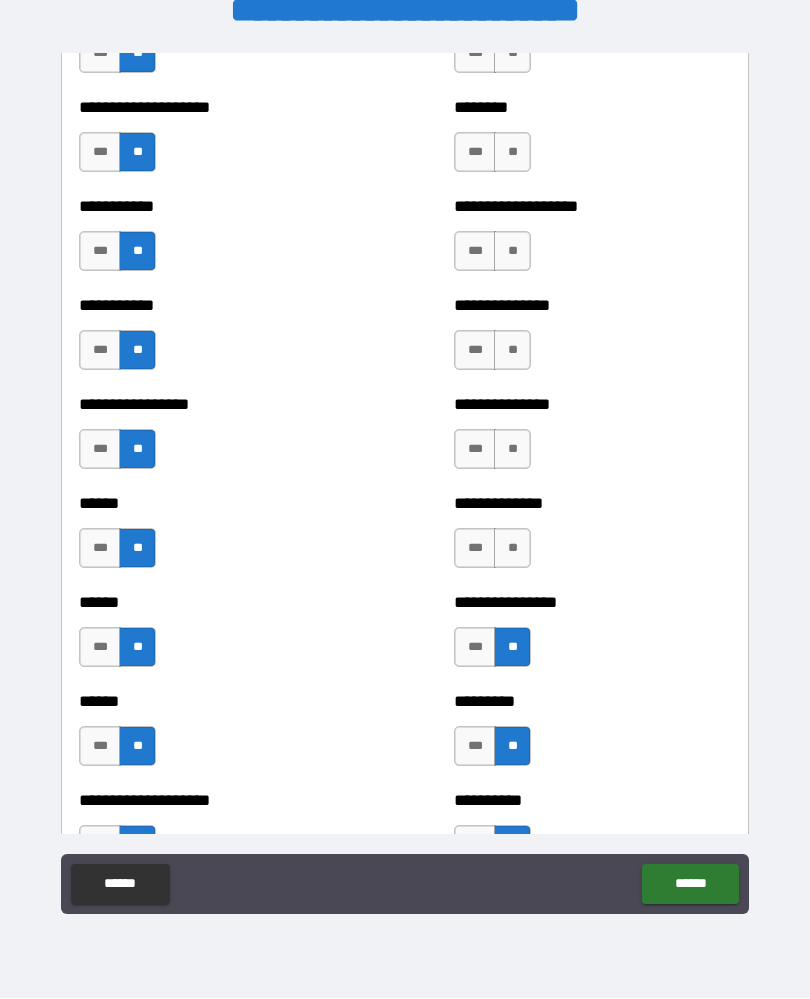 click on "**" at bounding box center [512, 549] 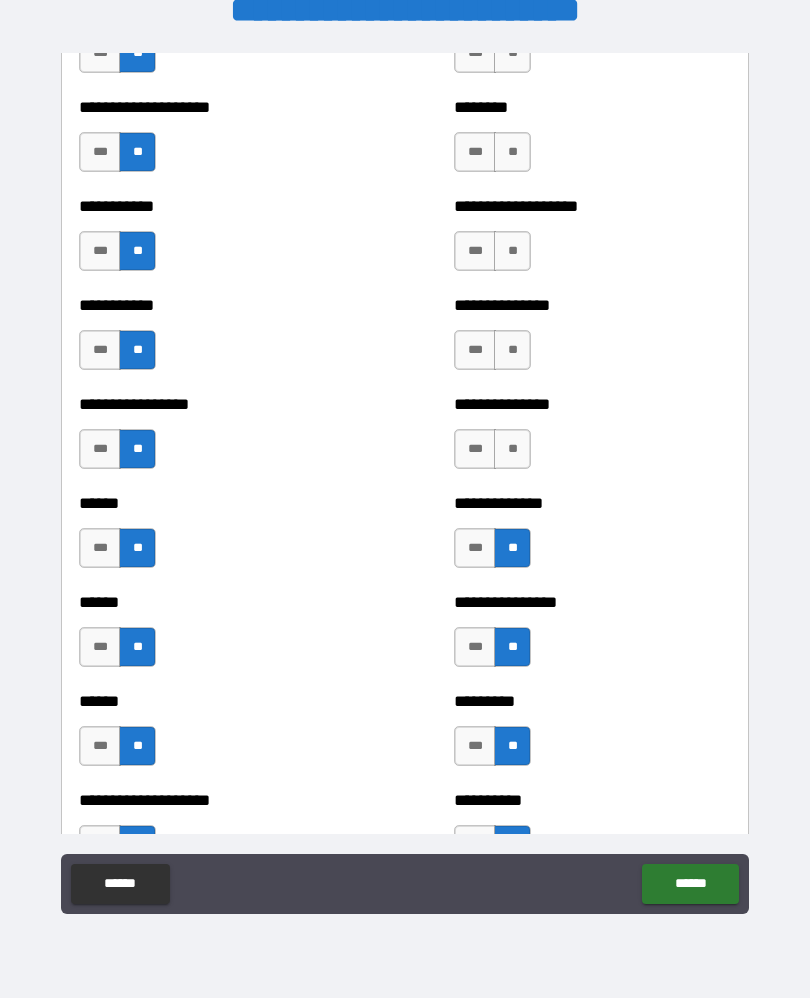 click on "**" at bounding box center [512, 450] 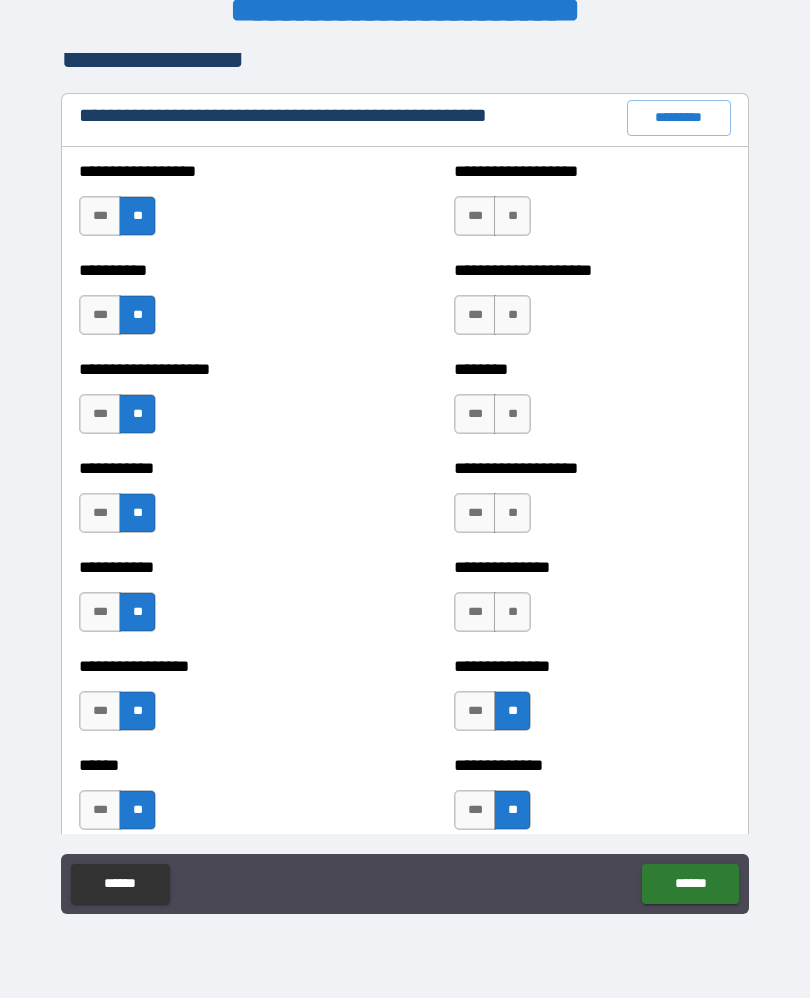 scroll, scrollTop: 2364, scrollLeft: 0, axis: vertical 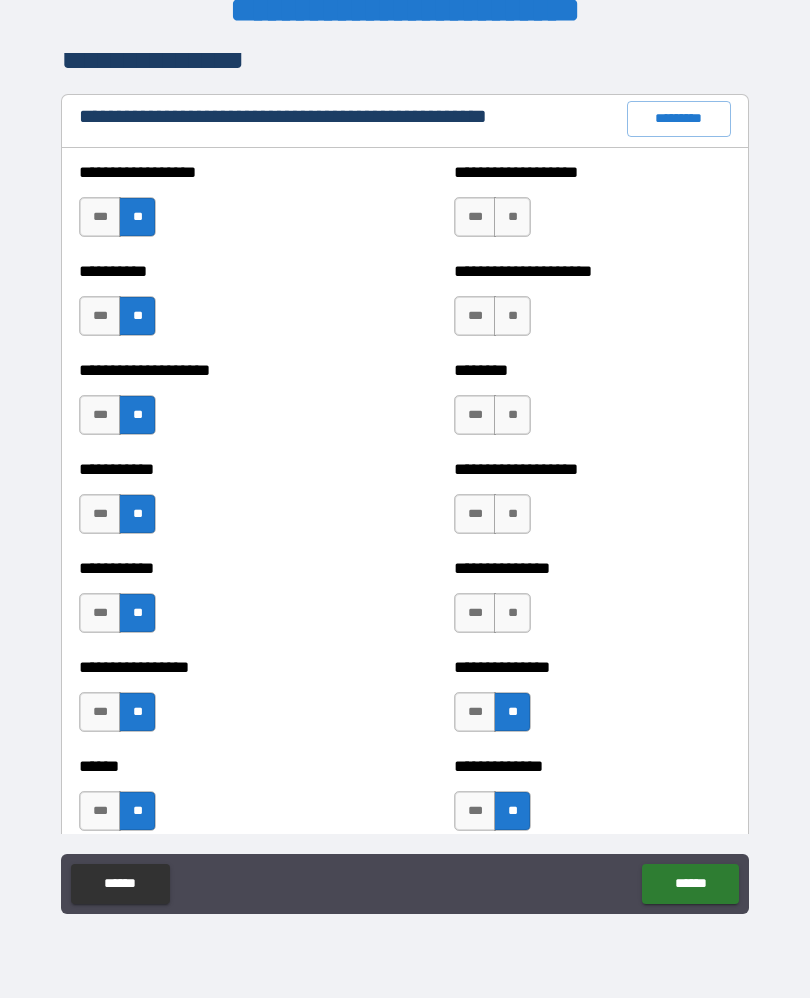 click on "**" at bounding box center (512, 614) 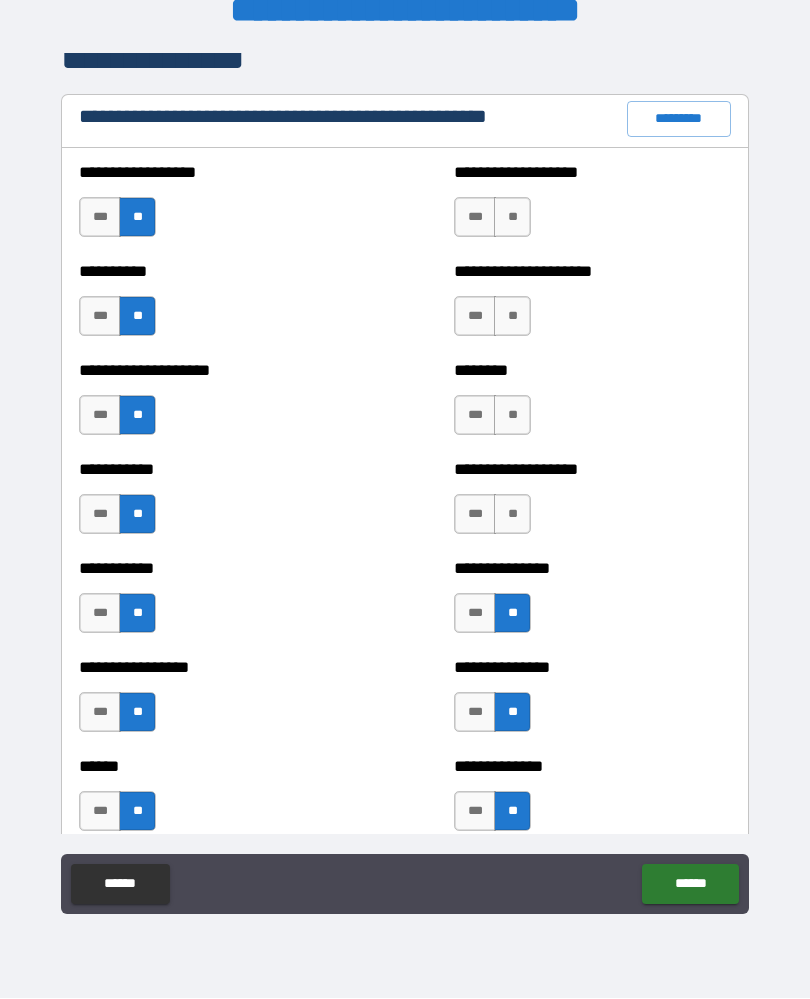 click on "**" at bounding box center [512, 515] 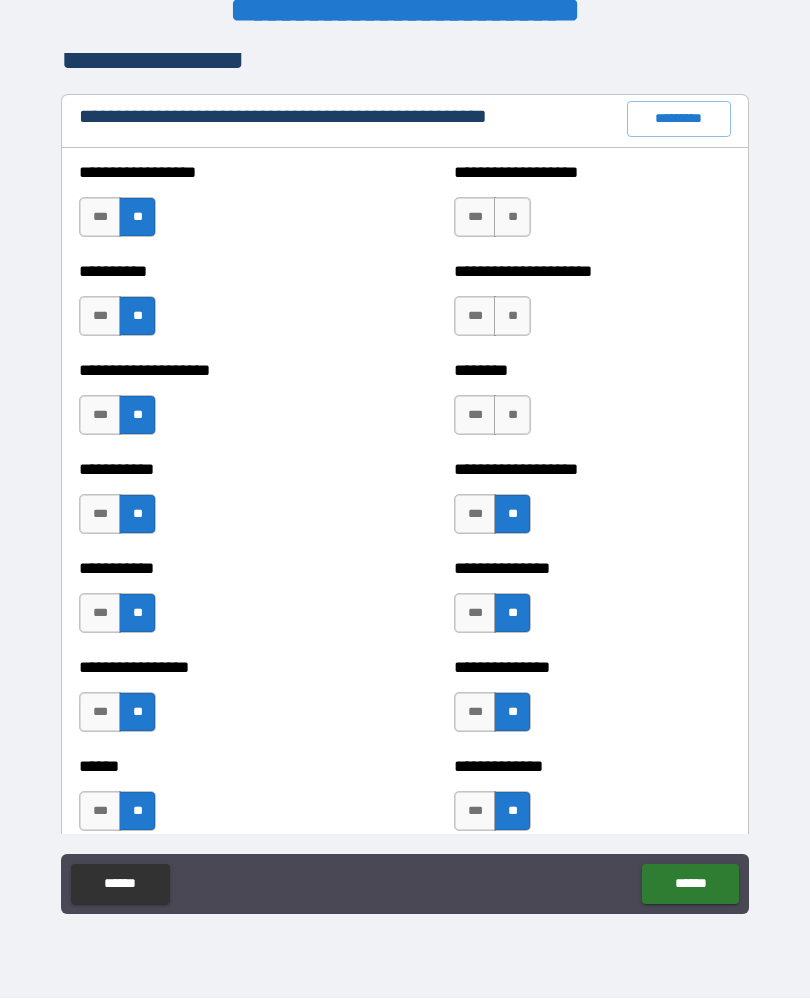 click on "**" at bounding box center [512, 416] 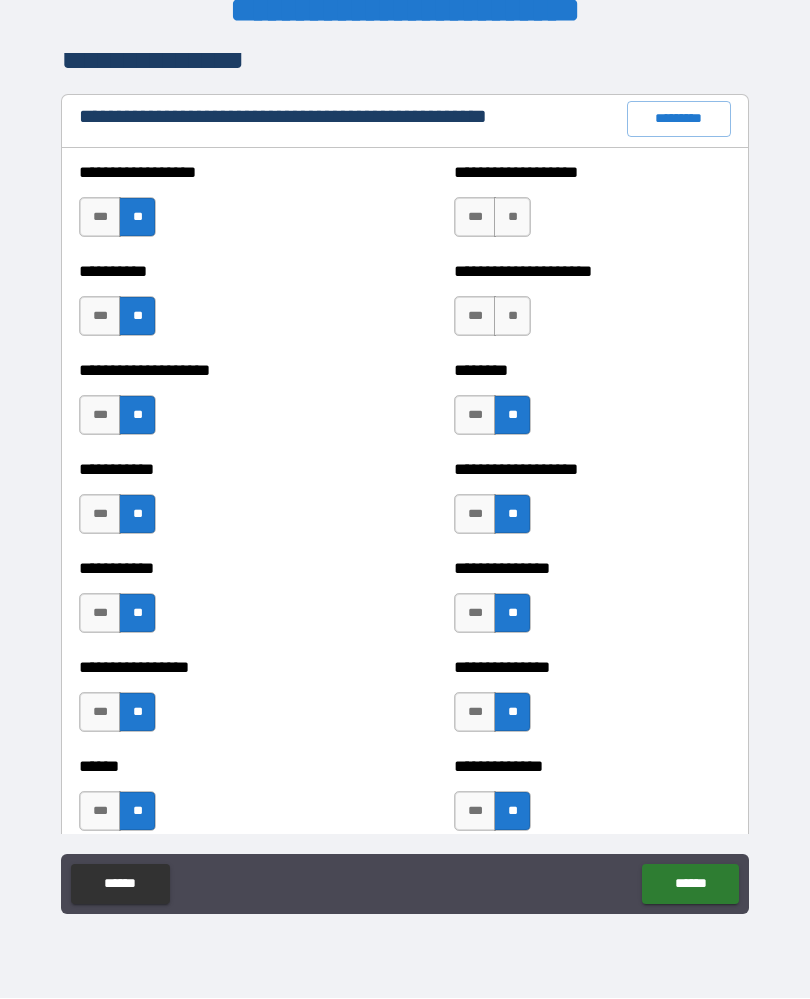 click on "**" at bounding box center (512, 317) 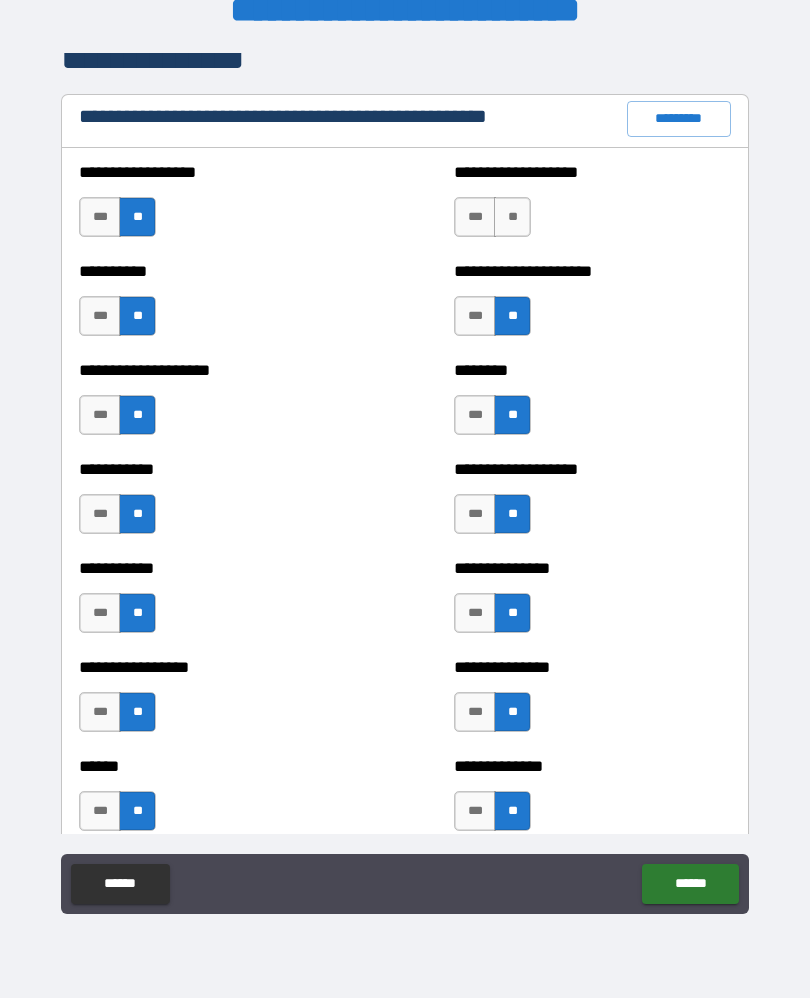 click on "**" at bounding box center (512, 218) 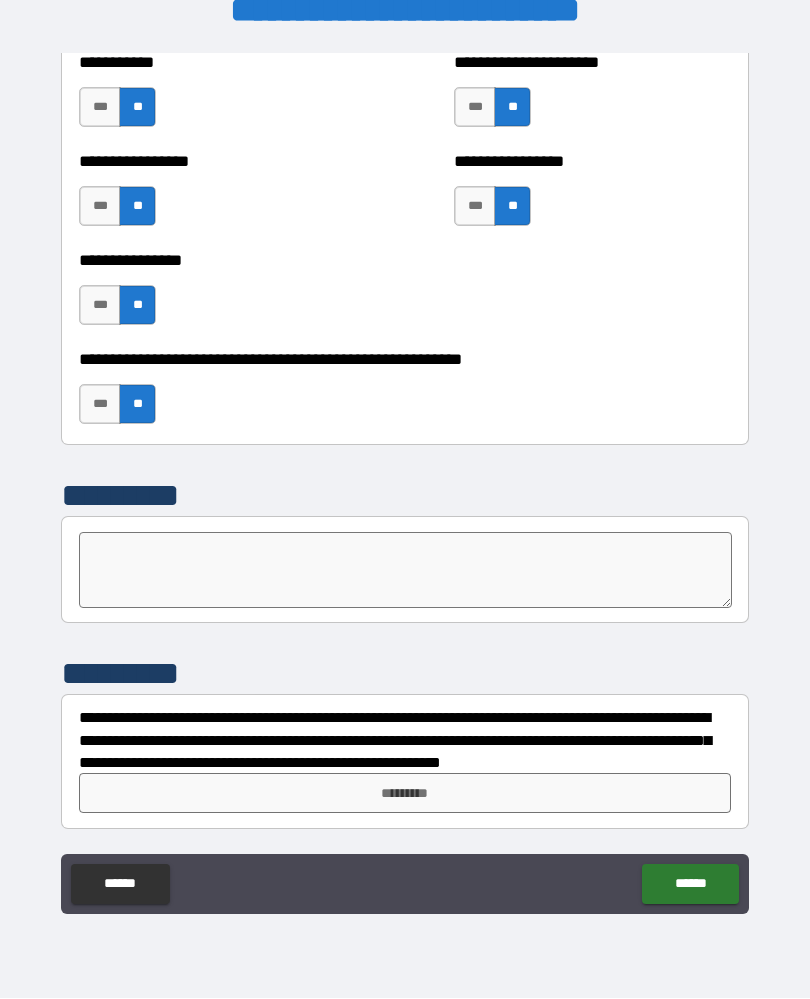 scroll, scrollTop: 6038, scrollLeft: 0, axis: vertical 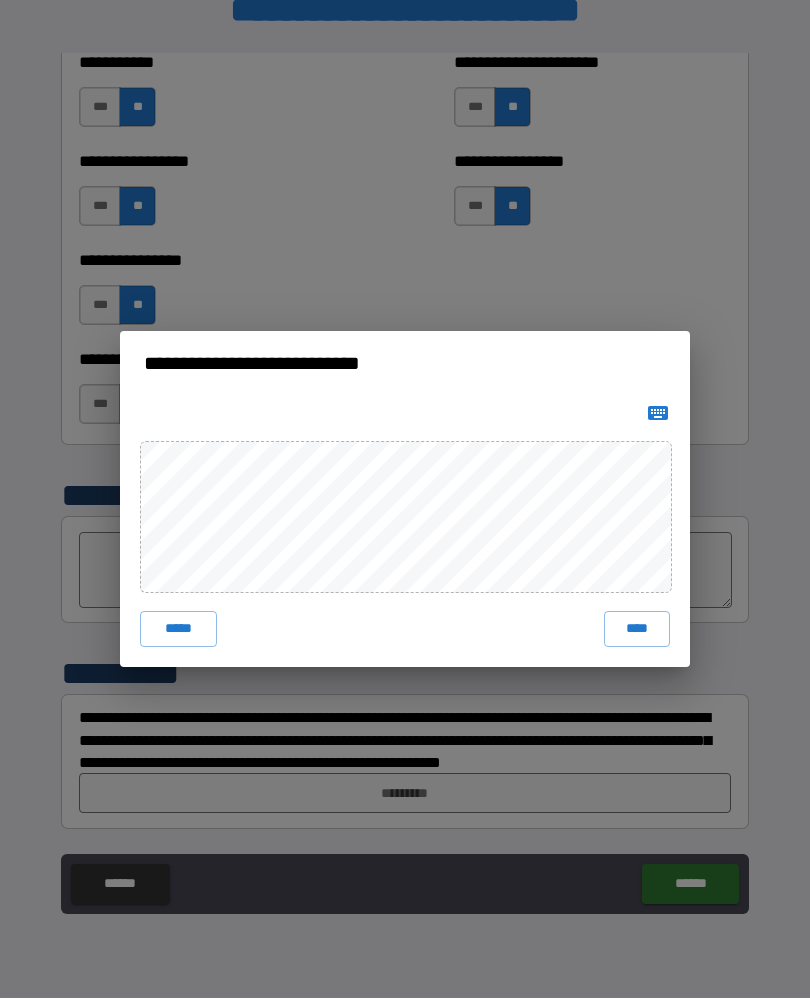 click on "****" at bounding box center [637, 630] 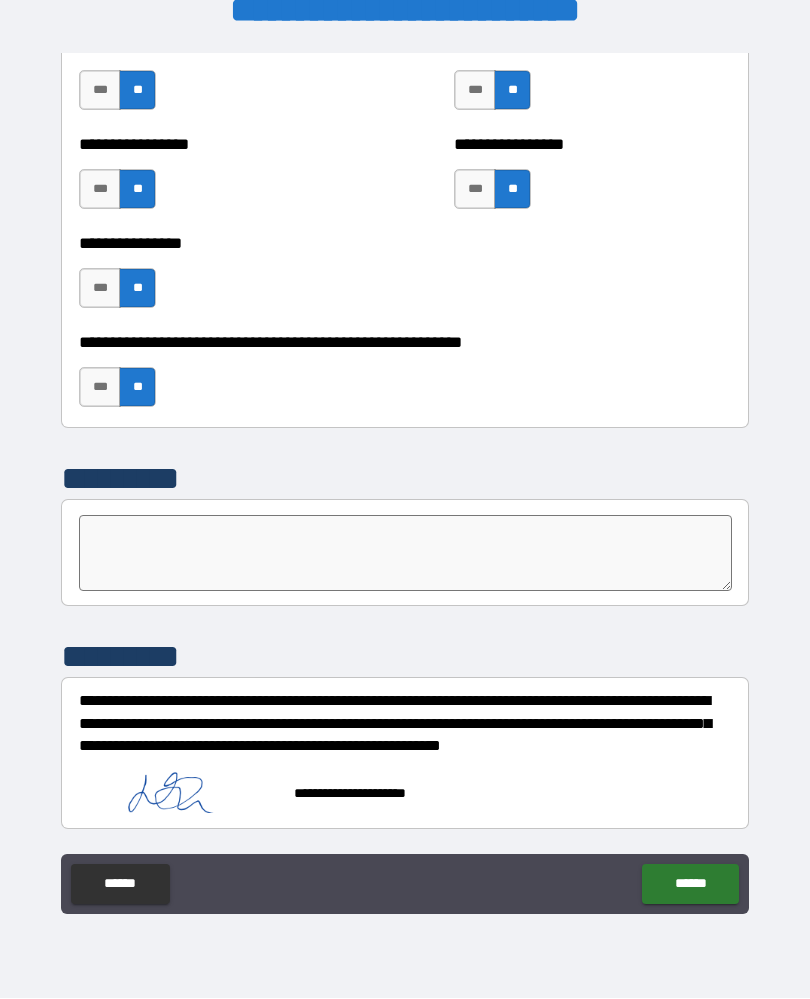 scroll, scrollTop: 6055, scrollLeft: 0, axis: vertical 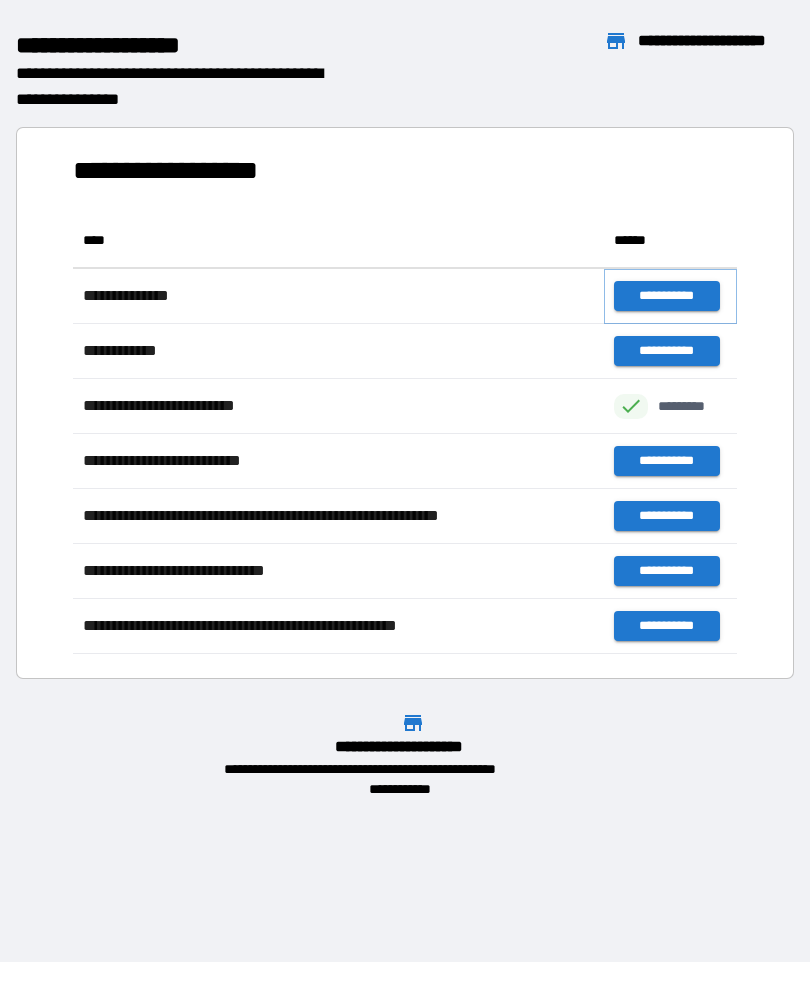 click on "**********" at bounding box center [666, 297] 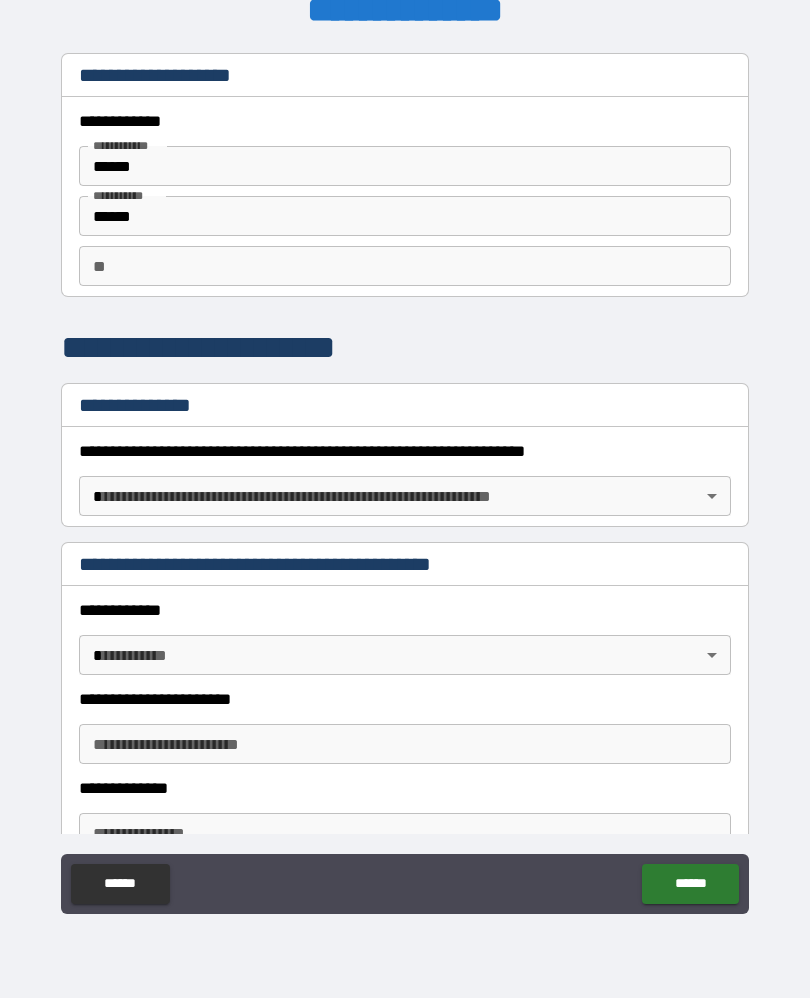 click on "**********" at bounding box center (405, 481) 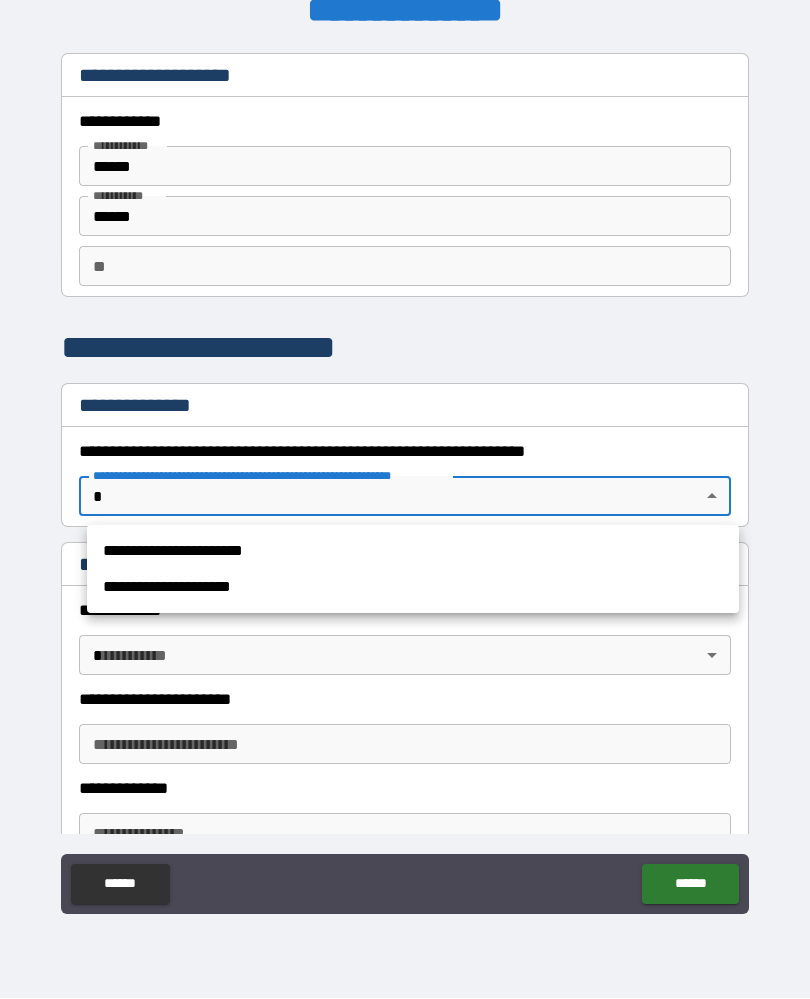 click on "**********" at bounding box center [413, 552] 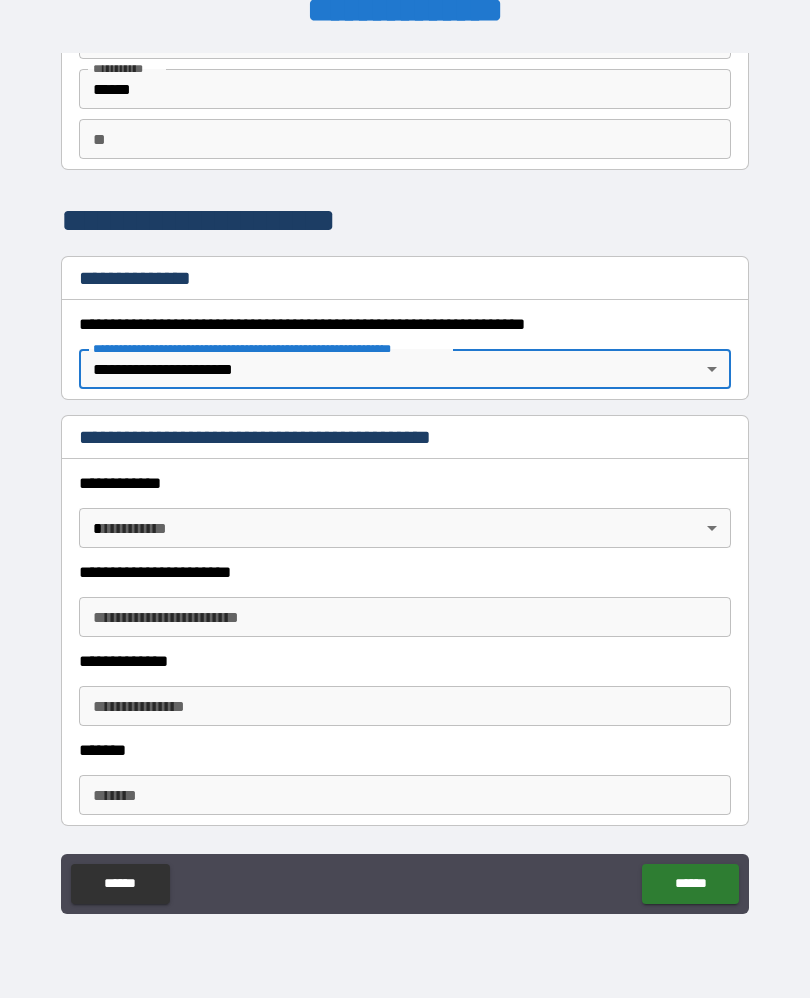 scroll, scrollTop: 141, scrollLeft: 0, axis: vertical 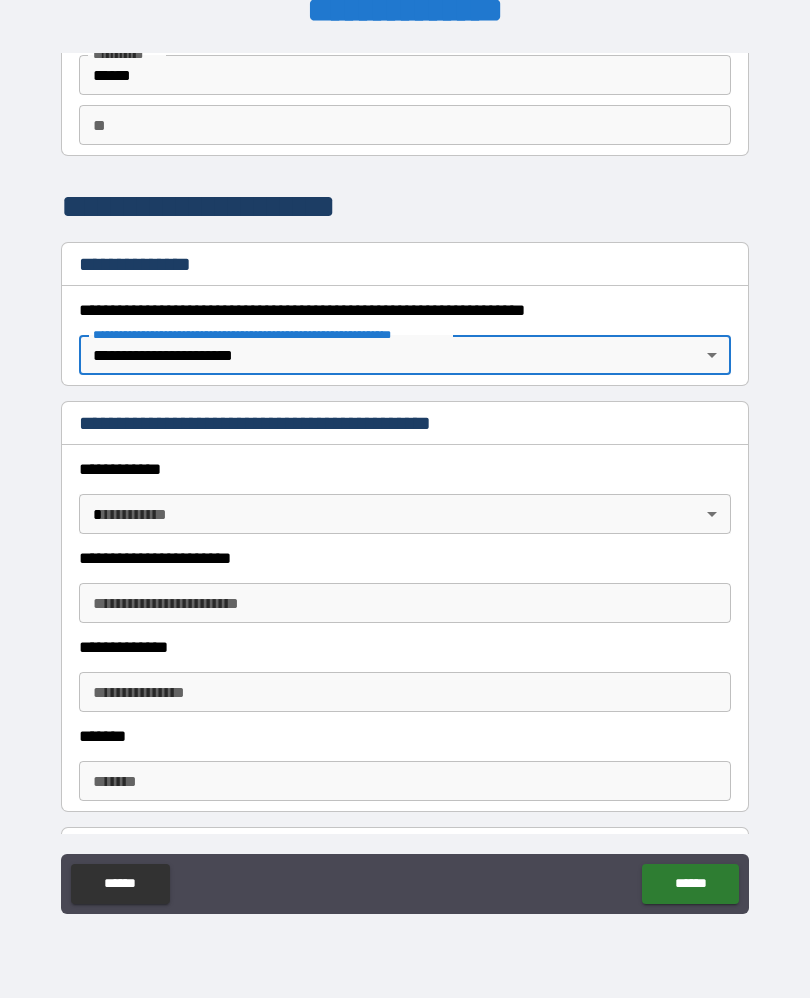 click on "**********" at bounding box center (405, 481) 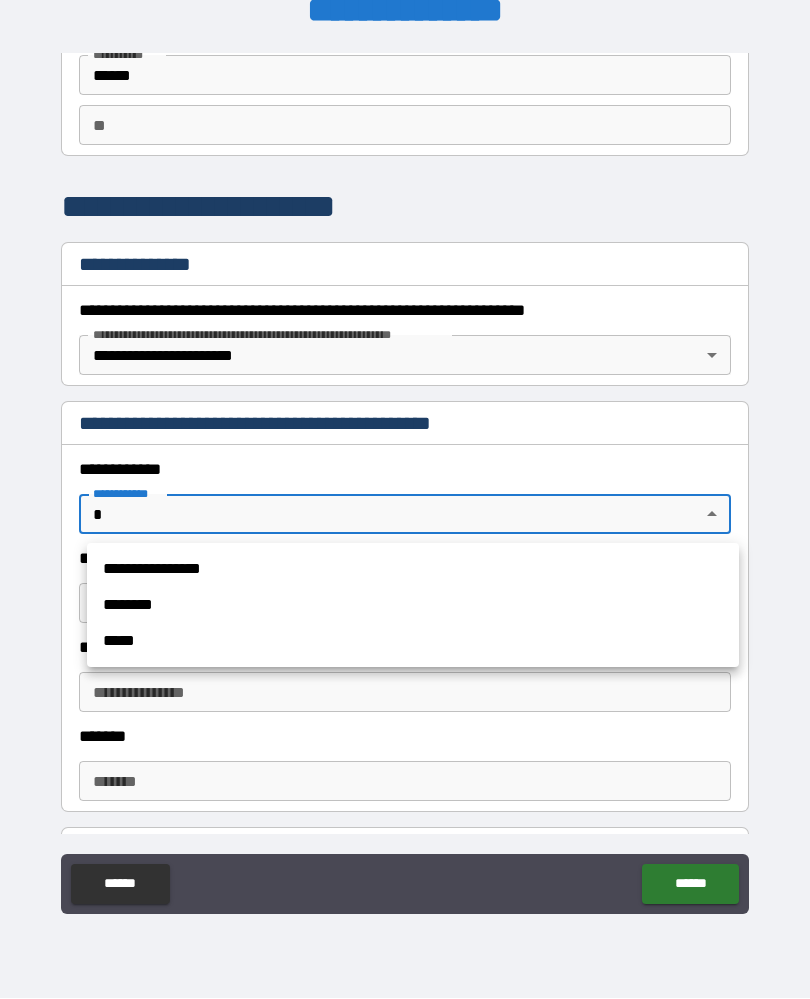 click on "**********" at bounding box center [413, 570] 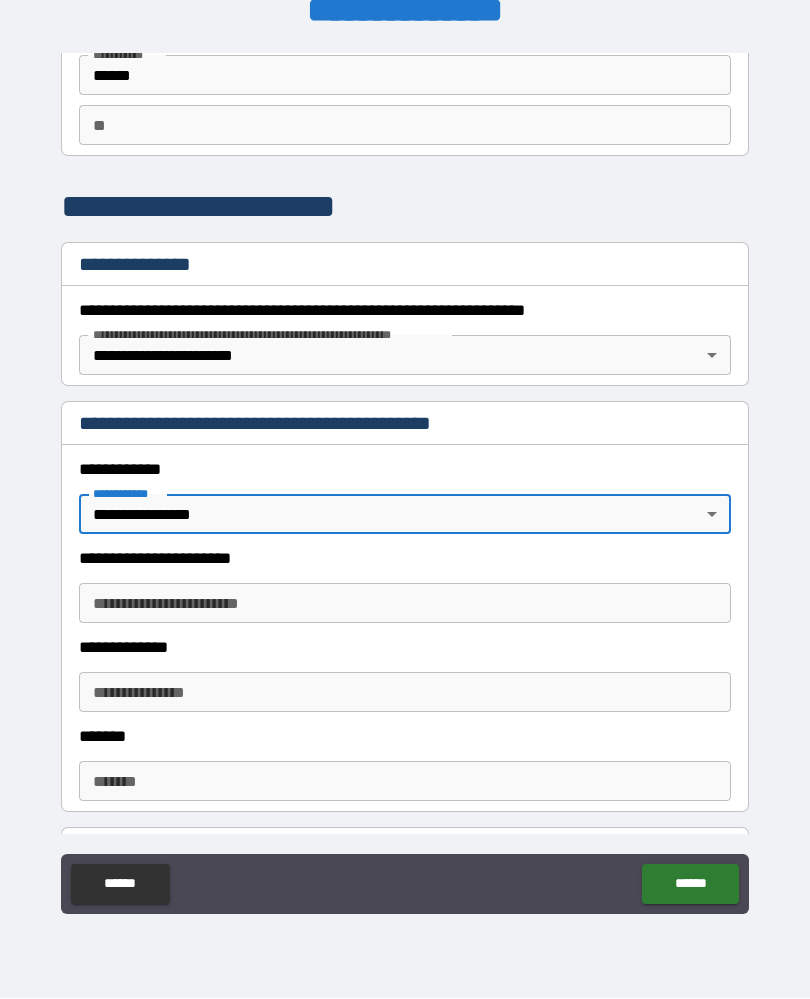click on "**********" at bounding box center (405, 604) 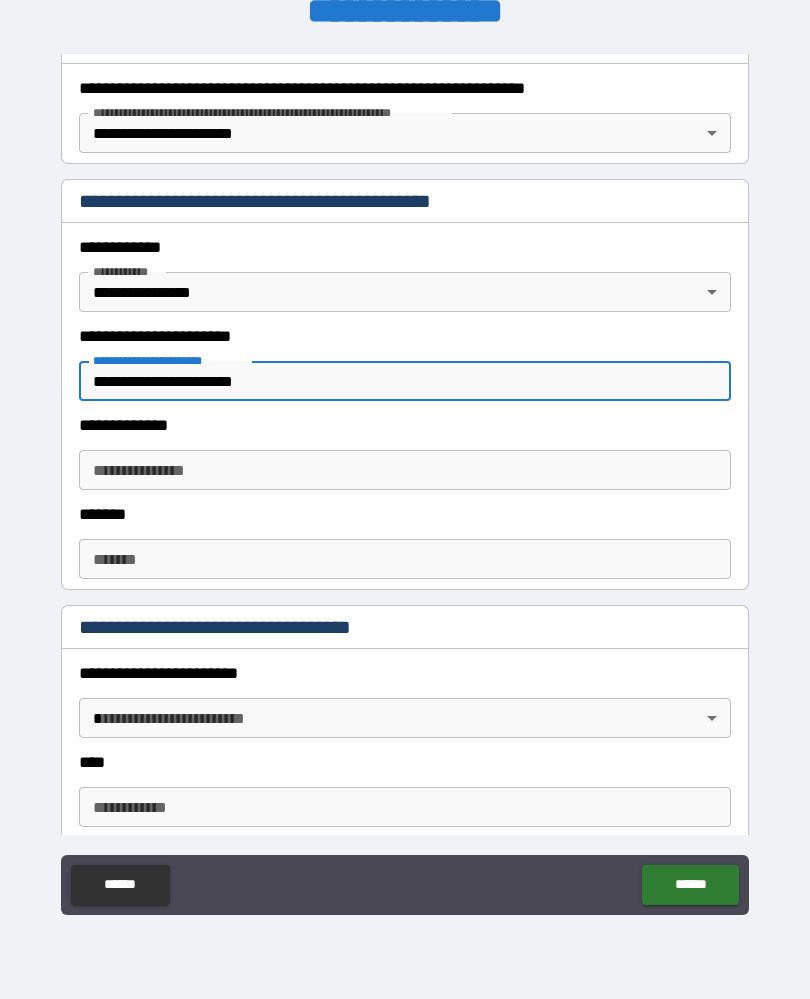 scroll, scrollTop: 368, scrollLeft: 0, axis: vertical 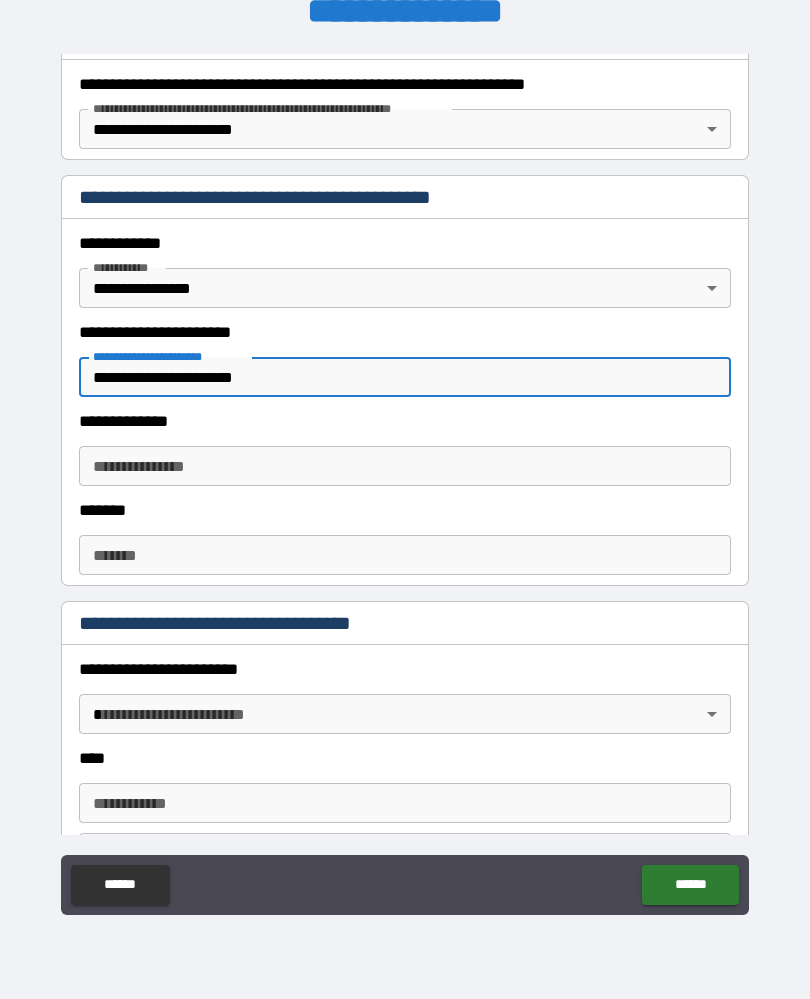 type on "**********" 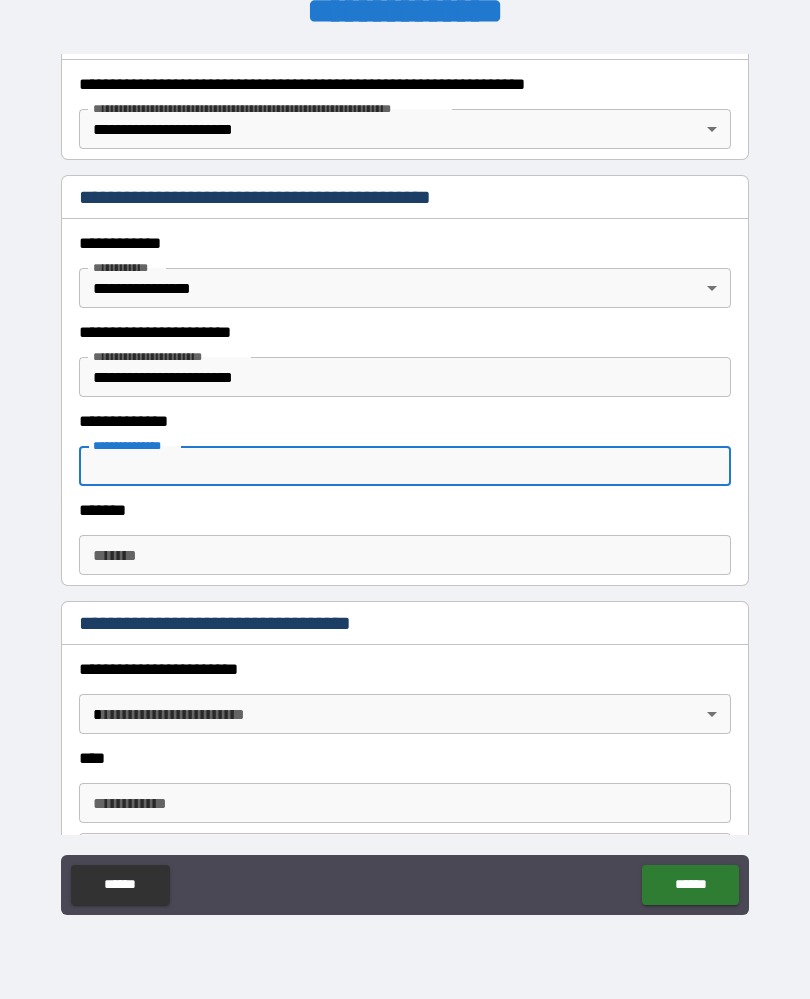 click on "**********" at bounding box center [405, 484] 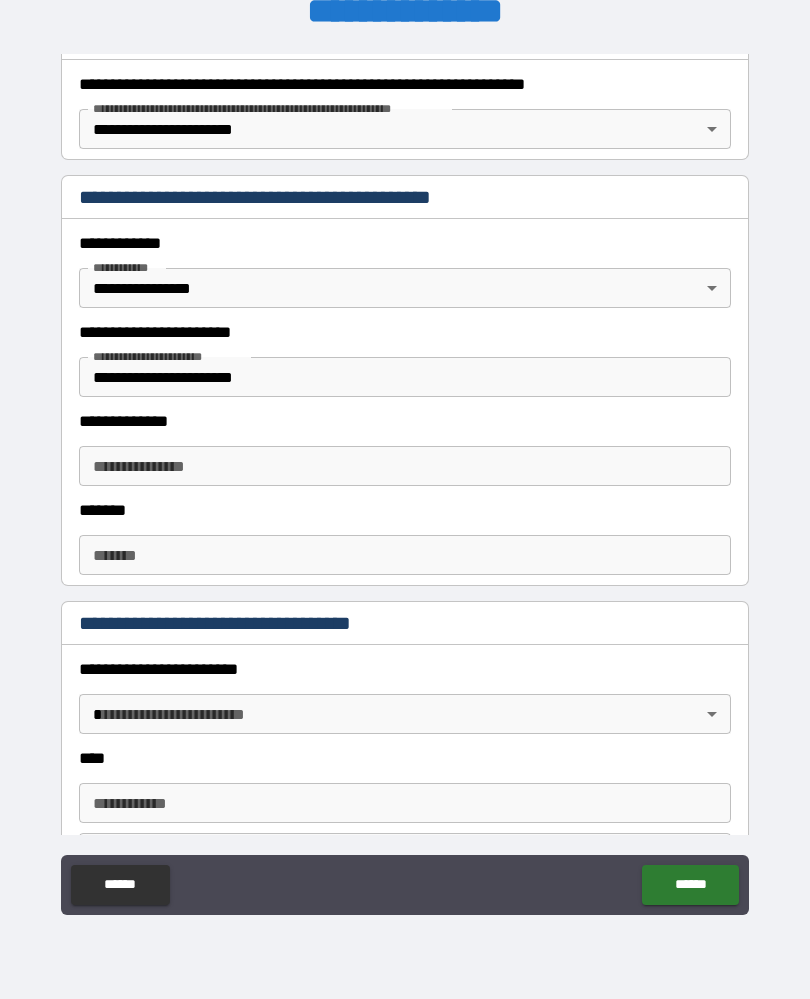 click on "**********" at bounding box center (405, 451) 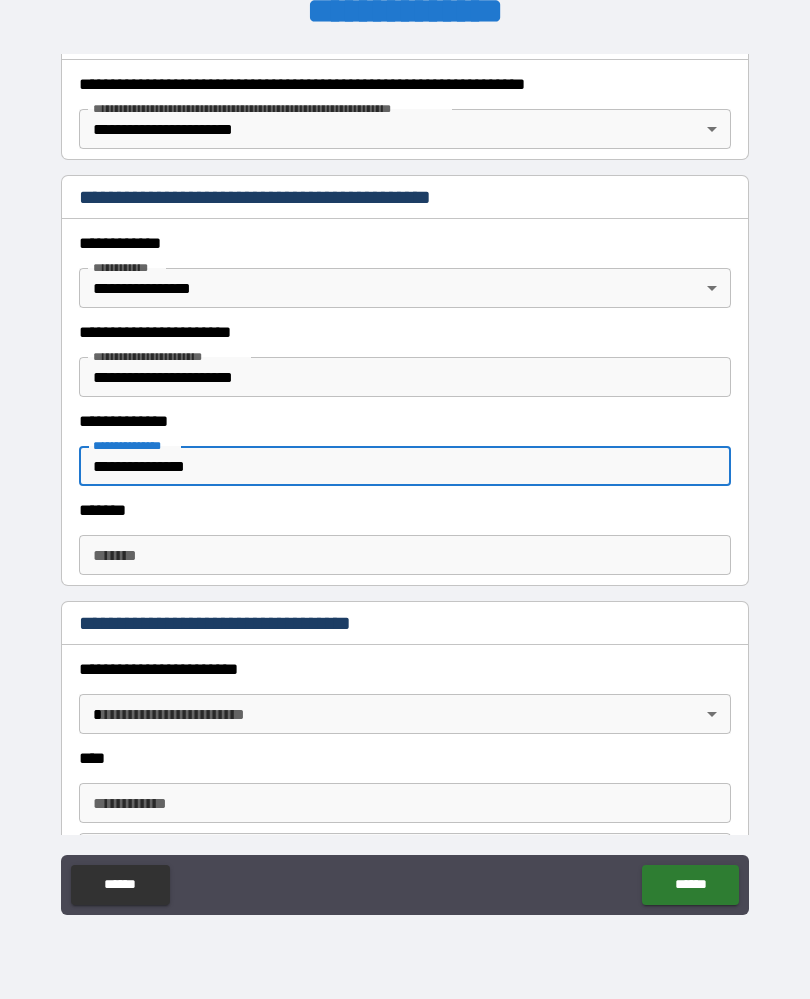 type on "**********" 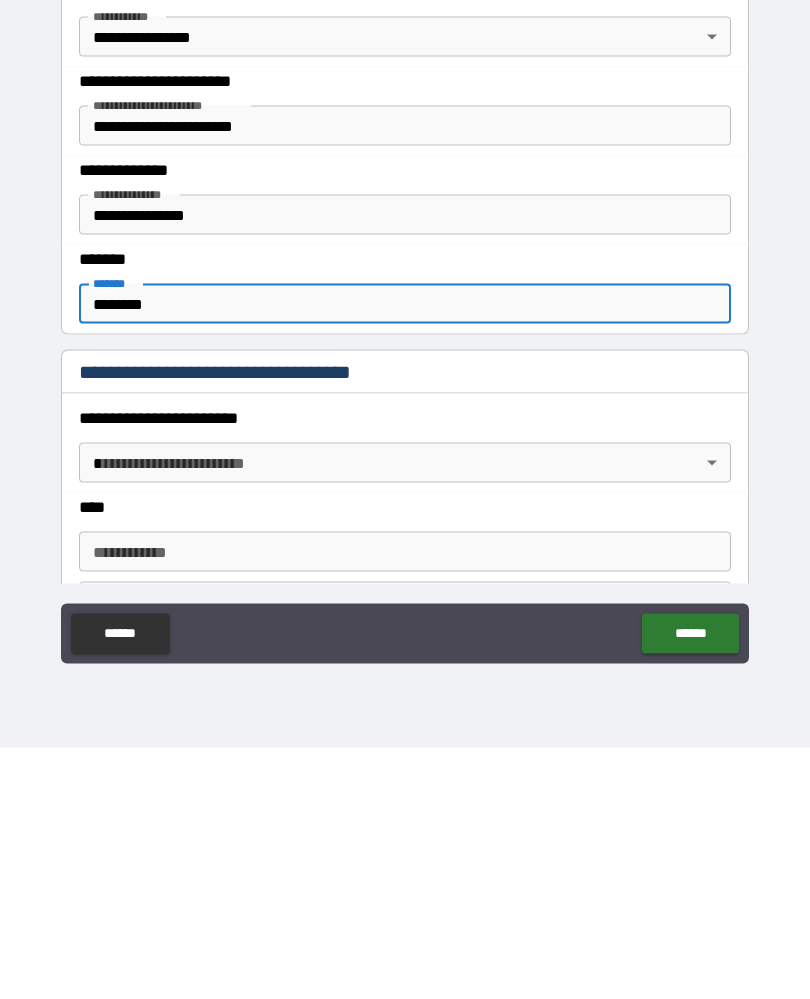 type on "********" 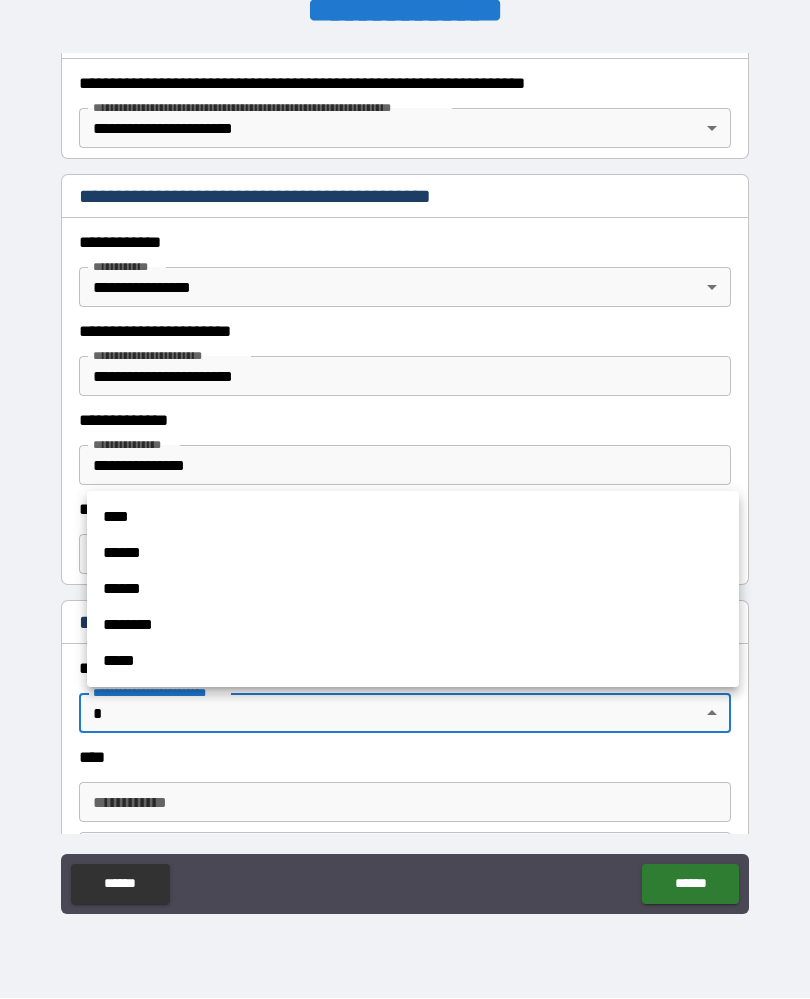click on "****" at bounding box center (413, 518) 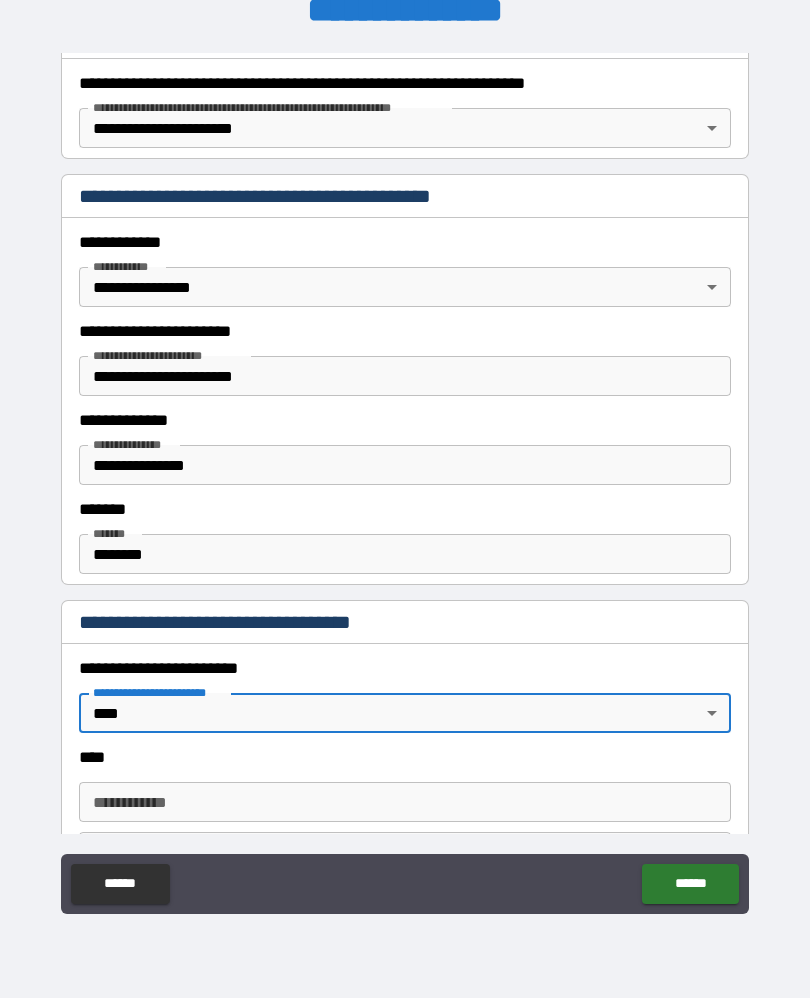 type on "*" 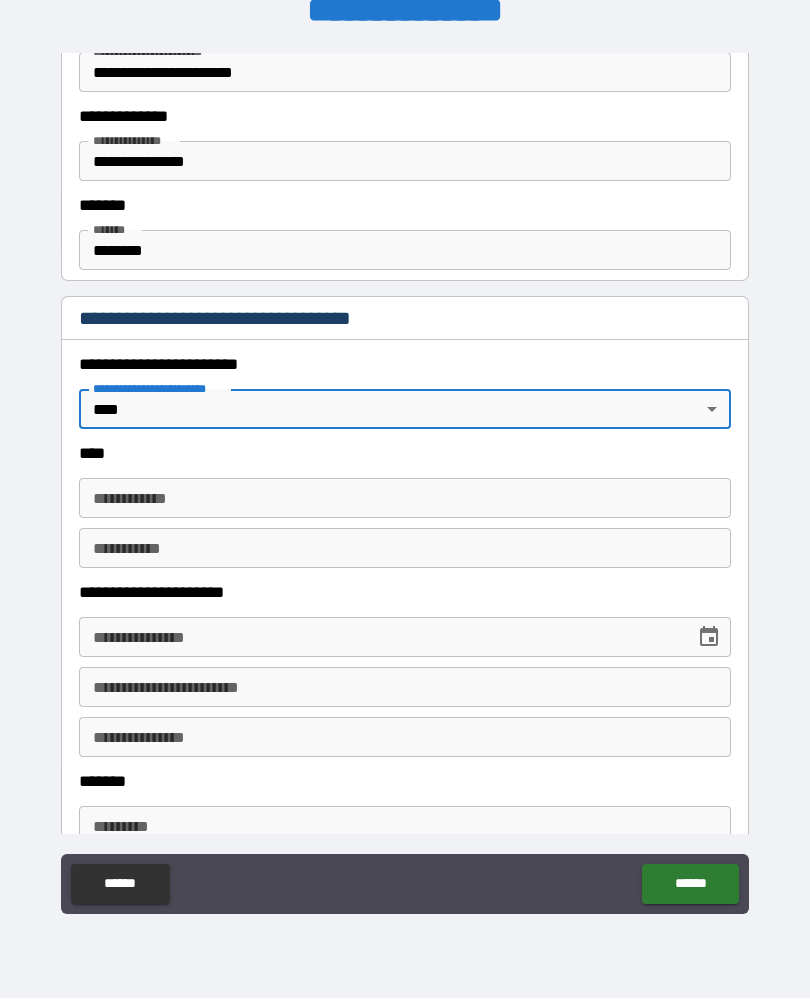 scroll, scrollTop: 673, scrollLeft: 0, axis: vertical 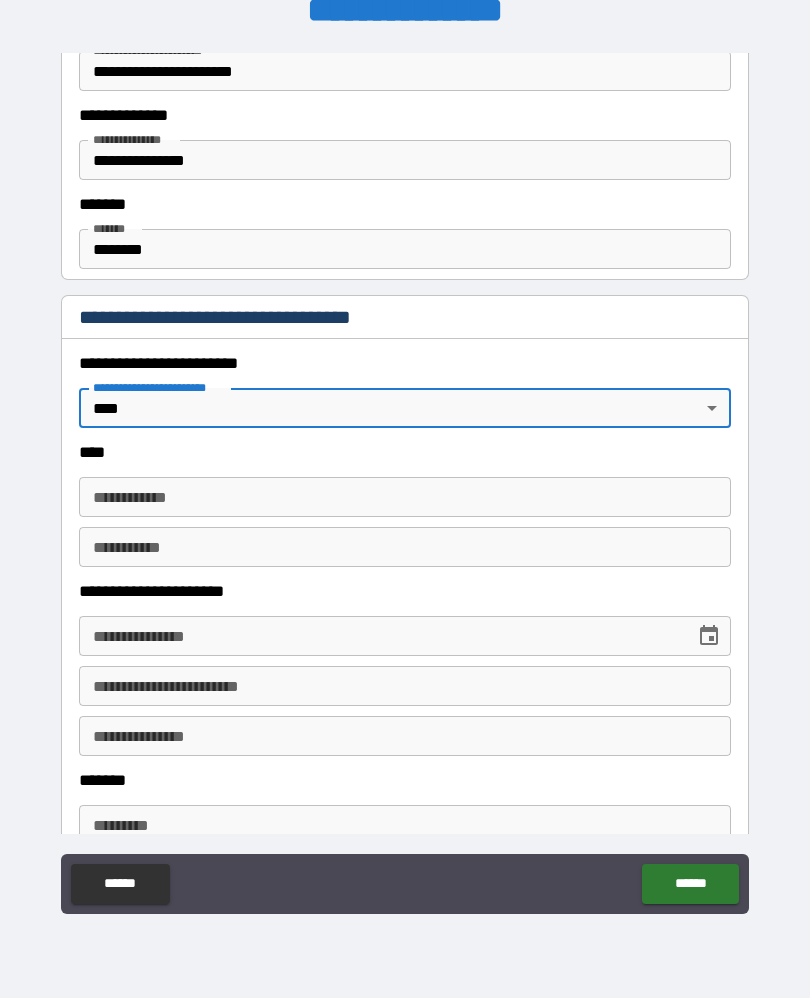 click on "*********   *" at bounding box center (405, 548) 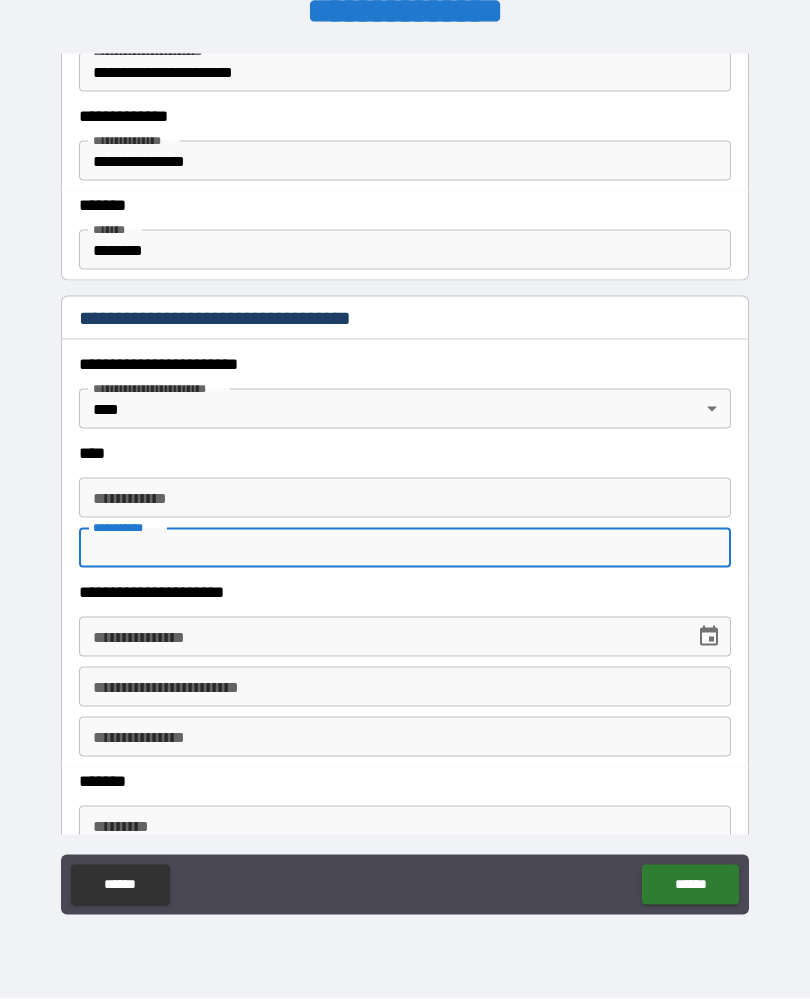 click on "**********" at bounding box center (405, 498) 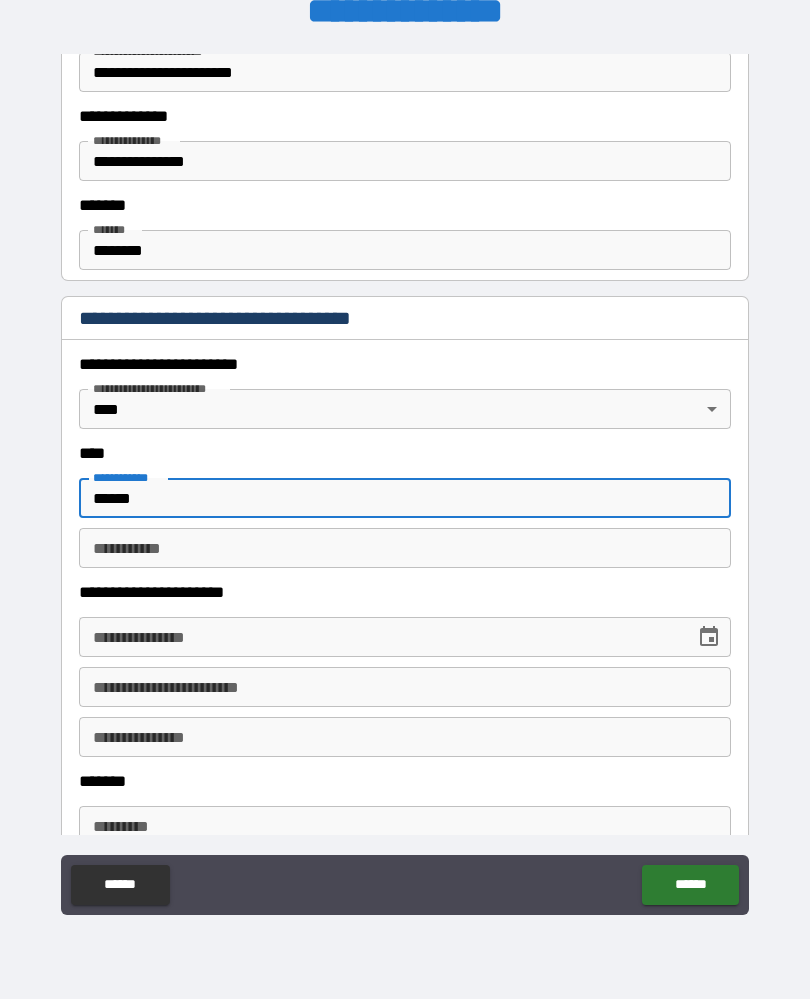 type on "******" 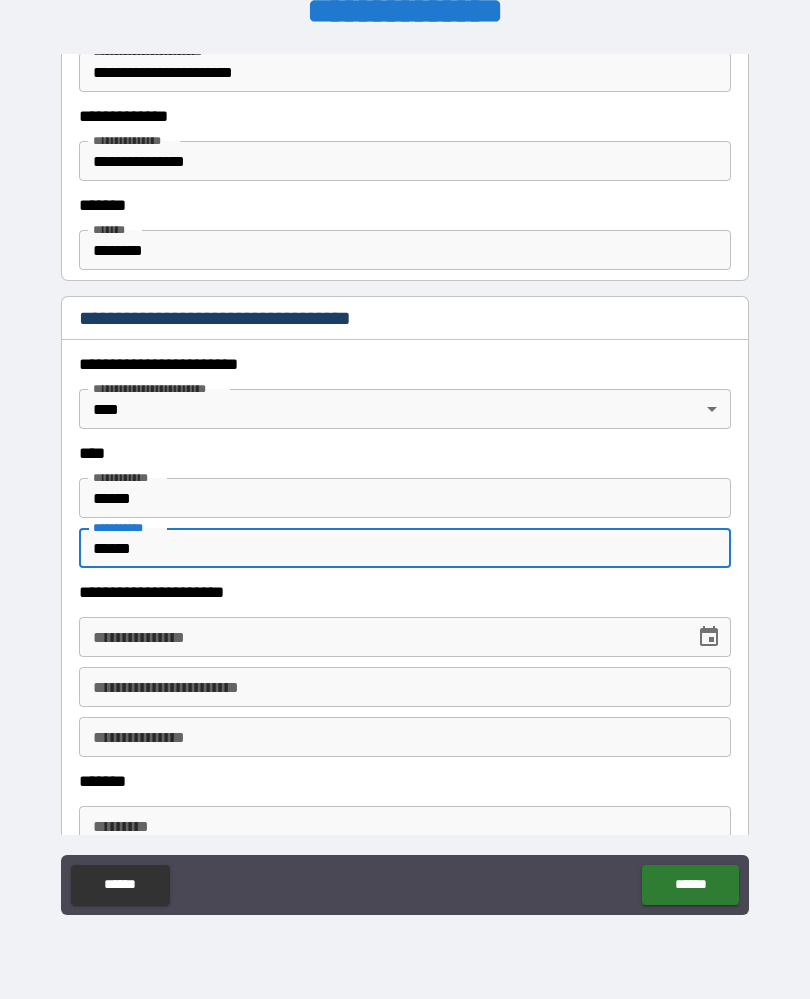 type on "******" 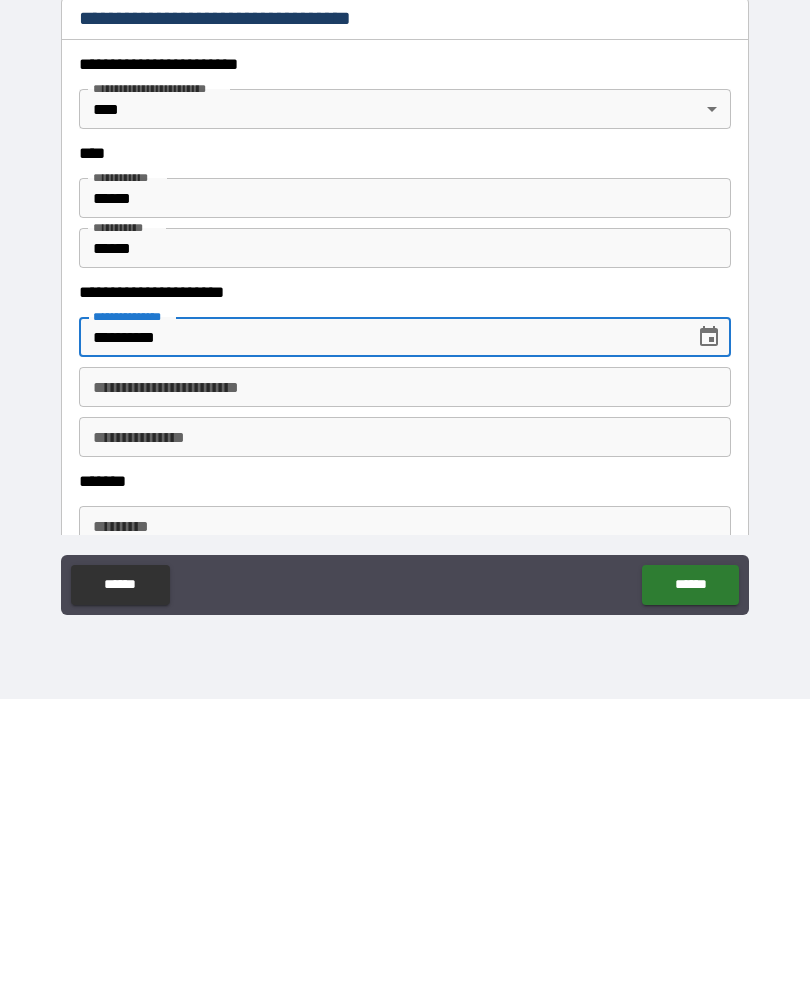 type on "**********" 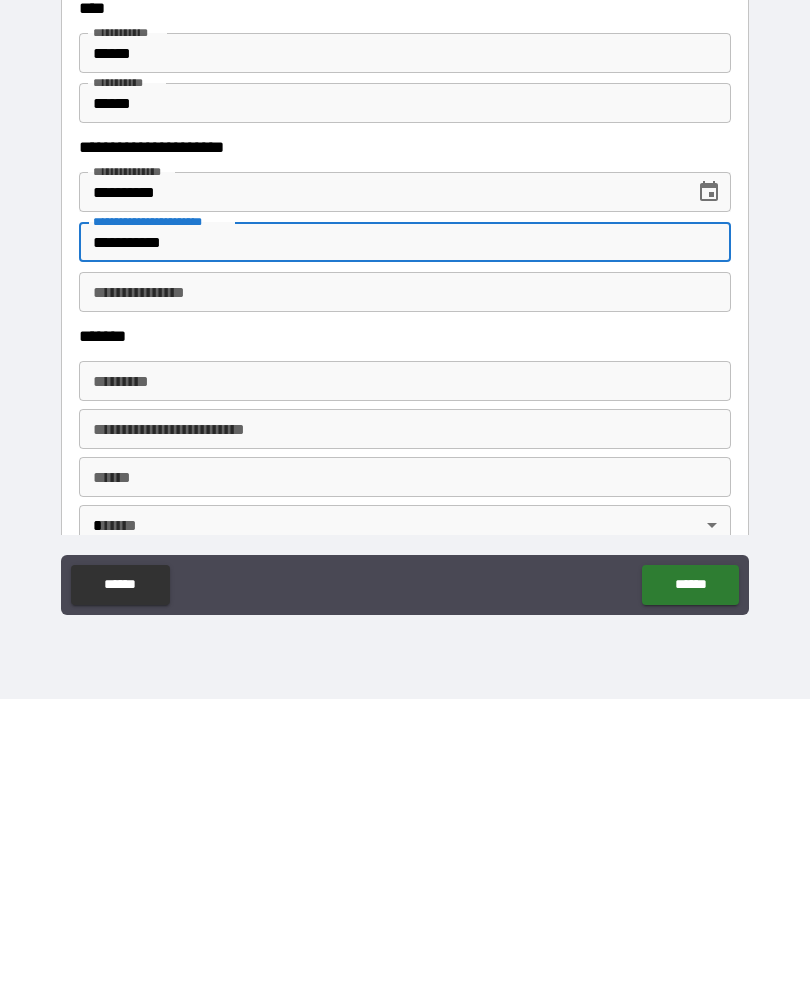 scroll, scrollTop: 837, scrollLeft: 0, axis: vertical 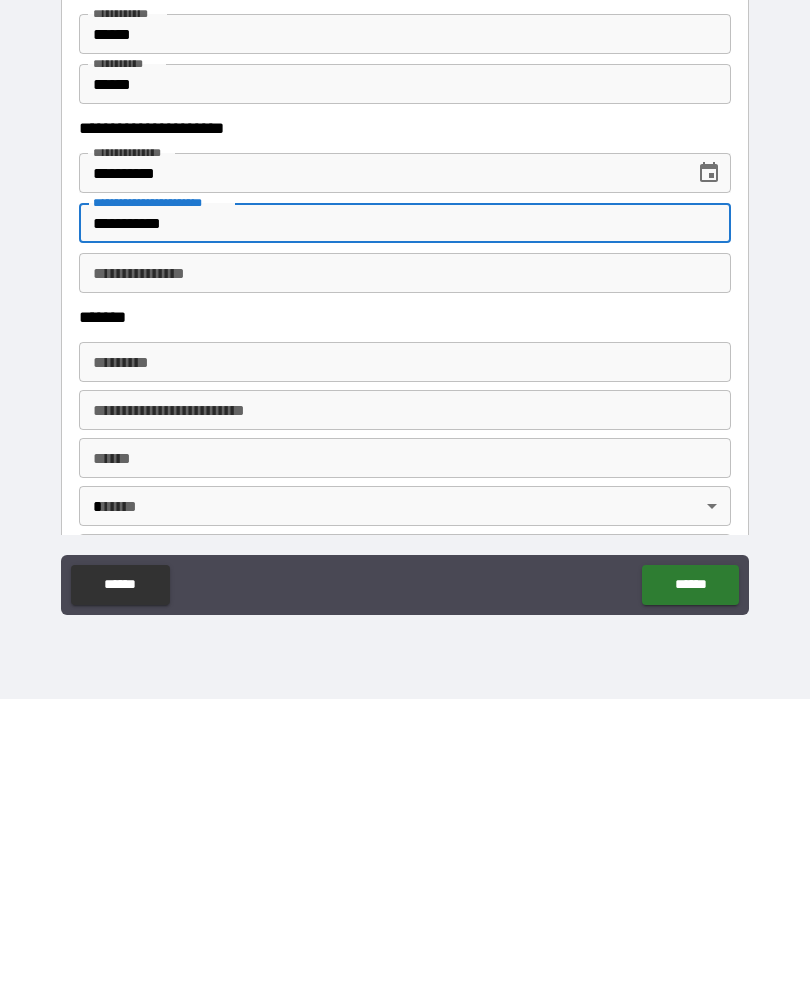 type on "**********" 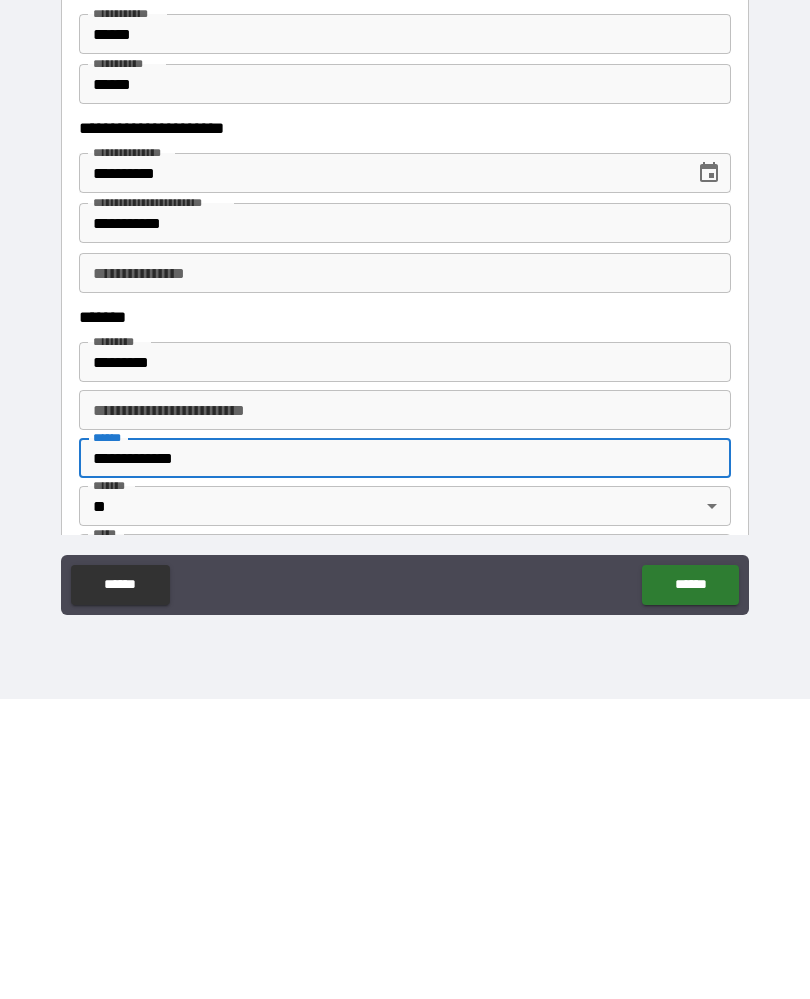 type on "**********" 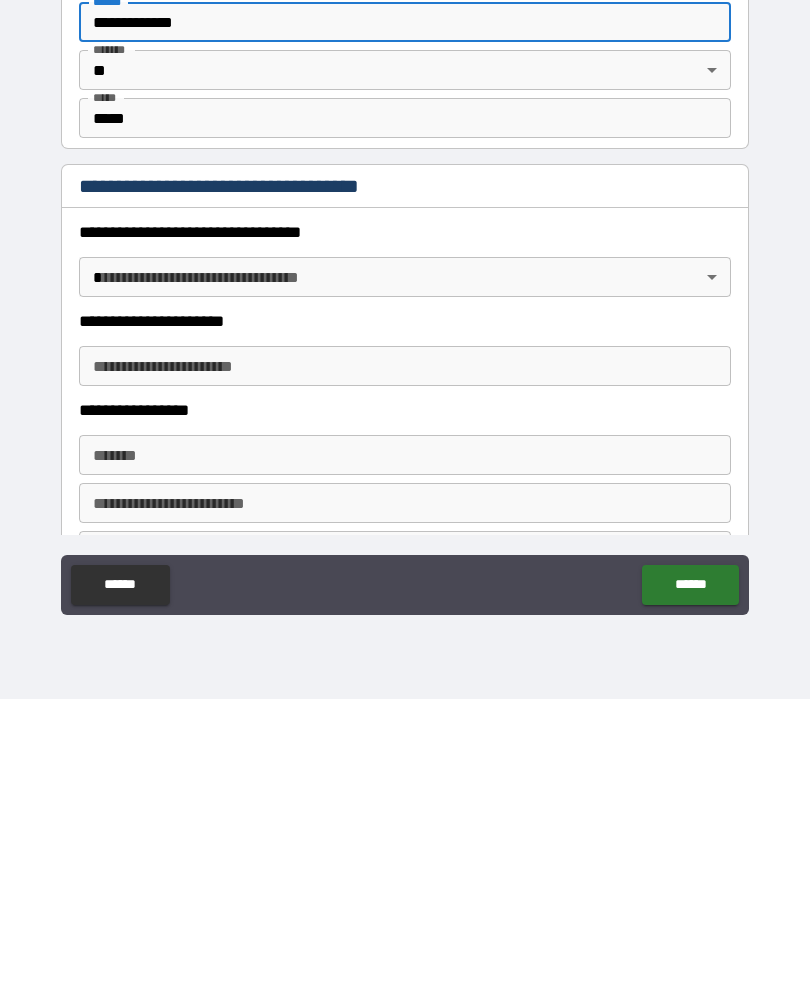 scroll, scrollTop: 1278, scrollLeft: 0, axis: vertical 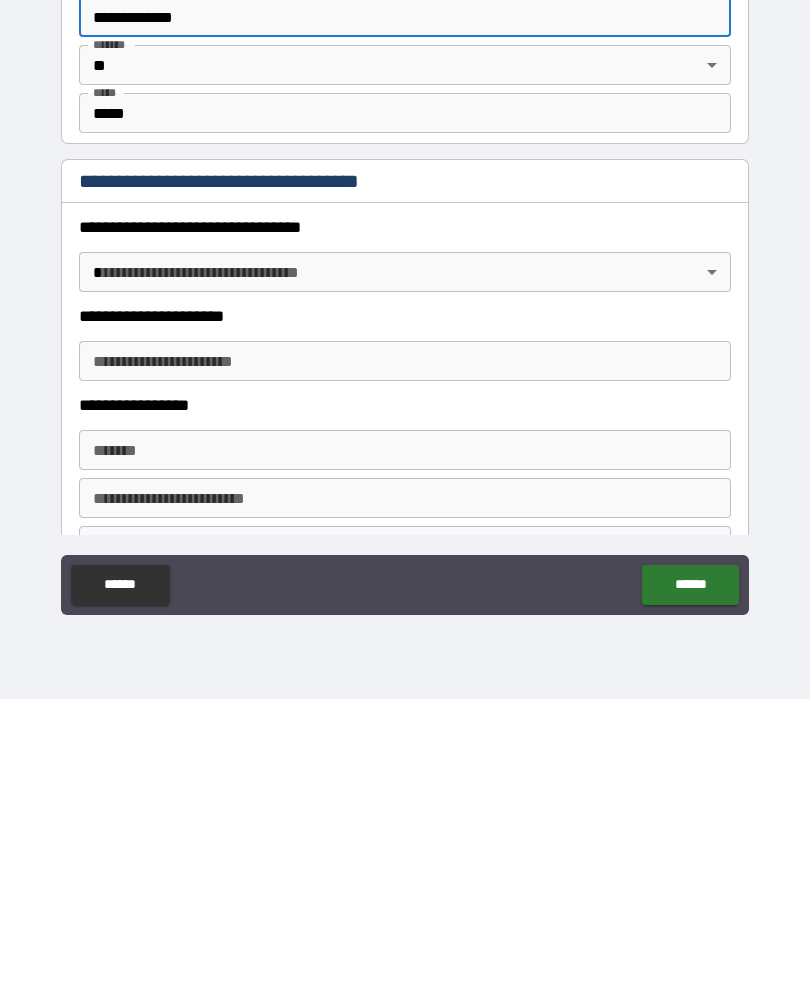 click on "**********" at bounding box center (405, 481) 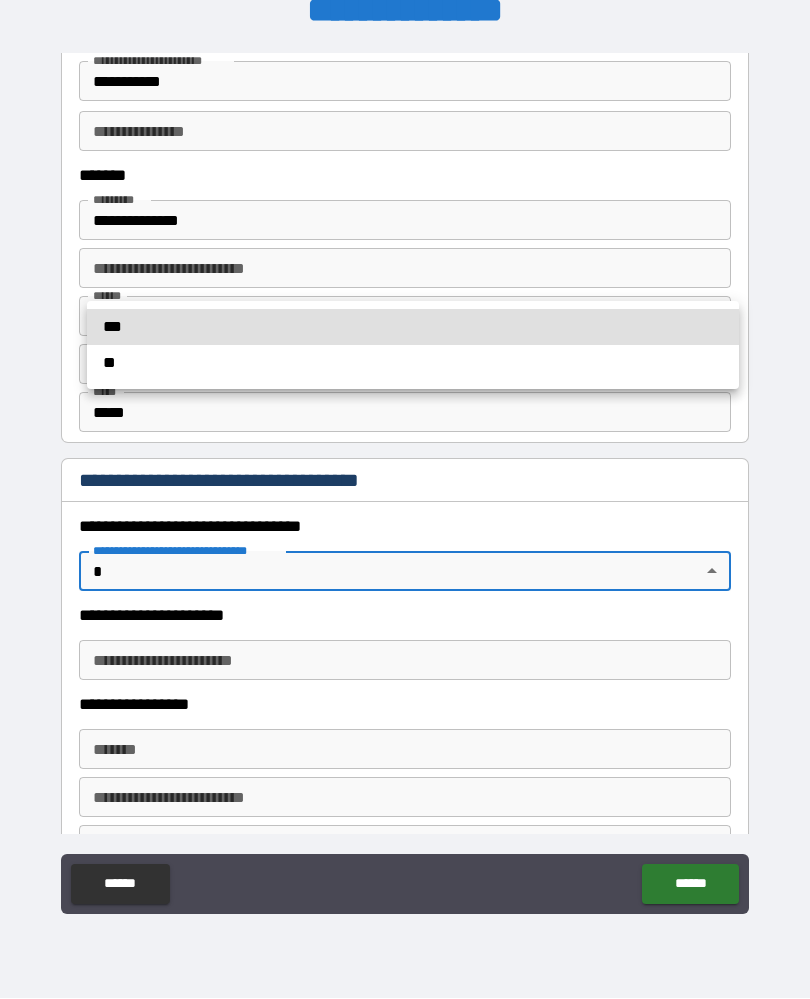 click at bounding box center (405, 499) 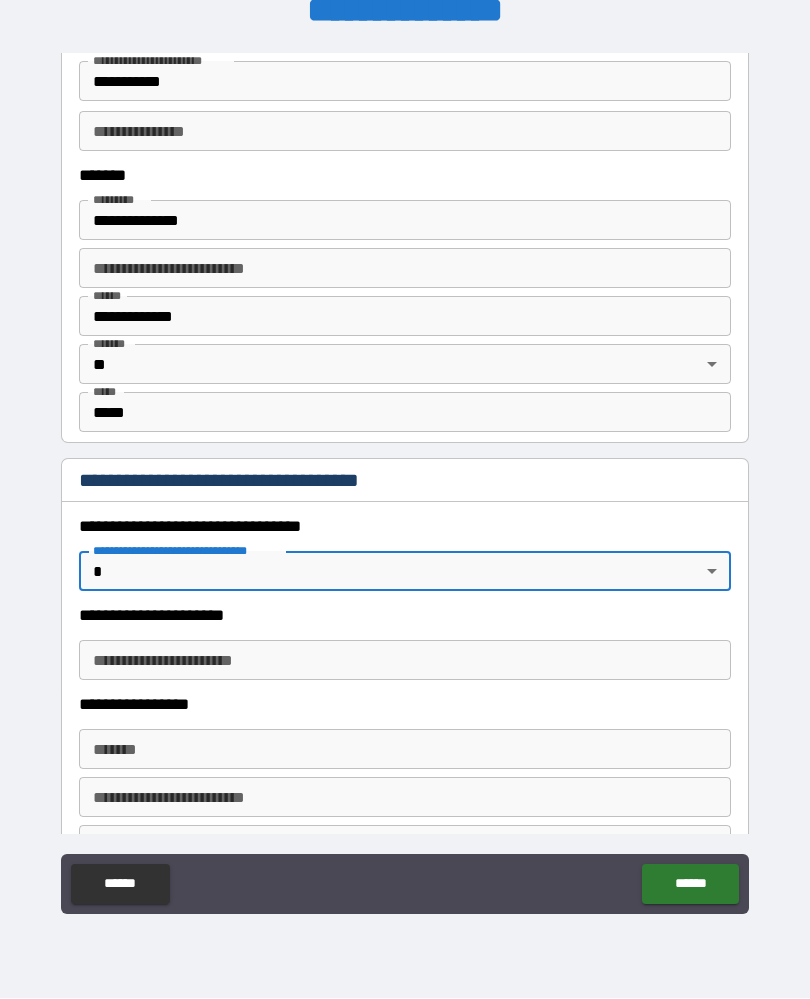 click on "**********" at bounding box center [405, 481] 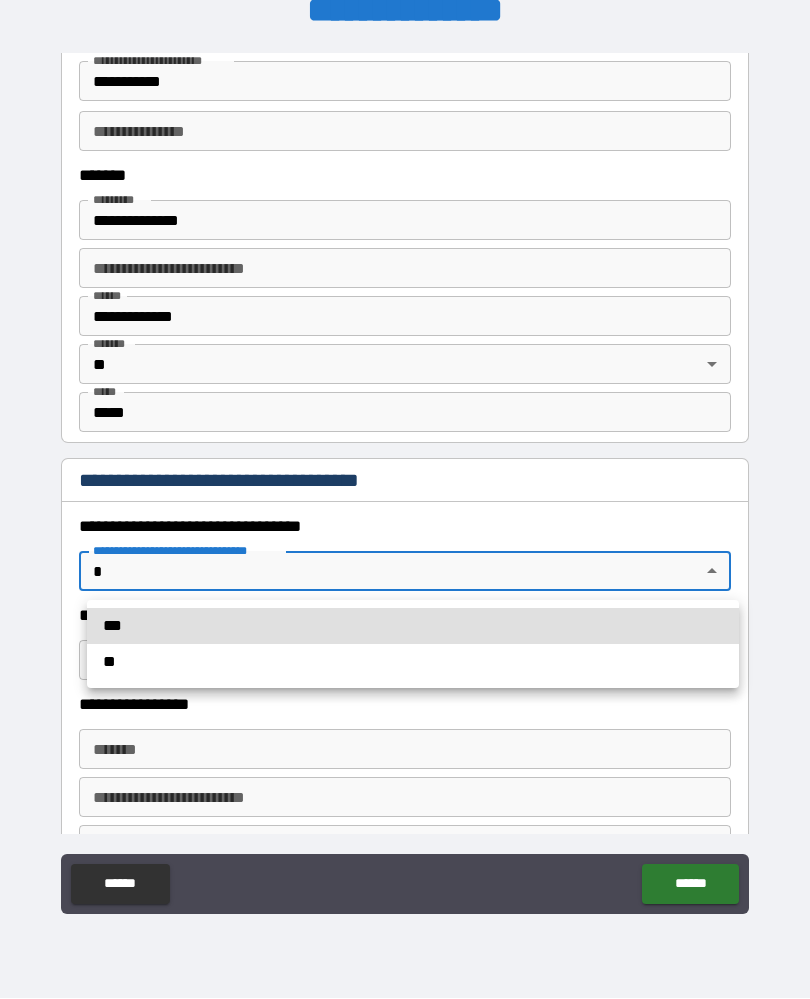 click on "***" at bounding box center (413, 627) 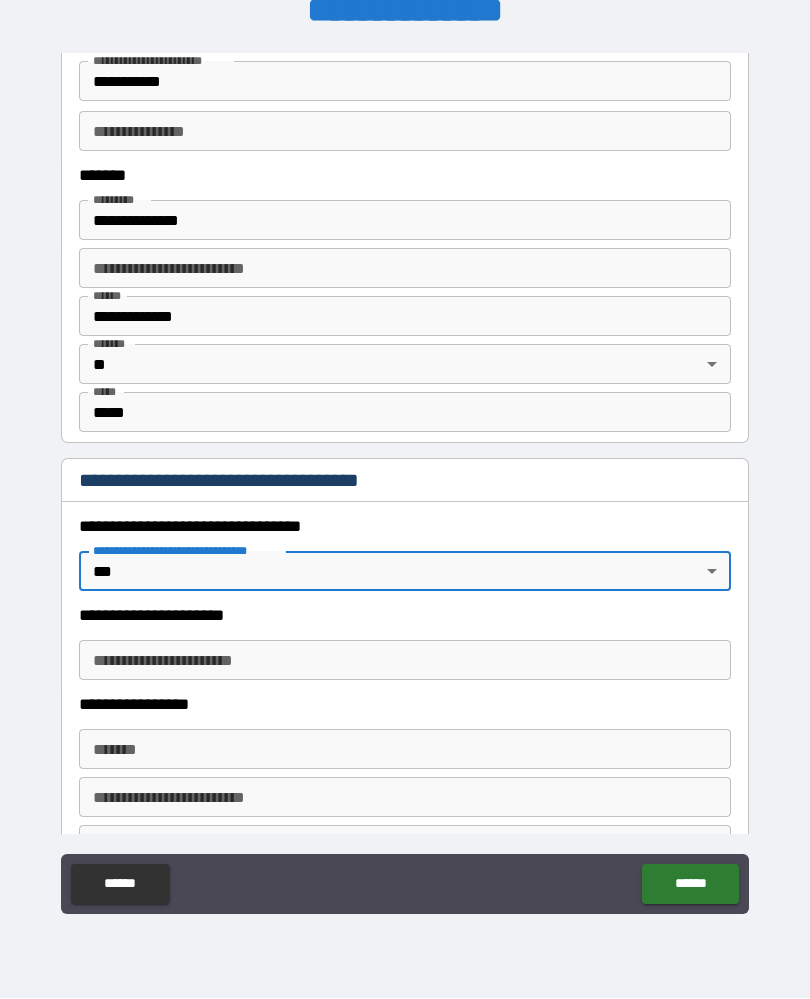 click on "**********" at bounding box center [405, 661] 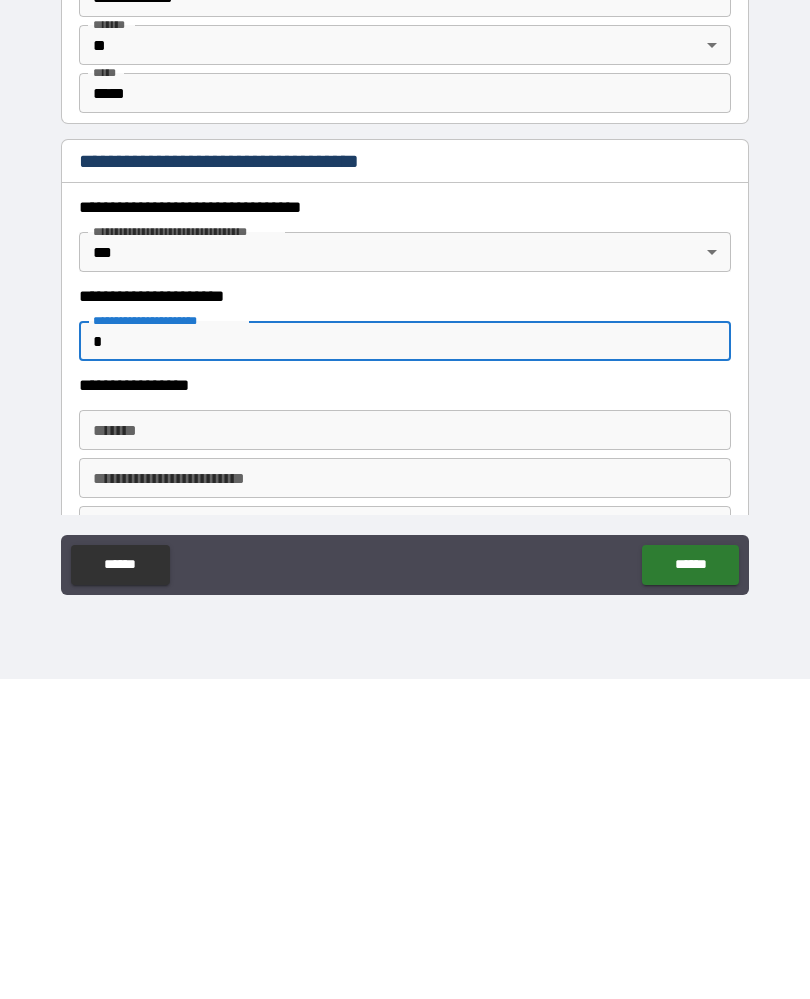 scroll, scrollTop: 36, scrollLeft: 0, axis: vertical 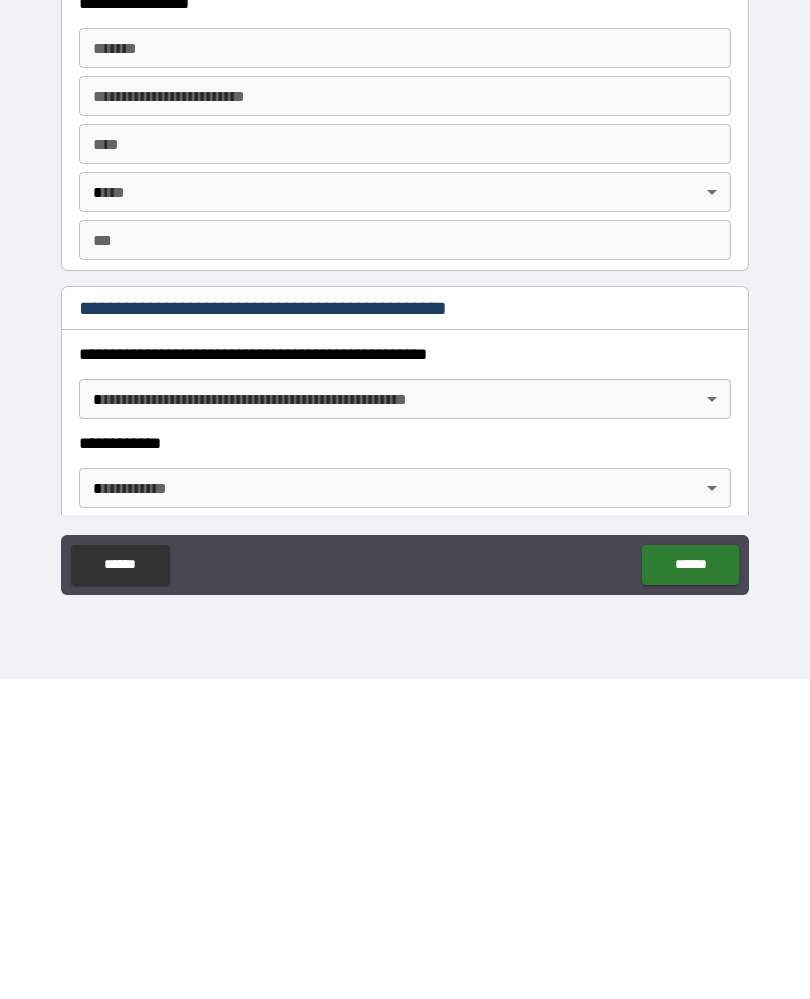 type on "**********" 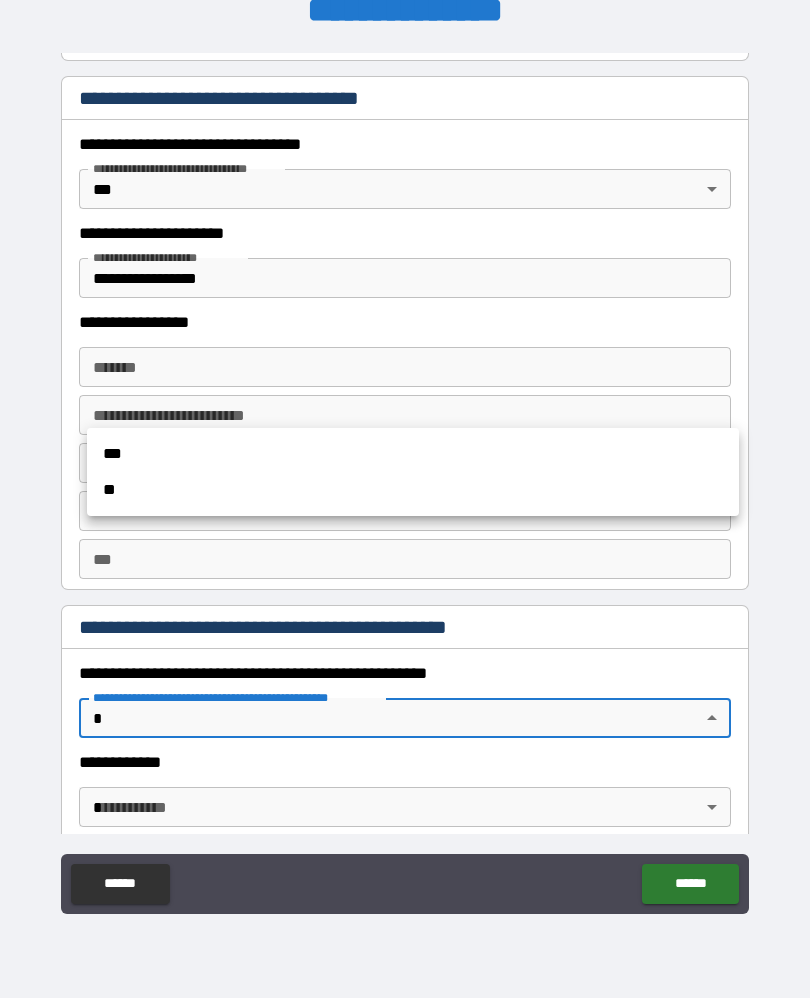 click on "**" at bounding box center (413, 491) 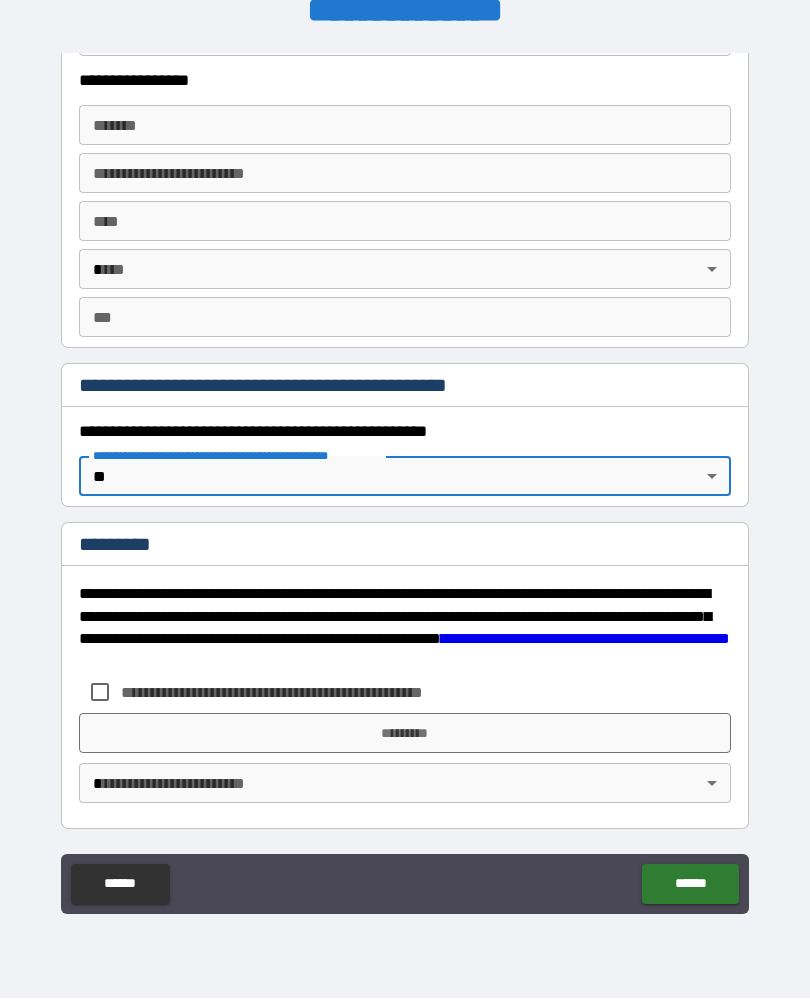 scroll, scrollTop: 1902, scrollLeft: 0, axis: vertical 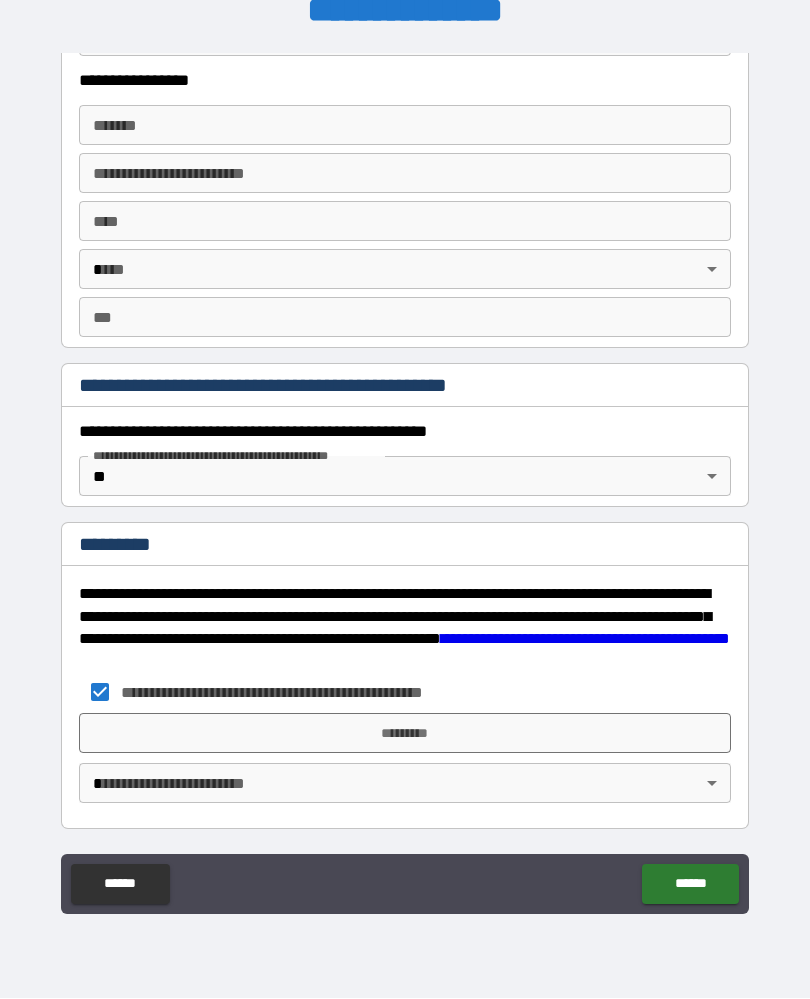 click on "*********" at bounding box center [405, 734] 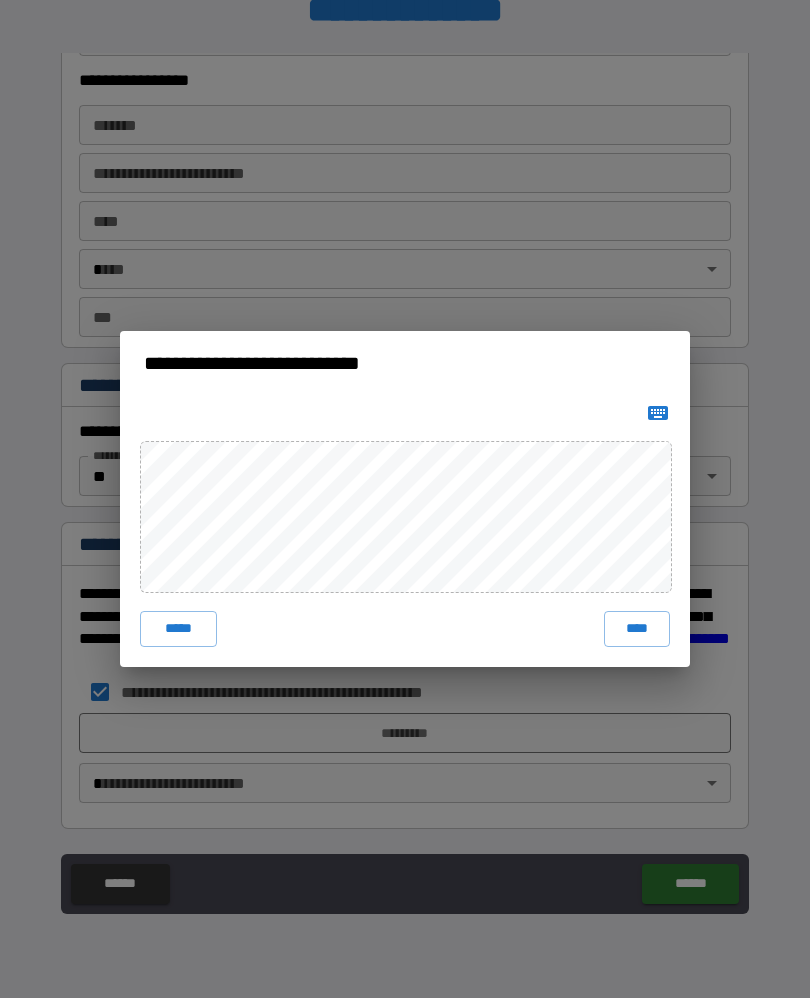 click on "****" at bounding box center (637, 630) 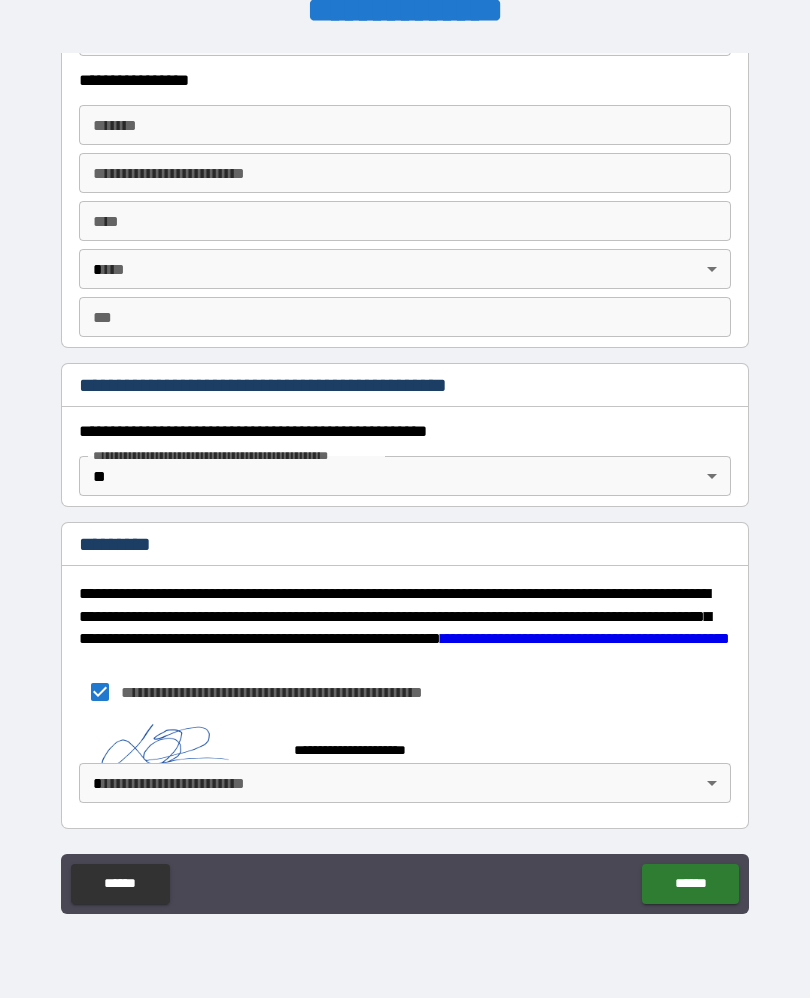 scroll, scrollTop: 1892, scrollLeft: 0, axis: vertical 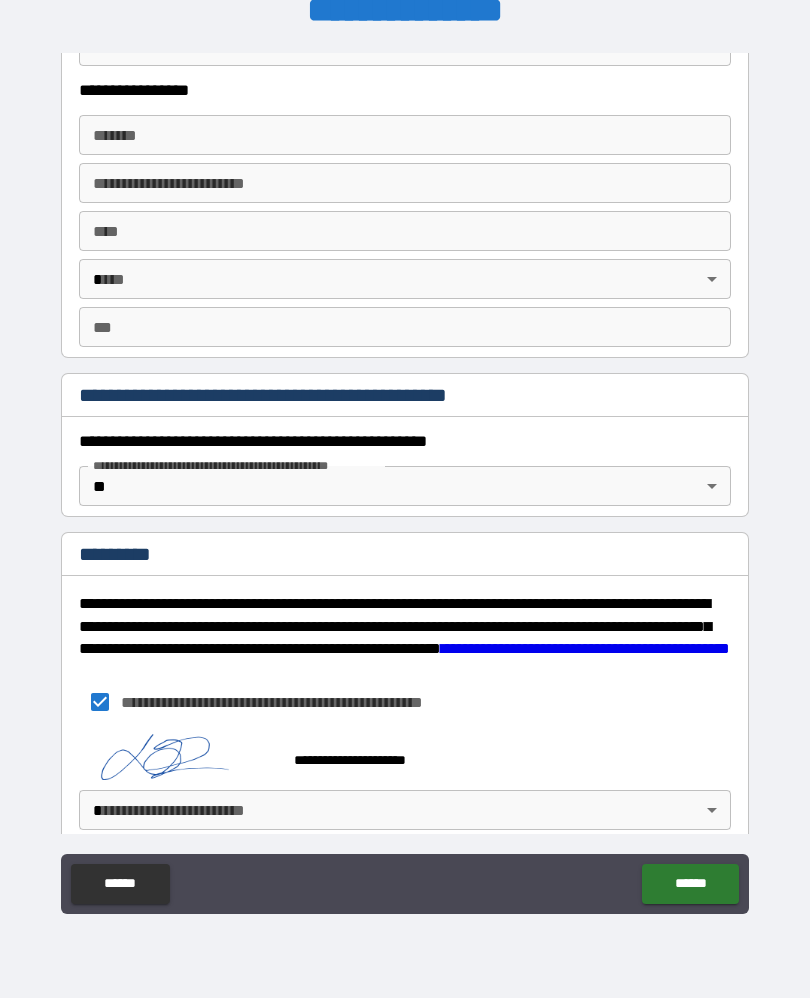 click on "******" at bounding box center [690, 885] 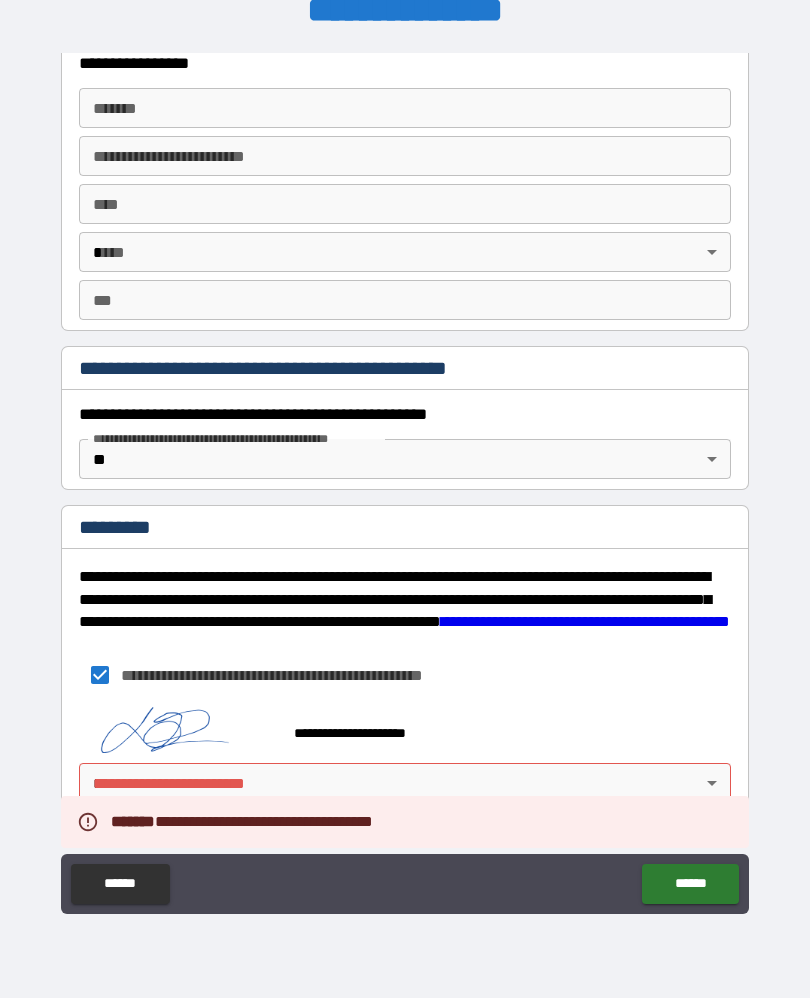 scroll, scrollTop: 1919, scrollLeft: 0, axis: vertical 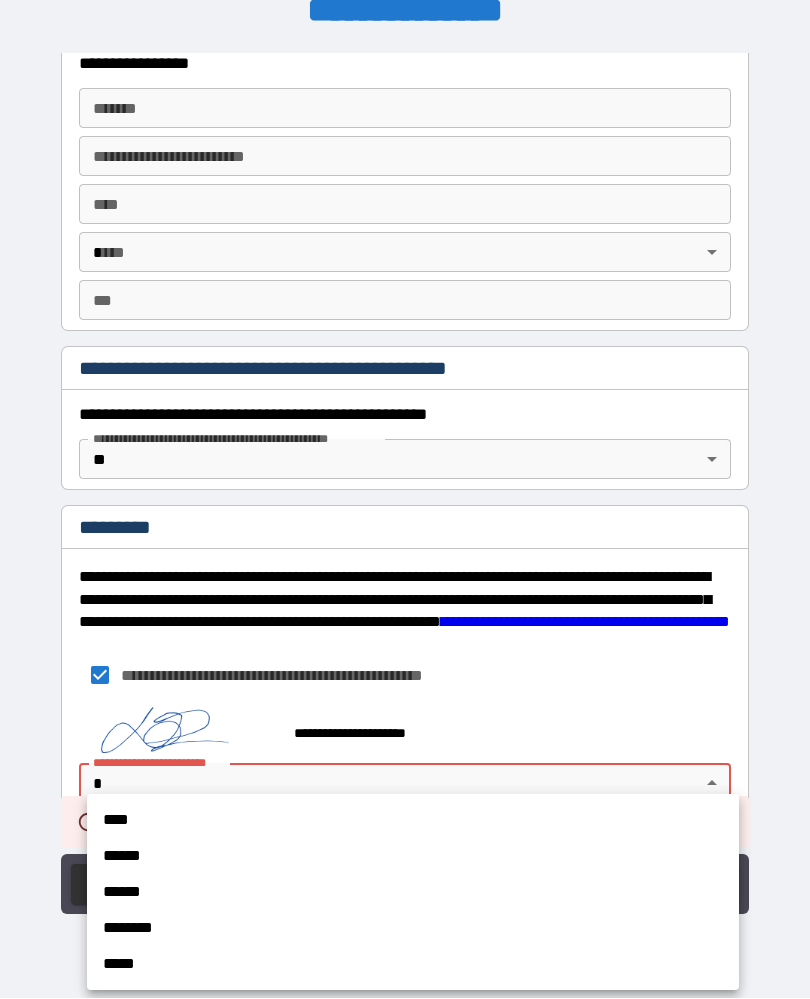 click on "****" at bounding box center (413, 821) 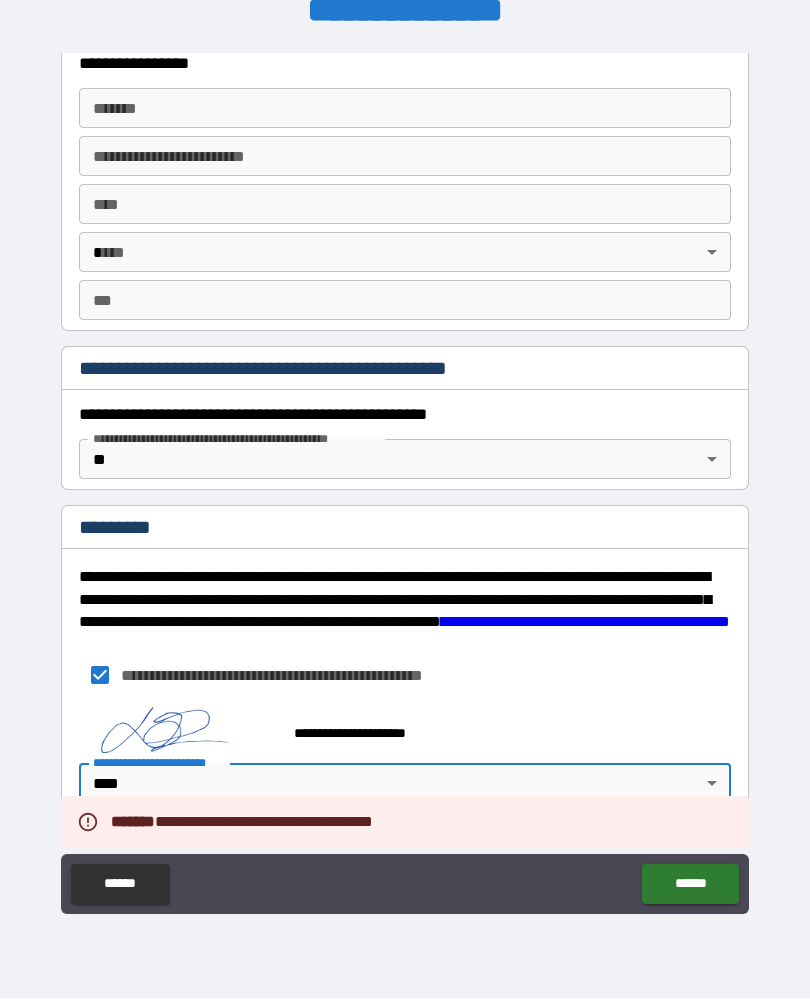 click on "******" at bounding box center [690, 885] 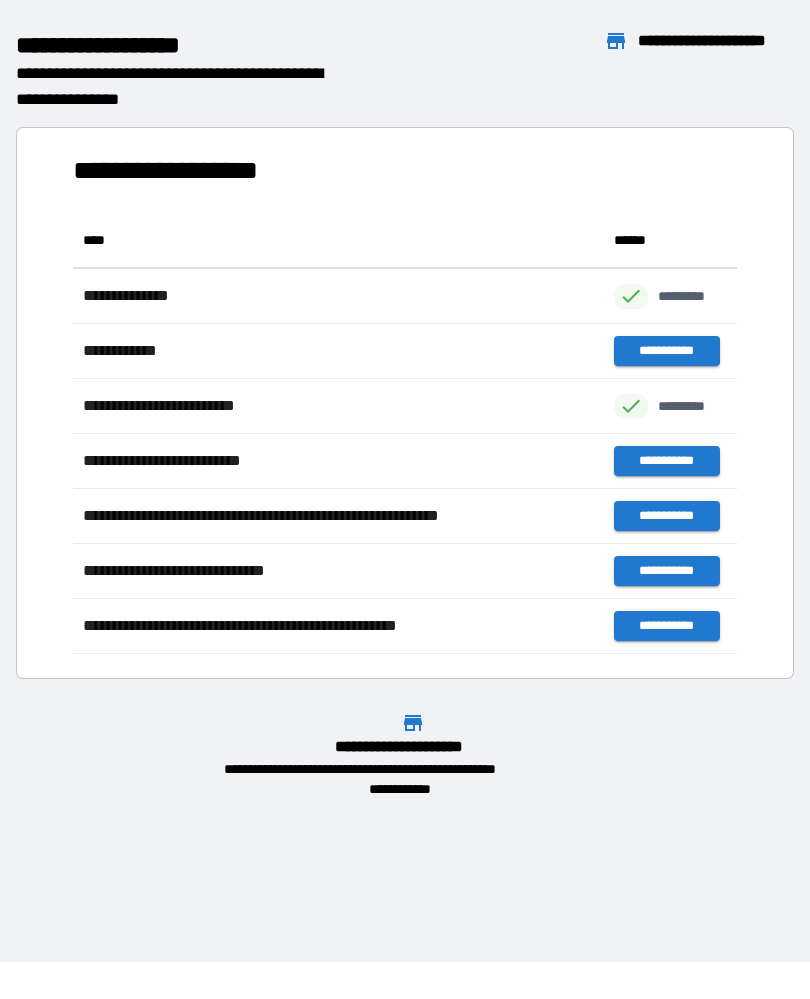 scroll, scrollTop: 441, scrollLeft: 664, axis: both 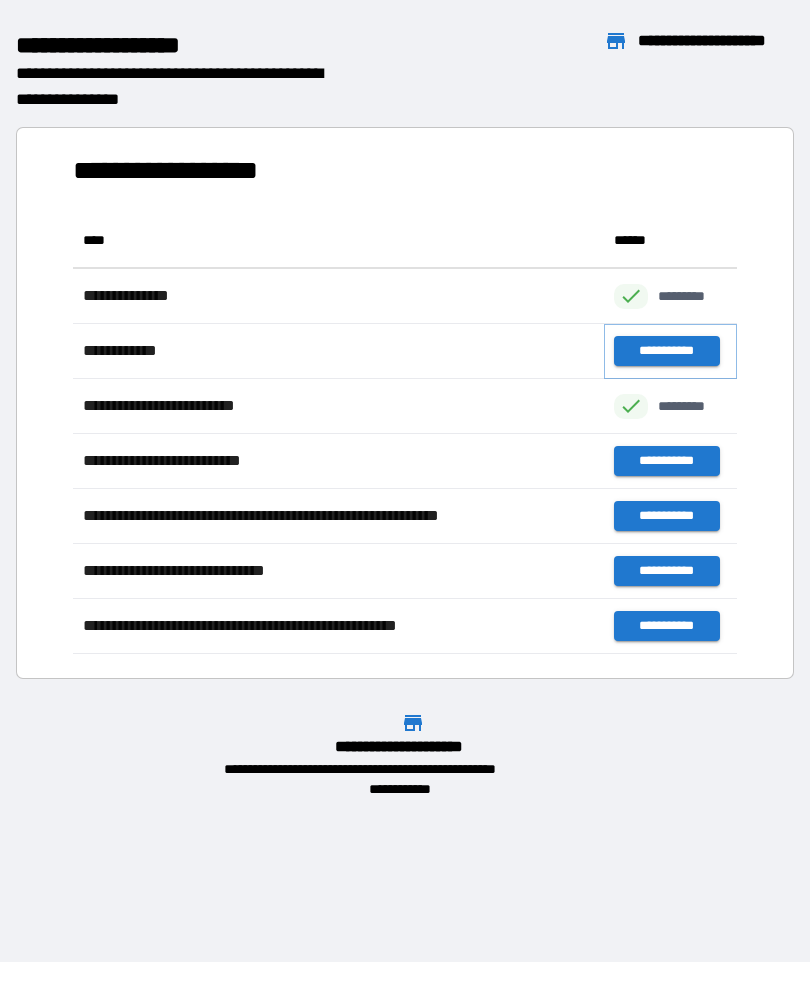 click on "**********" at bounding box center (666, 352) 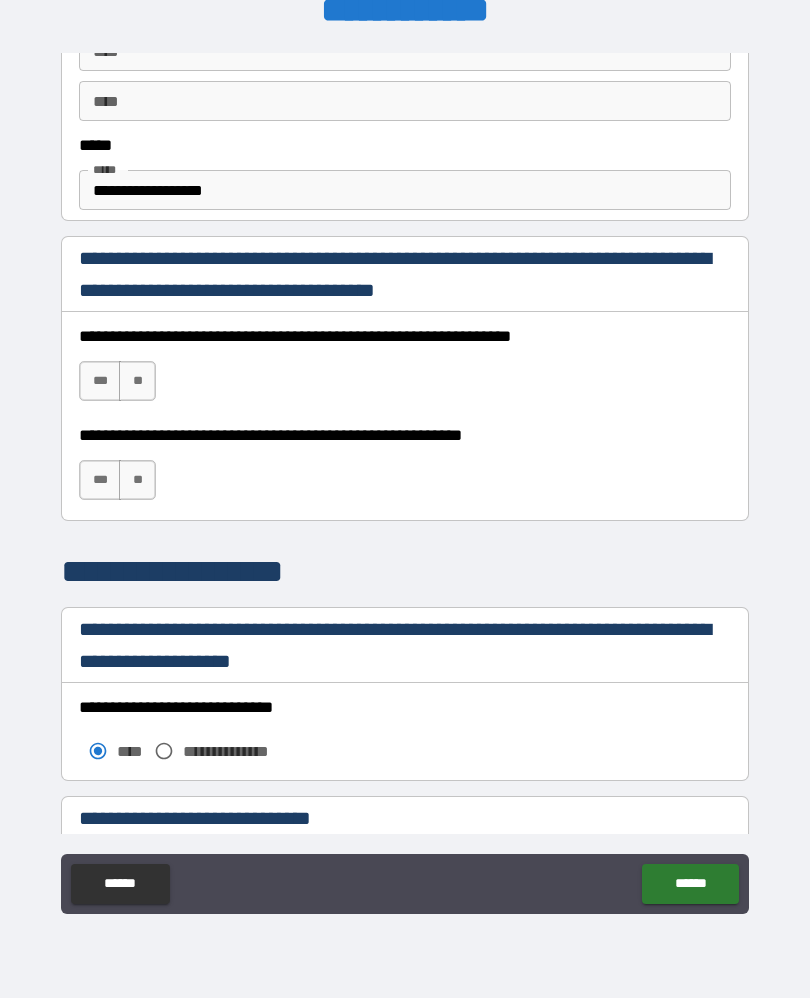 scroll, scrollTop: 1123, scrollLeft: 0, axis: vertical 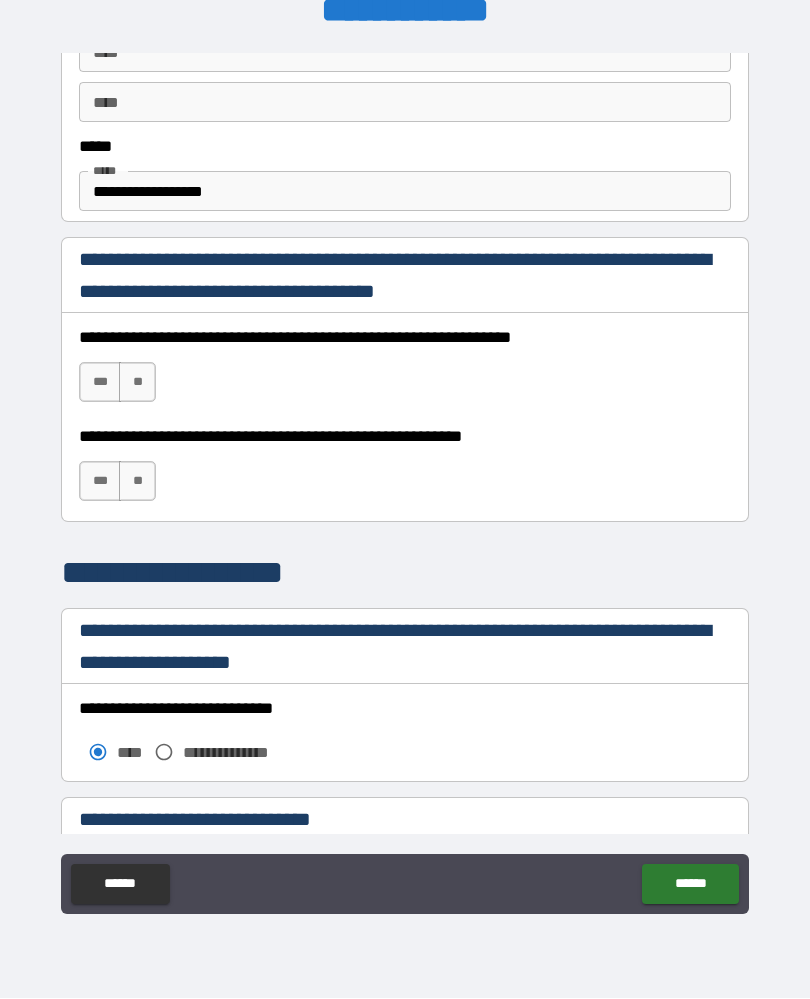 click on "***" at bounding box center (100, 383) 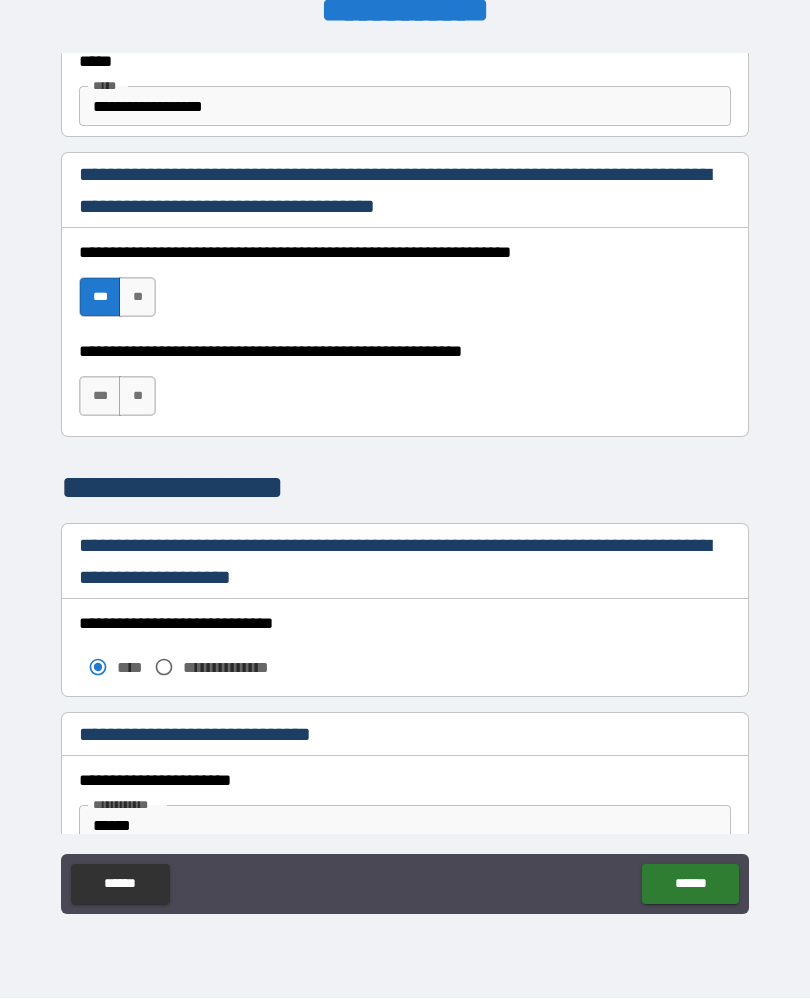scroll, scrollTop: 1214, scrollLeft: 0, axis: vertical 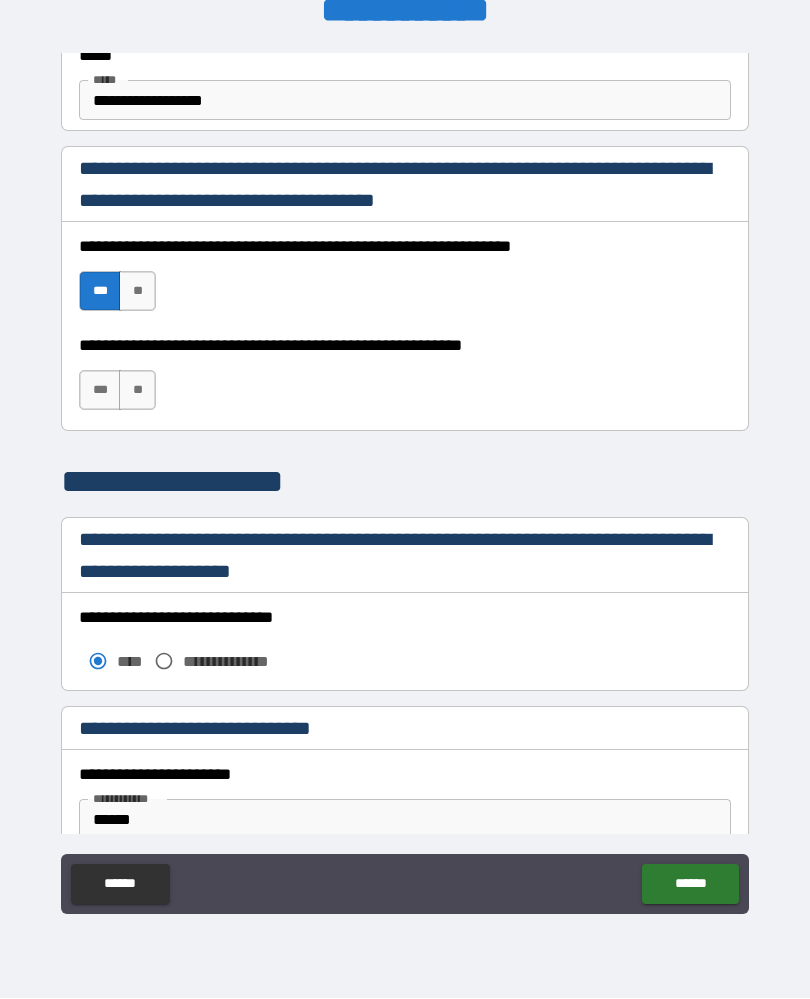 click on "***" at bounding box center (100, 391) 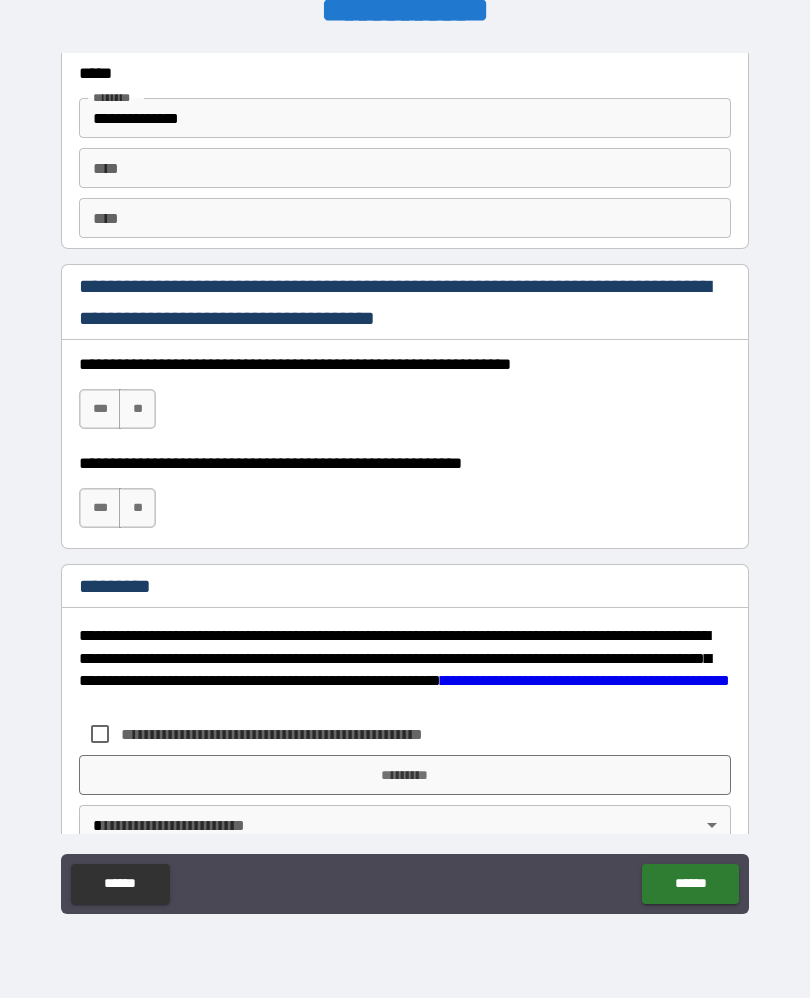 scroll, scrollTop: 2685, scrollLeft: 0, axis: vertical 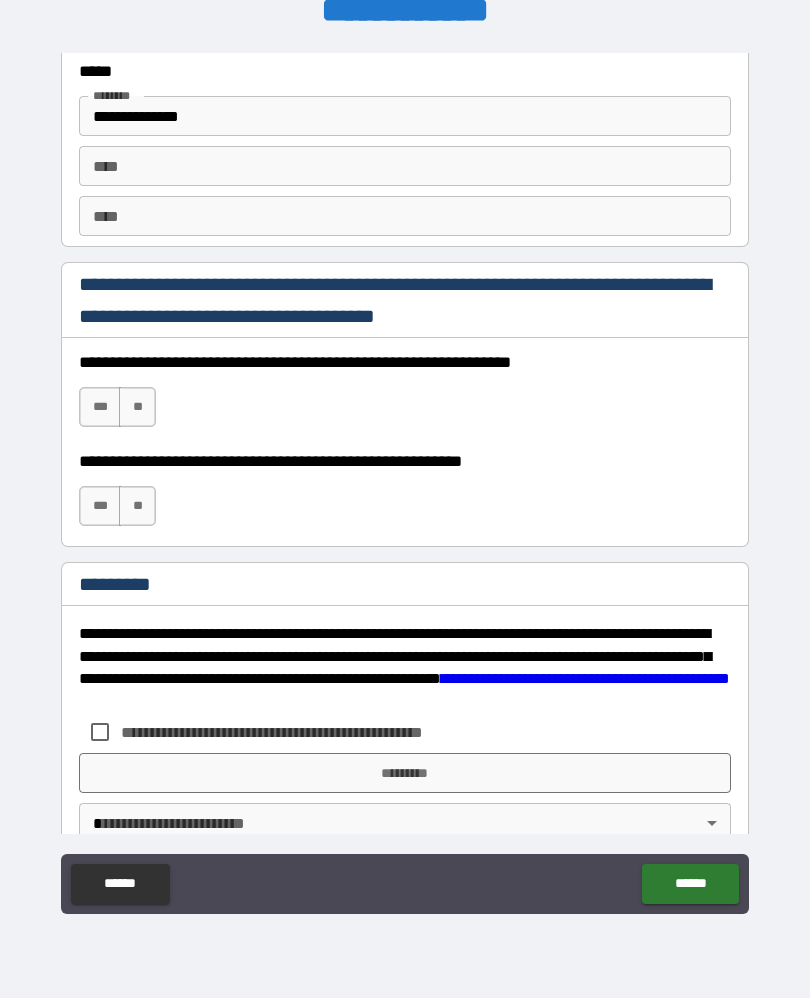 click on "***" at bounding box center [100, 408] 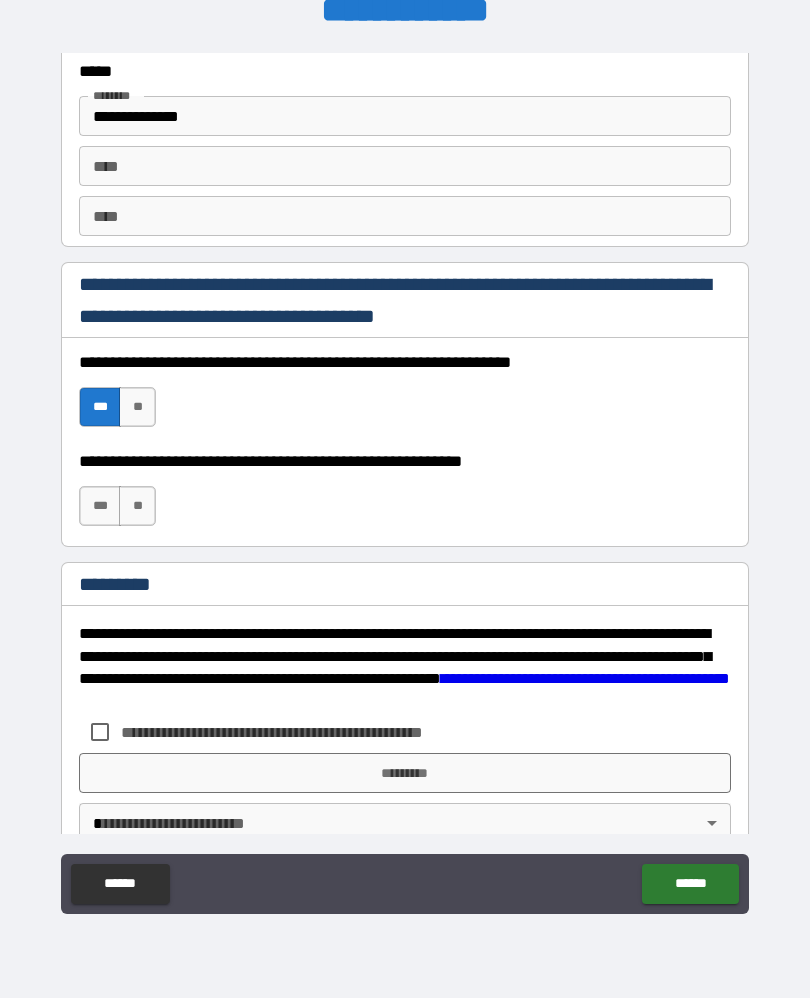 click on "***" at bounding box center [100, 507] 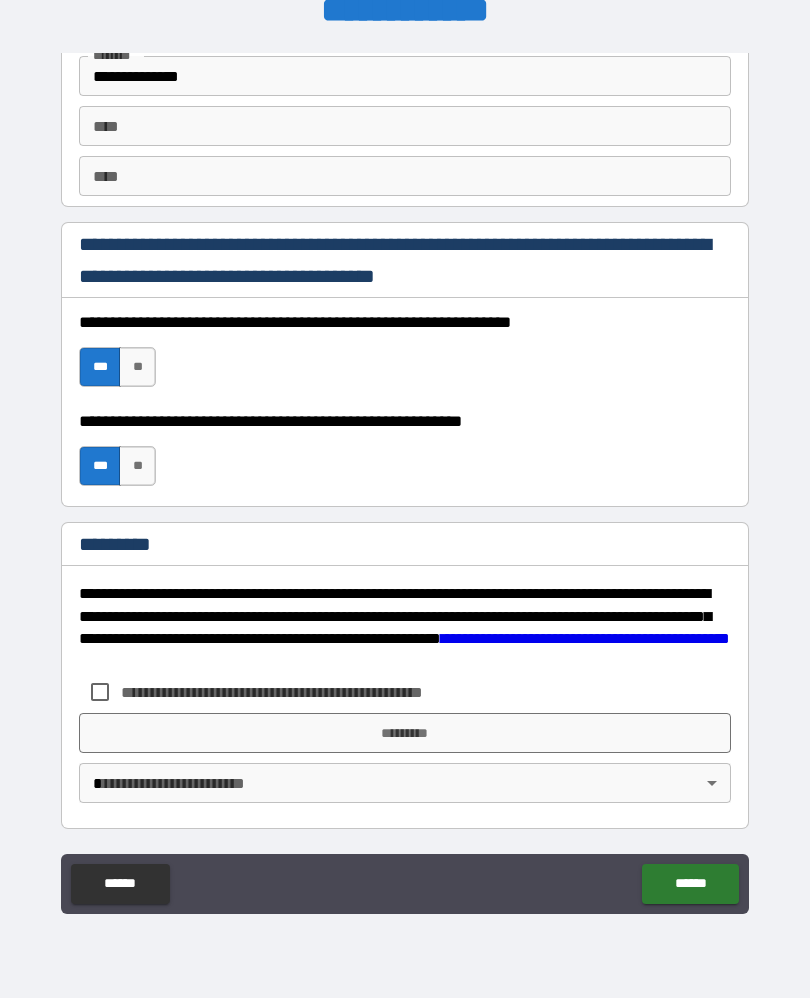 scroll, scrollTop: 2725, scrollLeft: 0, axis: vertical 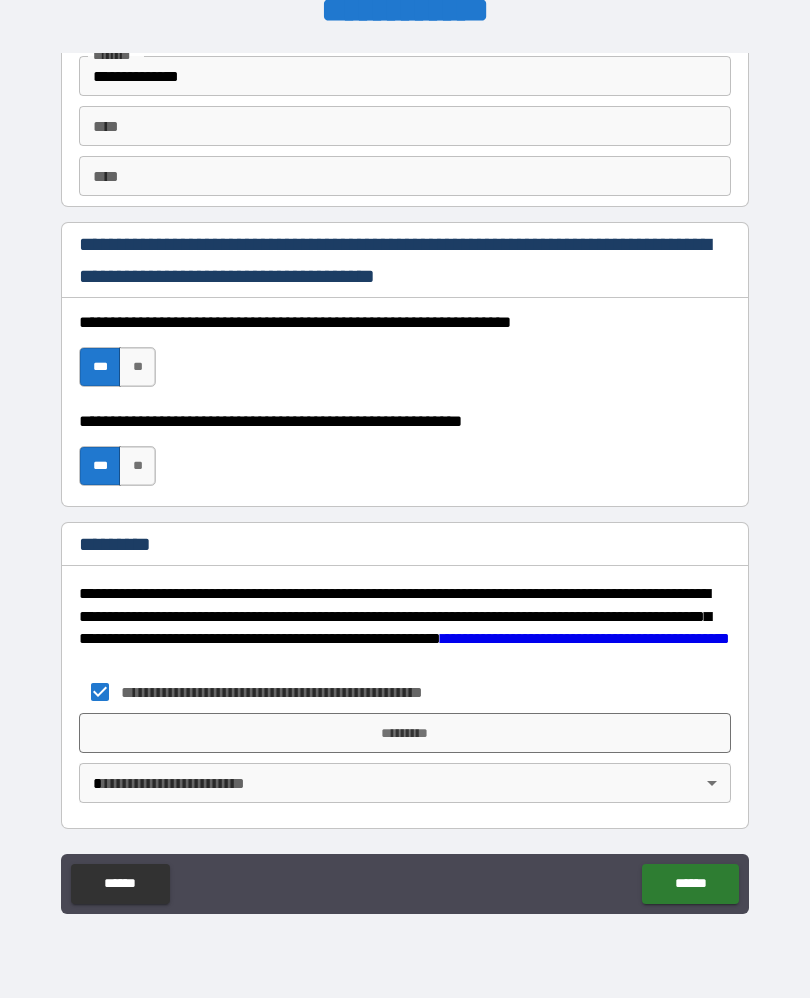 click on "*********" at bounding box center (405, 734) 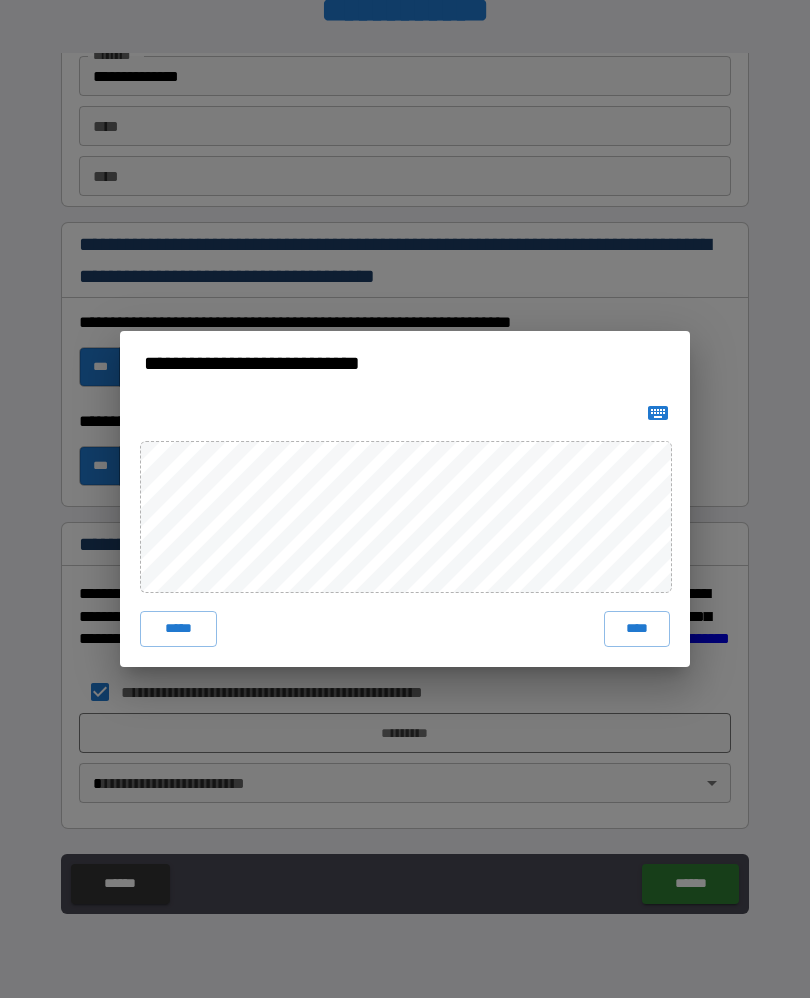 click on "****" at bounding box center [637, 630] 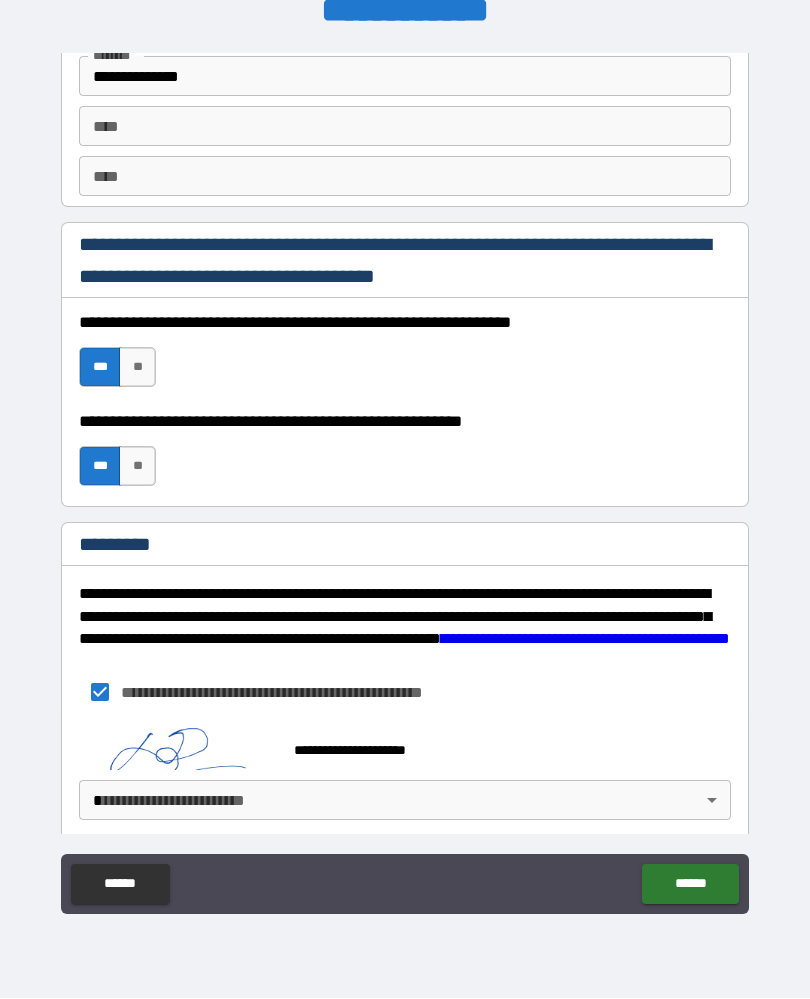 click on "******" at bounding box center [690, 885] 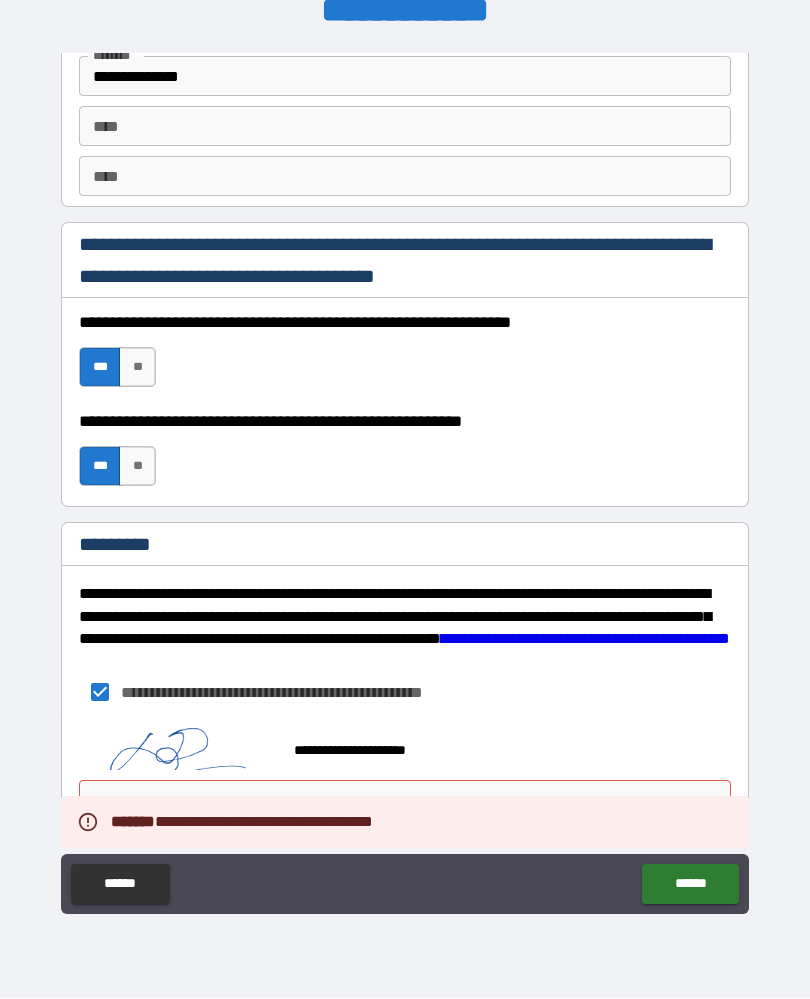 click on "**********" at bounding box center (405, 481) 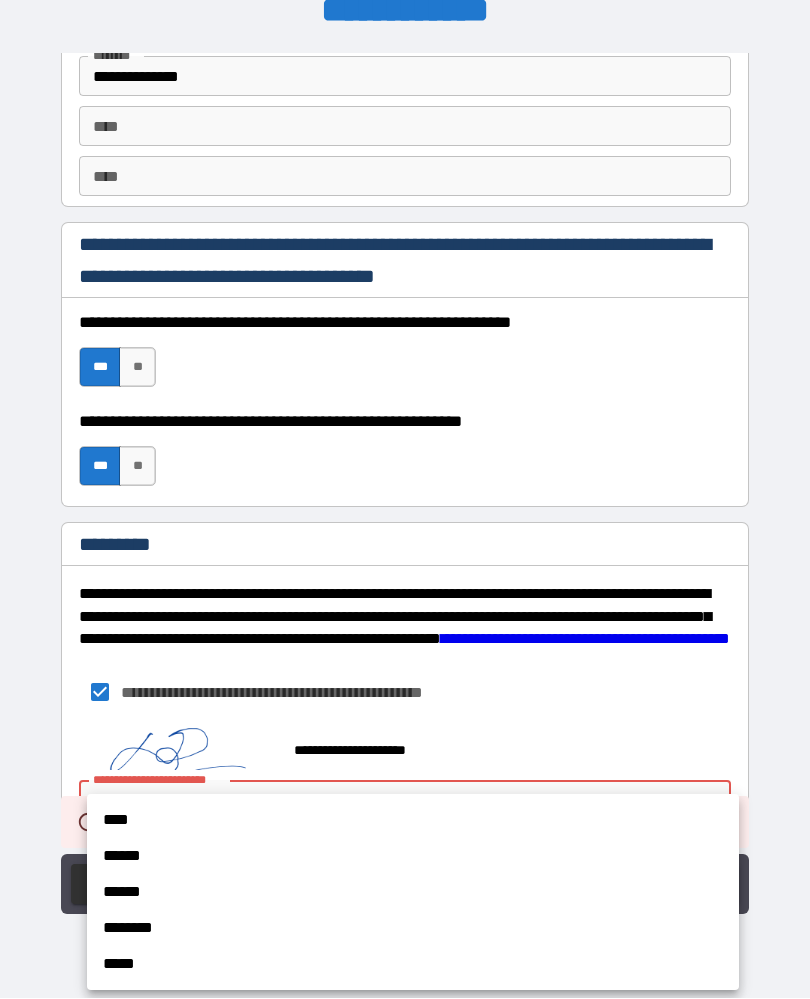 click on "****" at bounding box center (413, 821) 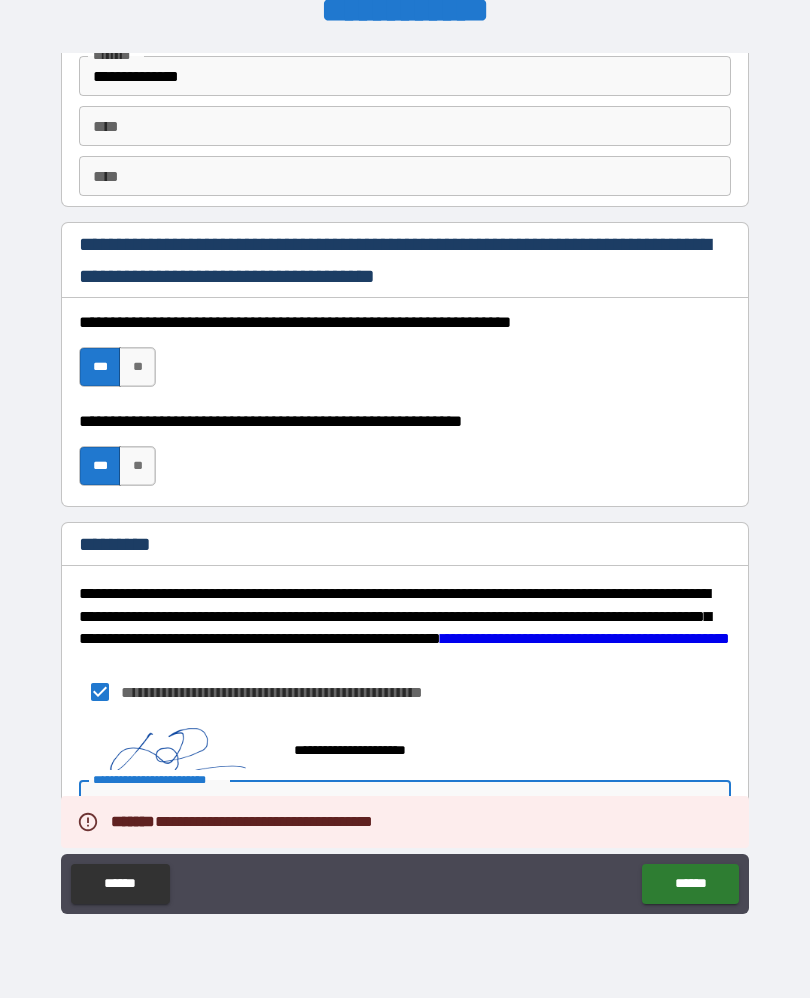 click on "******" at bounding box center (690, 885) 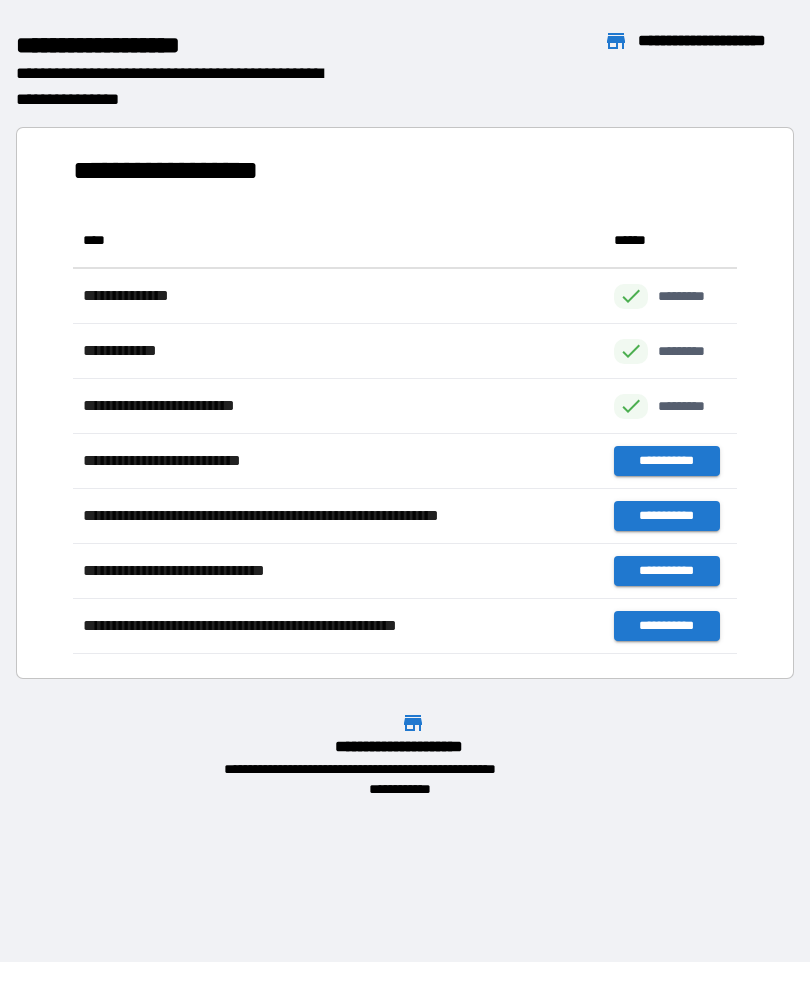 scroll, scrollTop: 441, scrollLeft: 664, axis: both 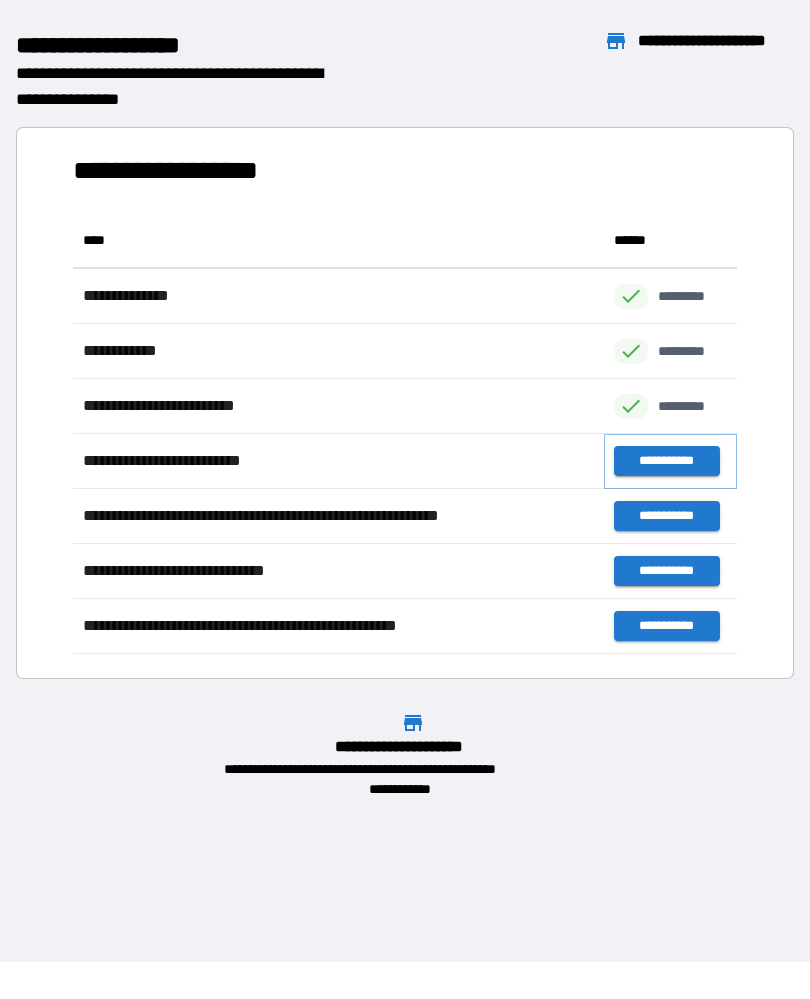 click on "**********" at bounding box center [666, 462] 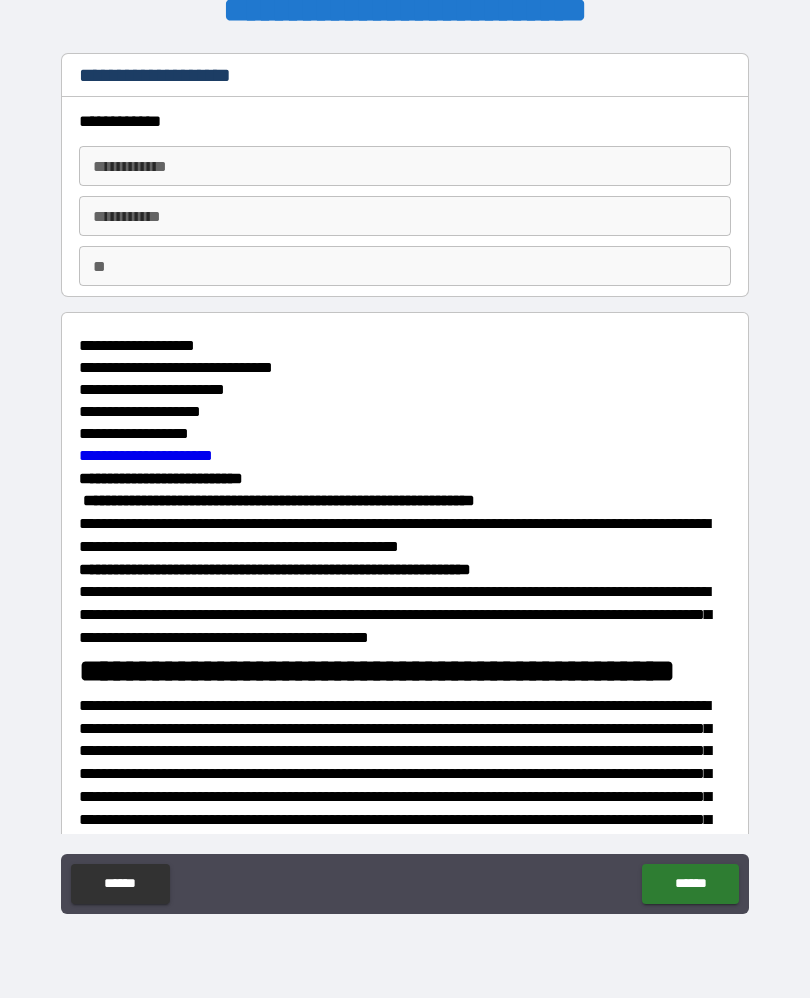 click on "**********" at bounding box center (405, 167) 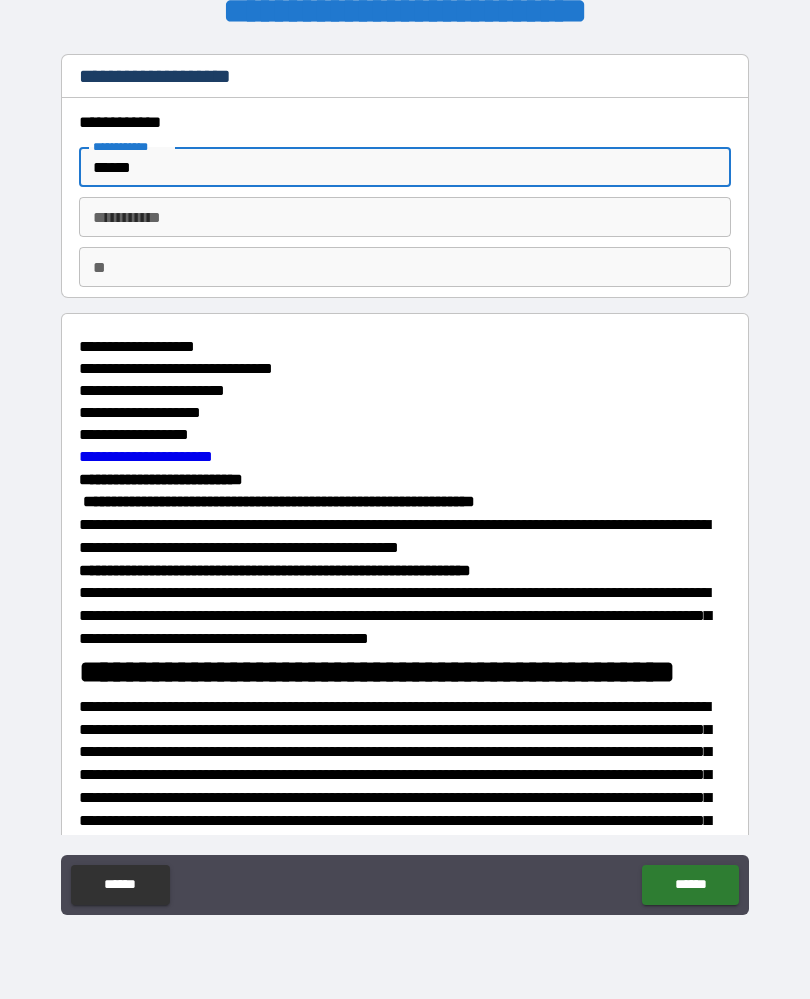 type on "******" 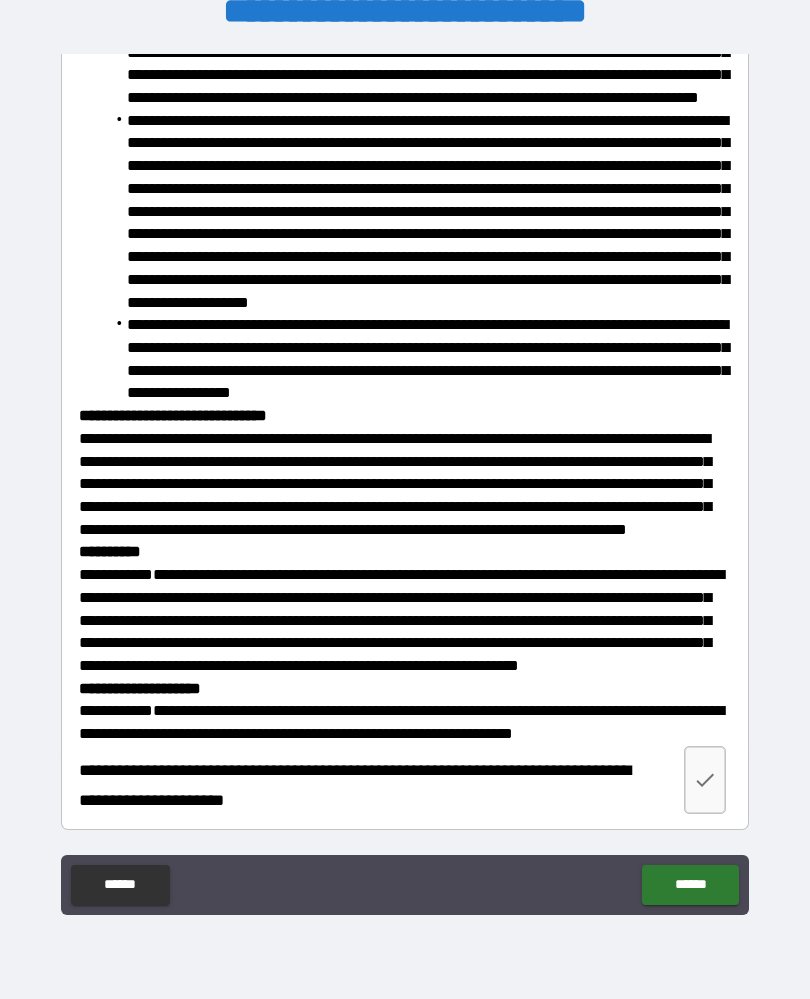scroll, scrollTop: 3134, scrollLeft: 0, axis: vertical 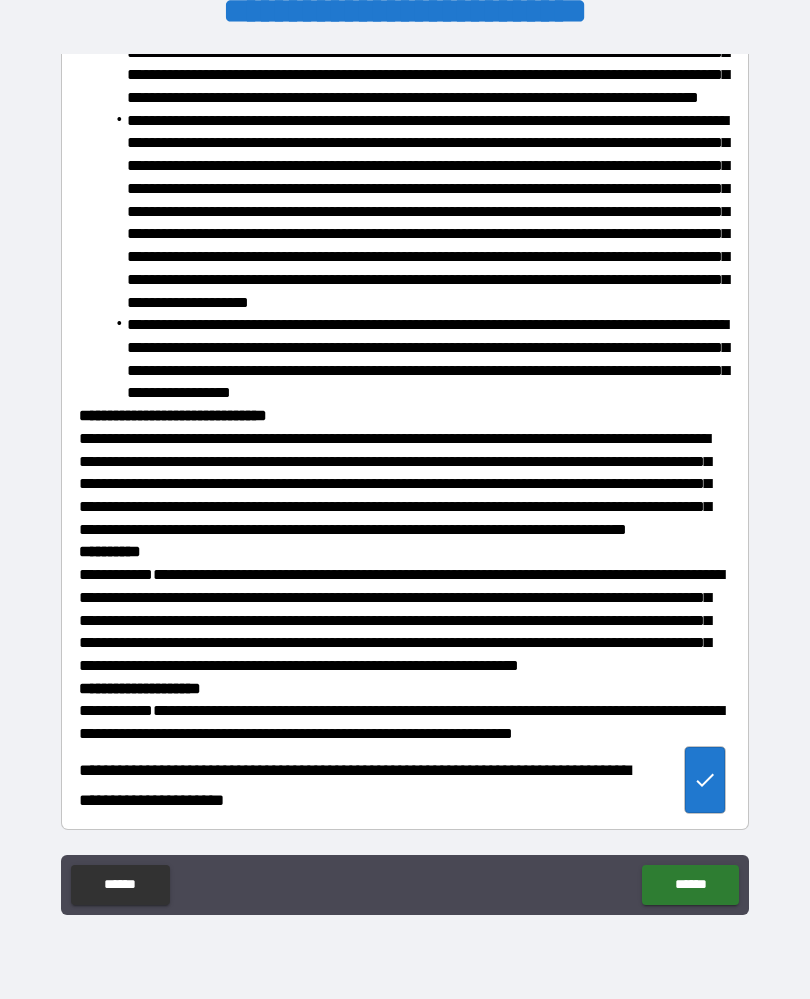click on "******" at bounding box center [690, 885] 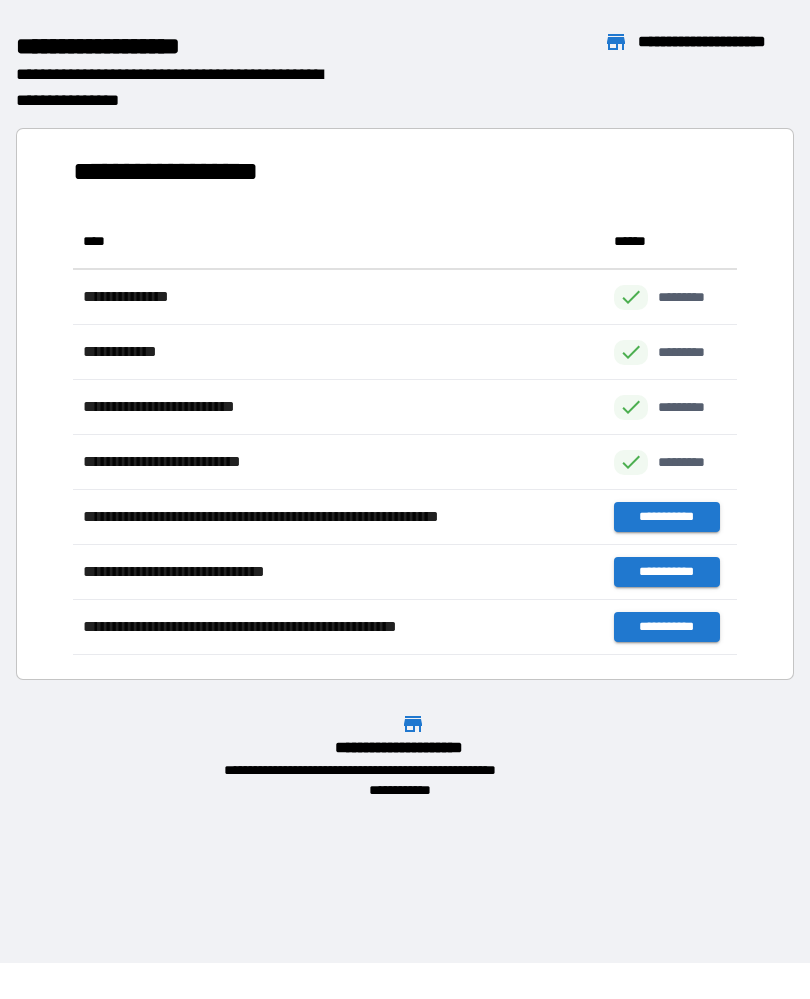 scroll, scrollTop: 1, scrollLeft: 1, axis: both 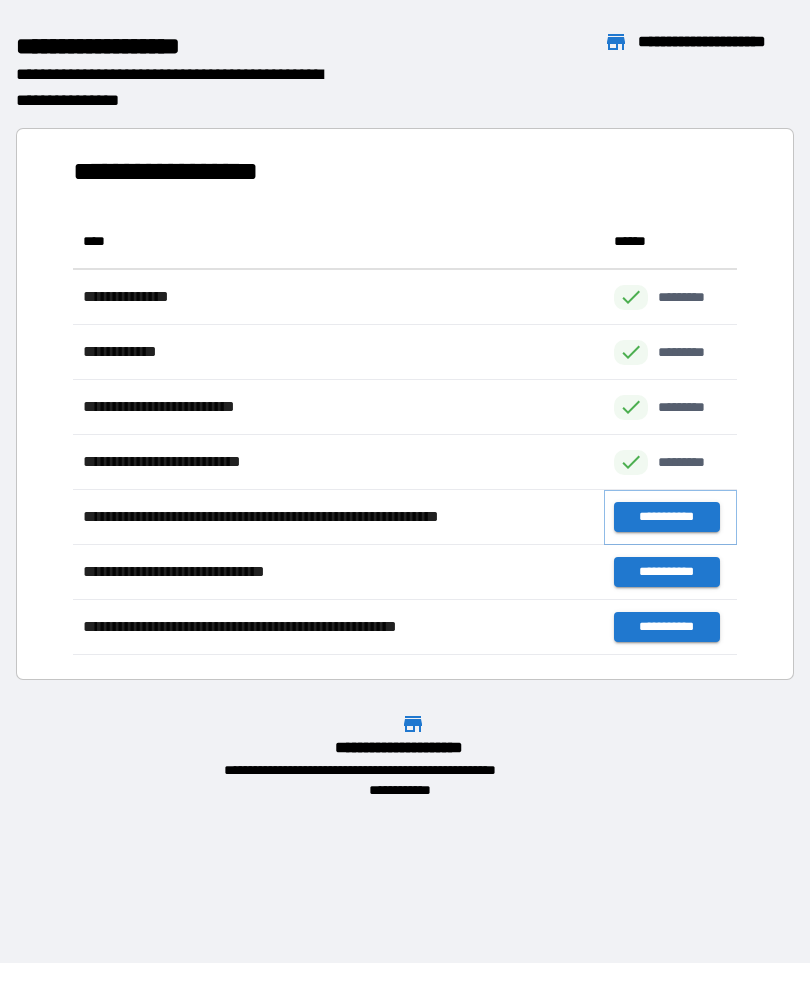 click on "**********" at bounding box center [666, 517] 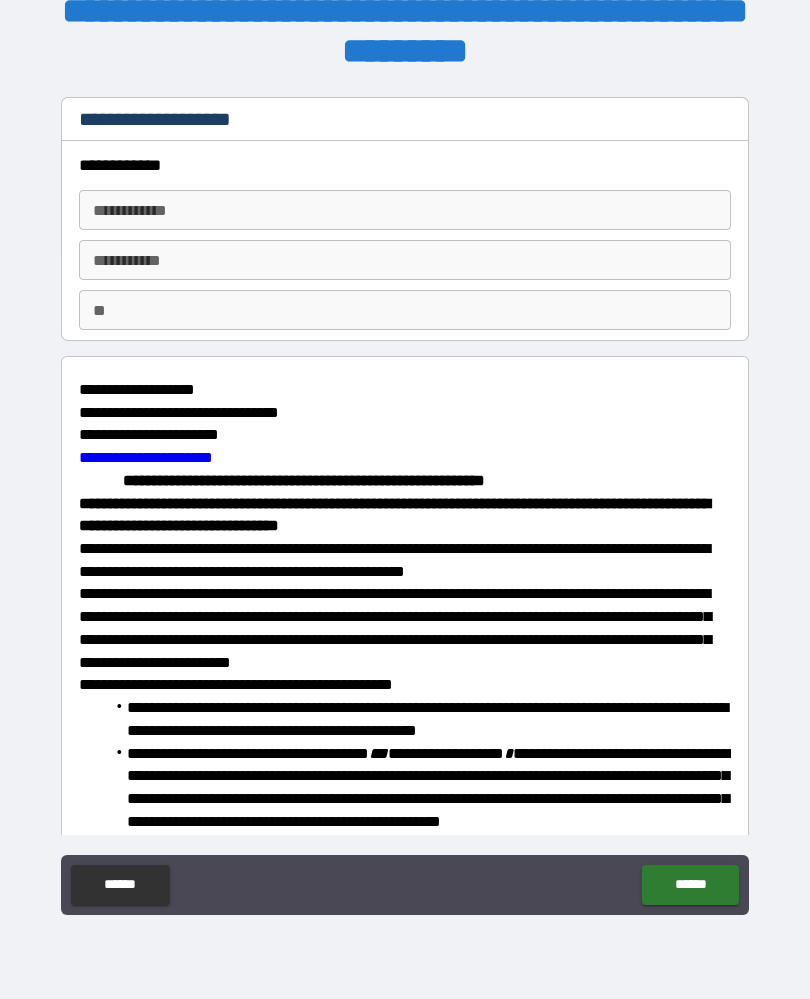 click on "**********" at bounding box center (405, 210) 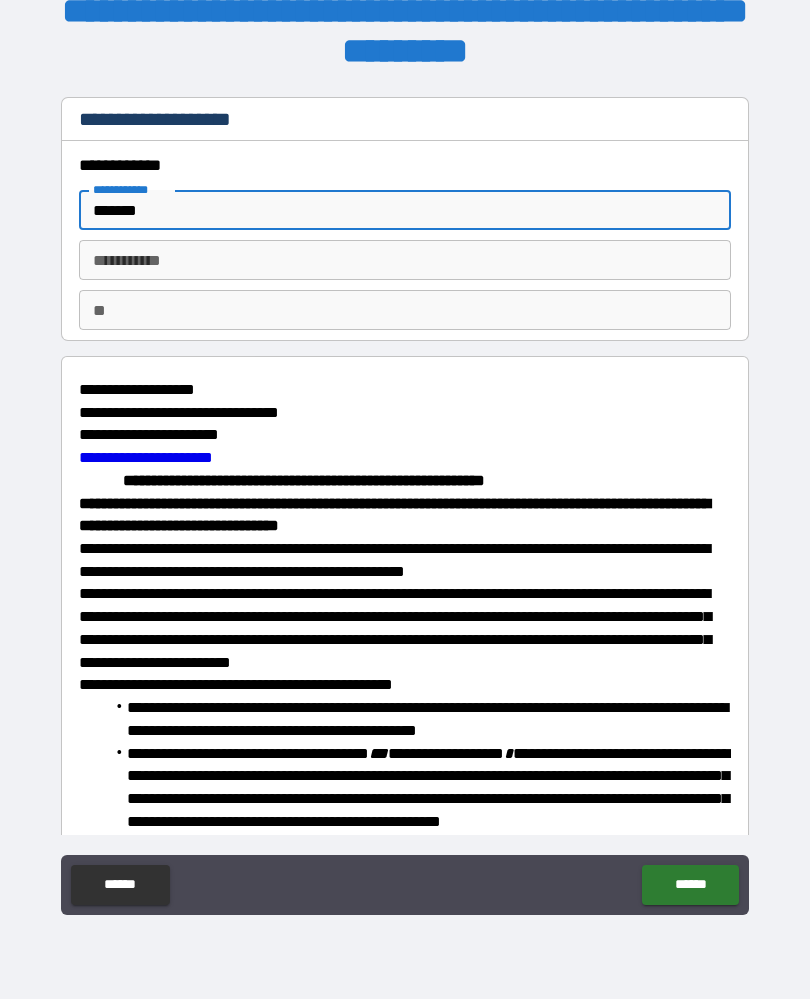 type on "******" 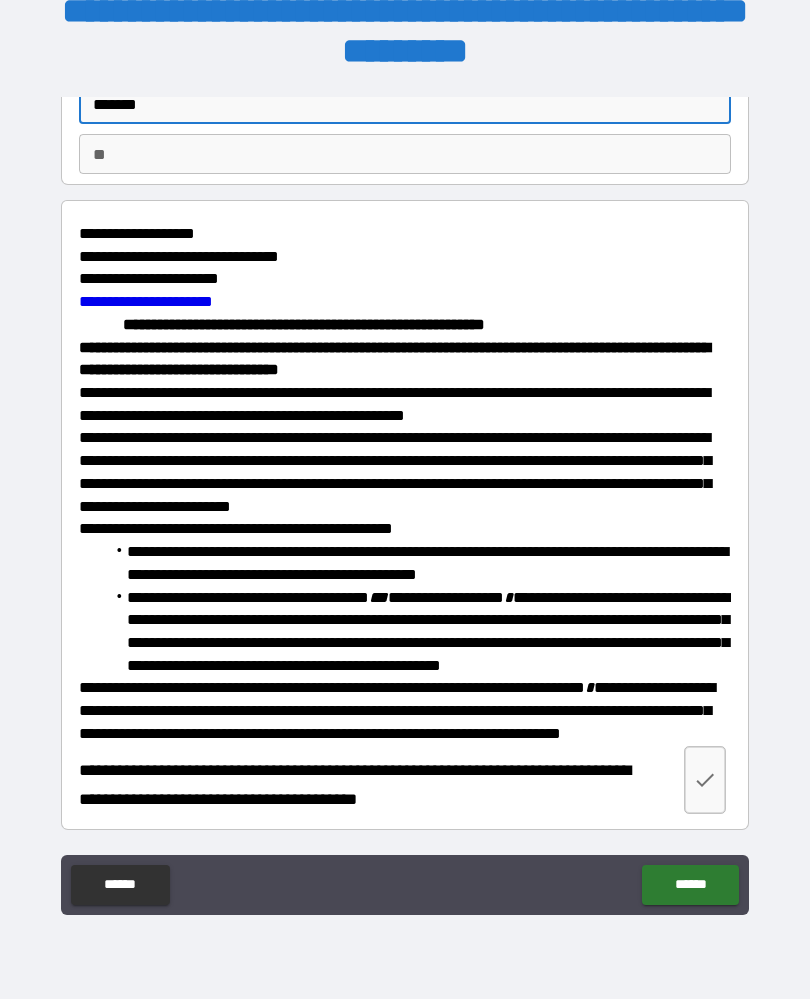 scroll, scrollTop: 183, scrollLeft: 0, axis: vertical 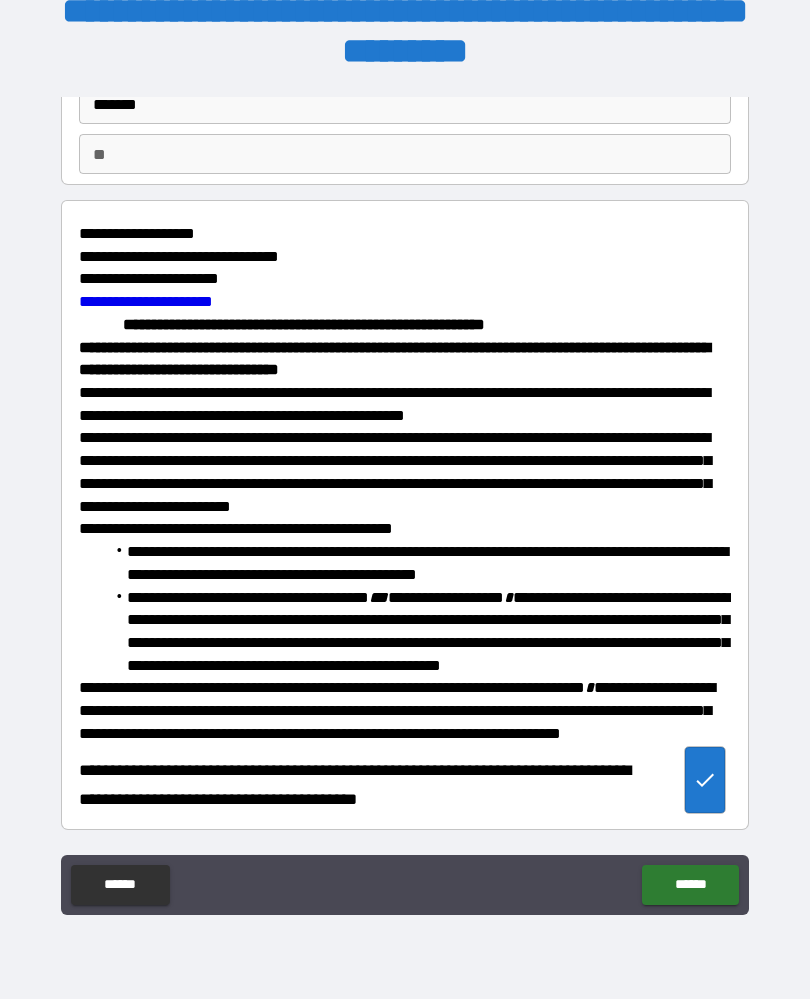 click on "******" at bounding box center (690, 885) 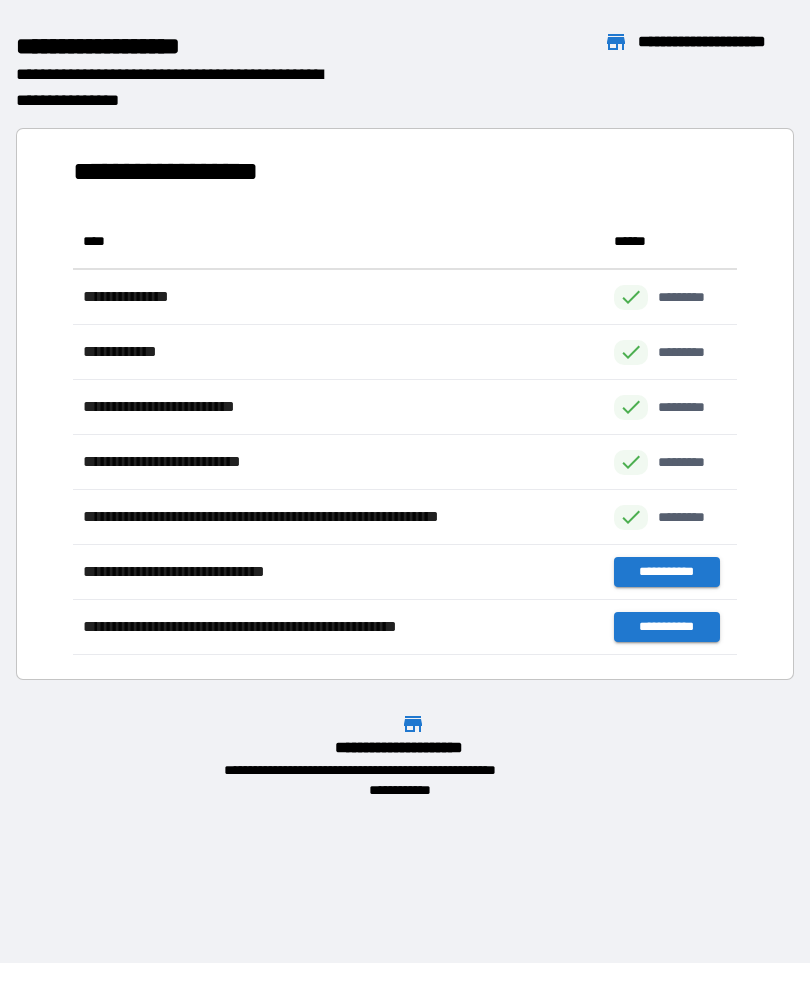 scroll, scrollTop: 441, scrollLeft: 664, axis: both 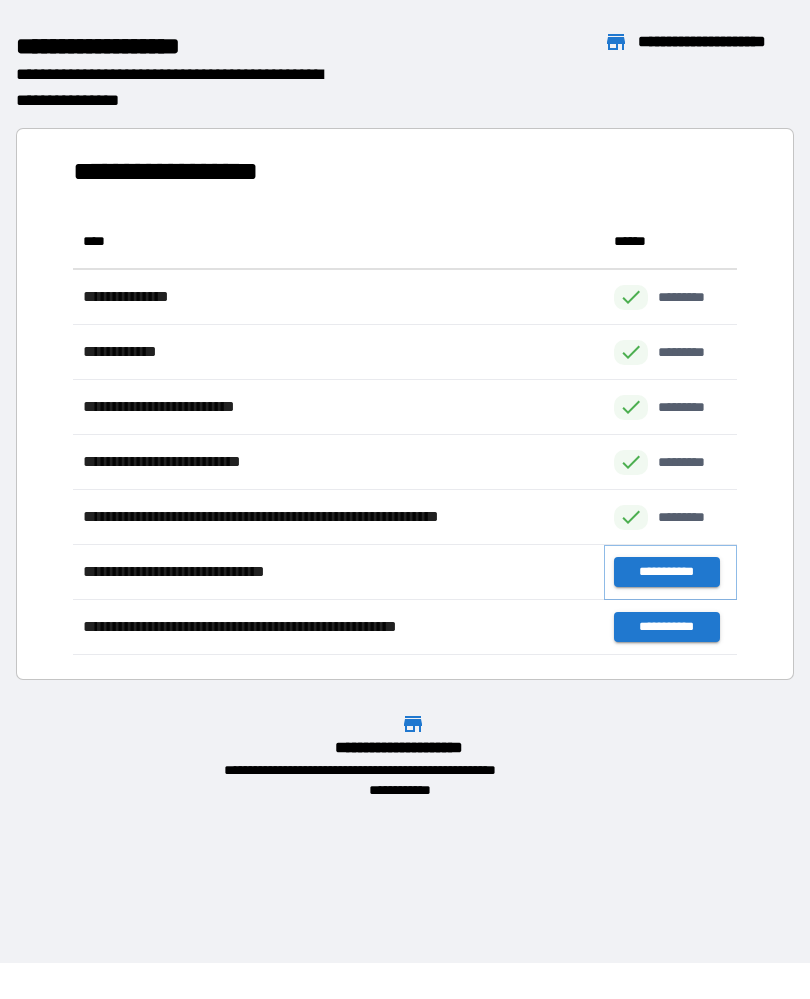 click on "**********" at bounding box center [666, 572] 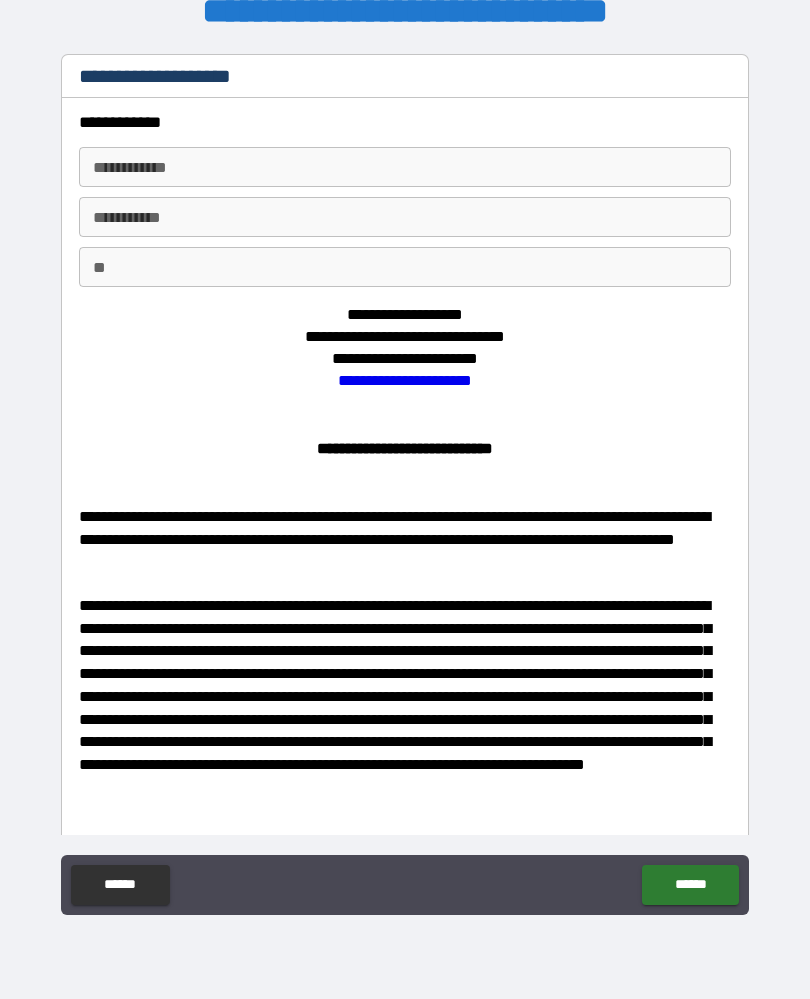 click on "**********" at bounding box center [405, 167] 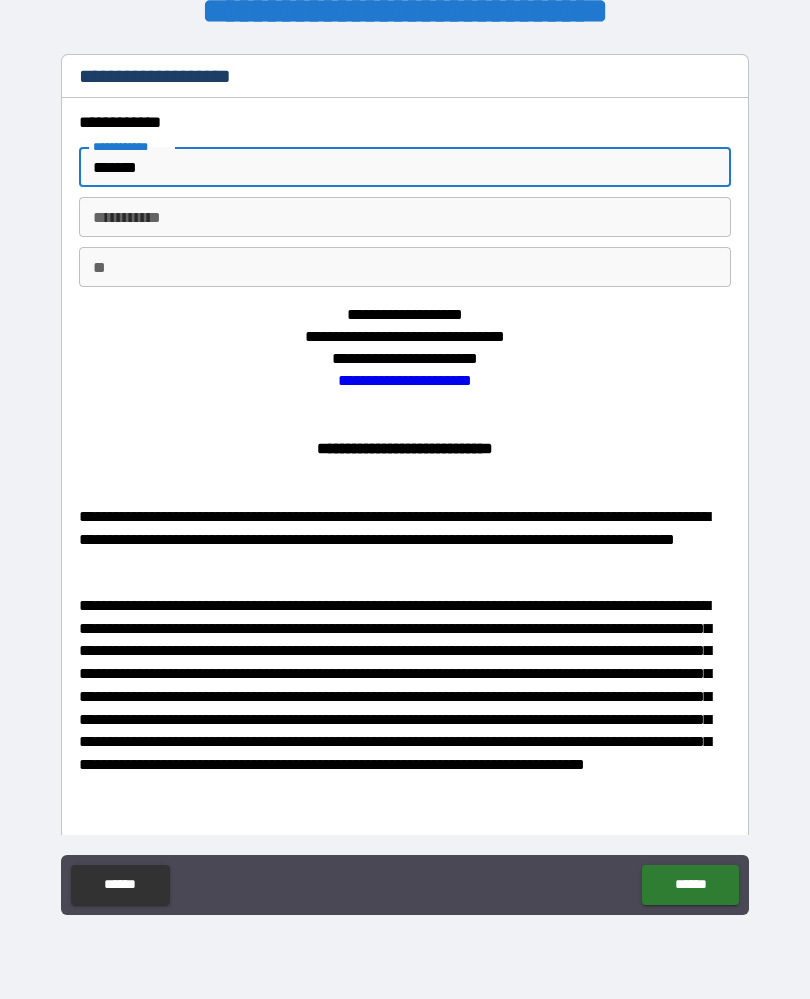 type on "******" 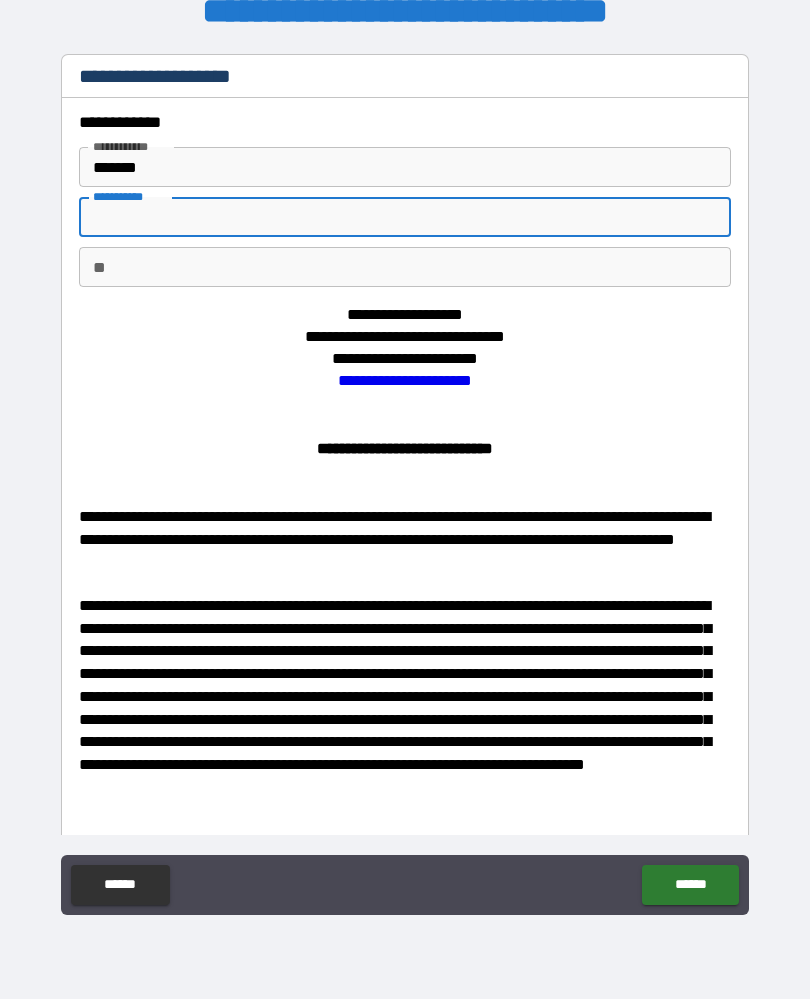 type on "*" 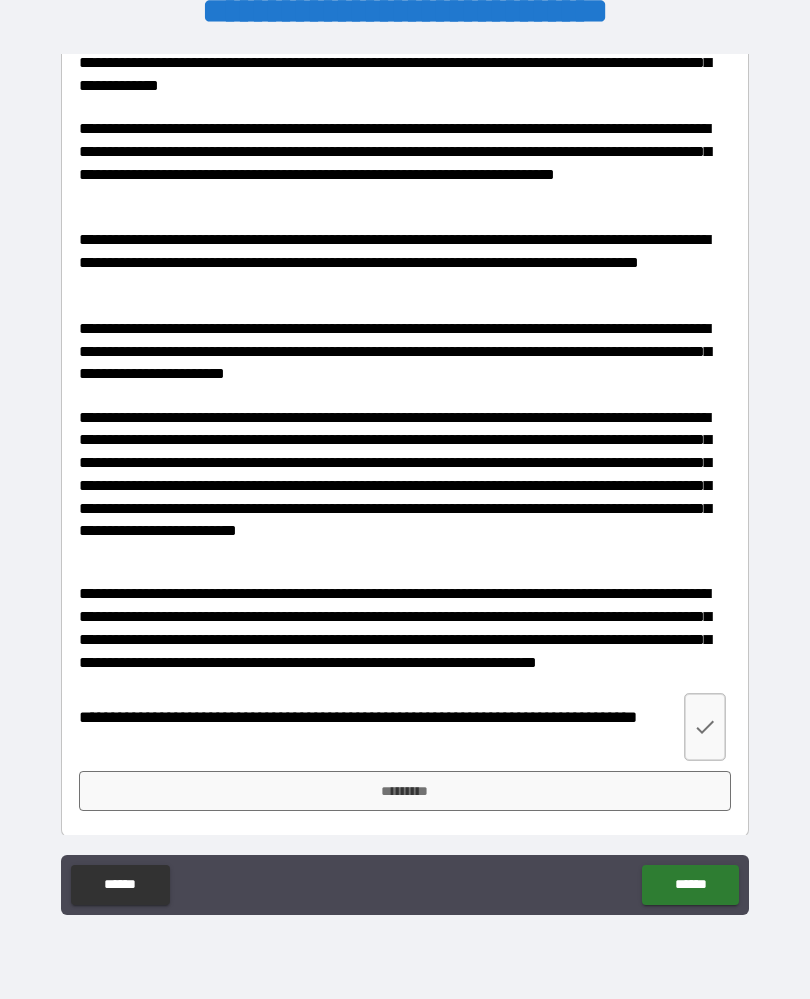 scroll, scrollTop: 806, scrollLeft: 0, axis: vertical 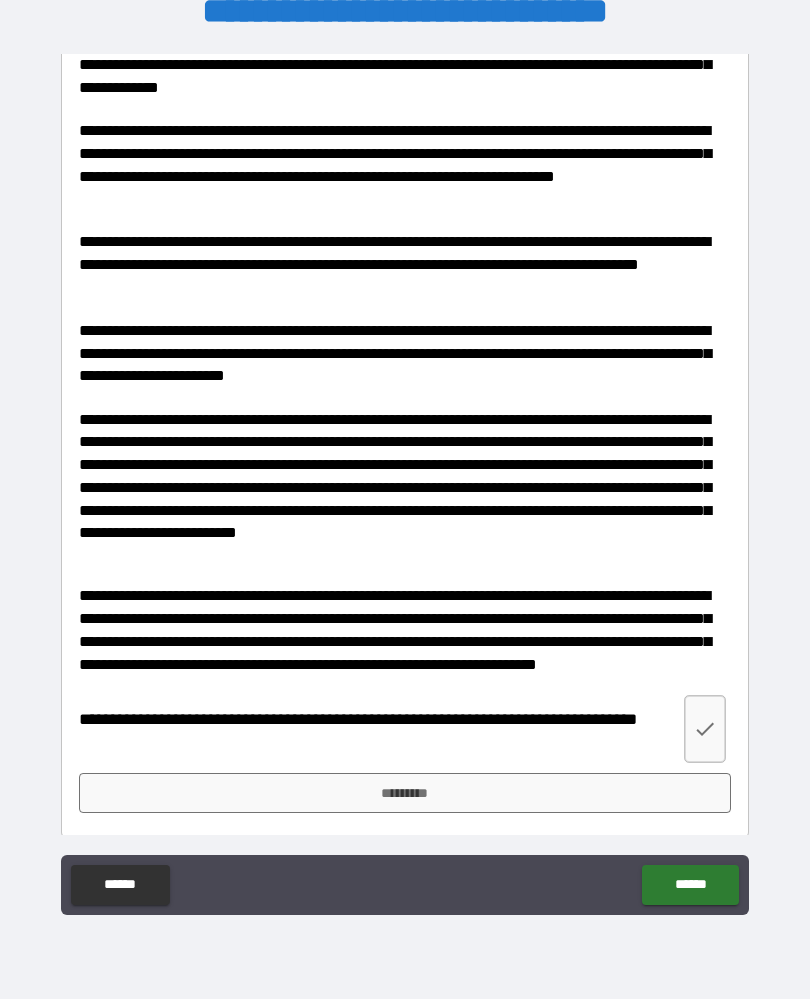 type on "******" 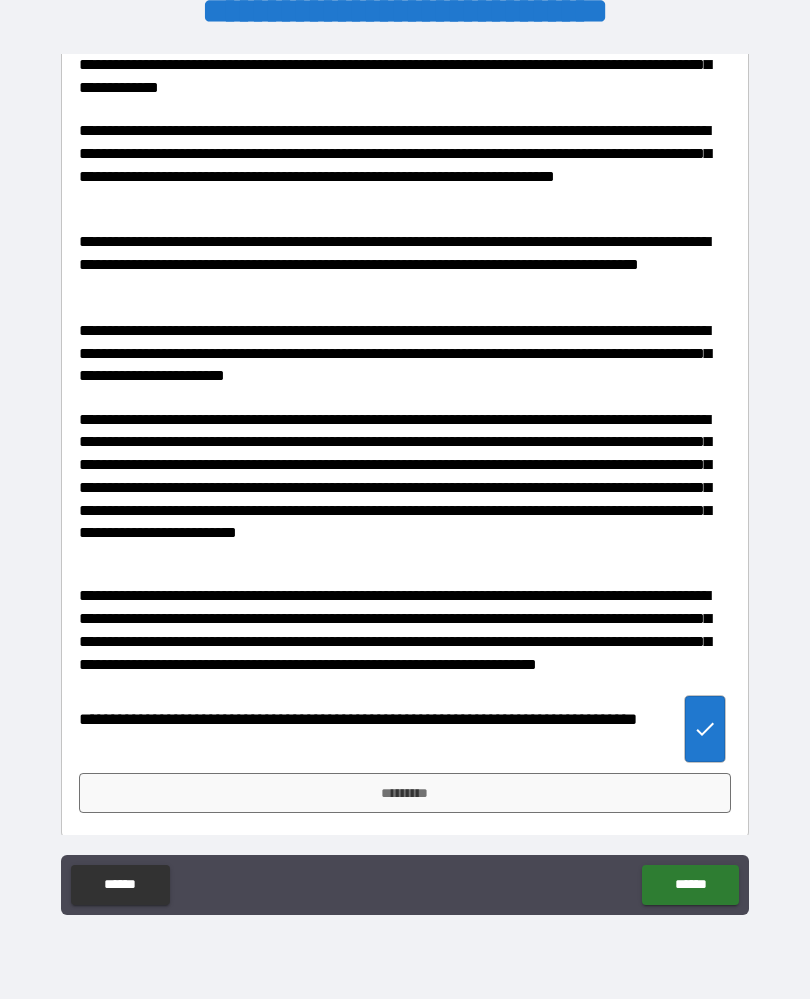 click on "******" at bounding box center [690, 885] 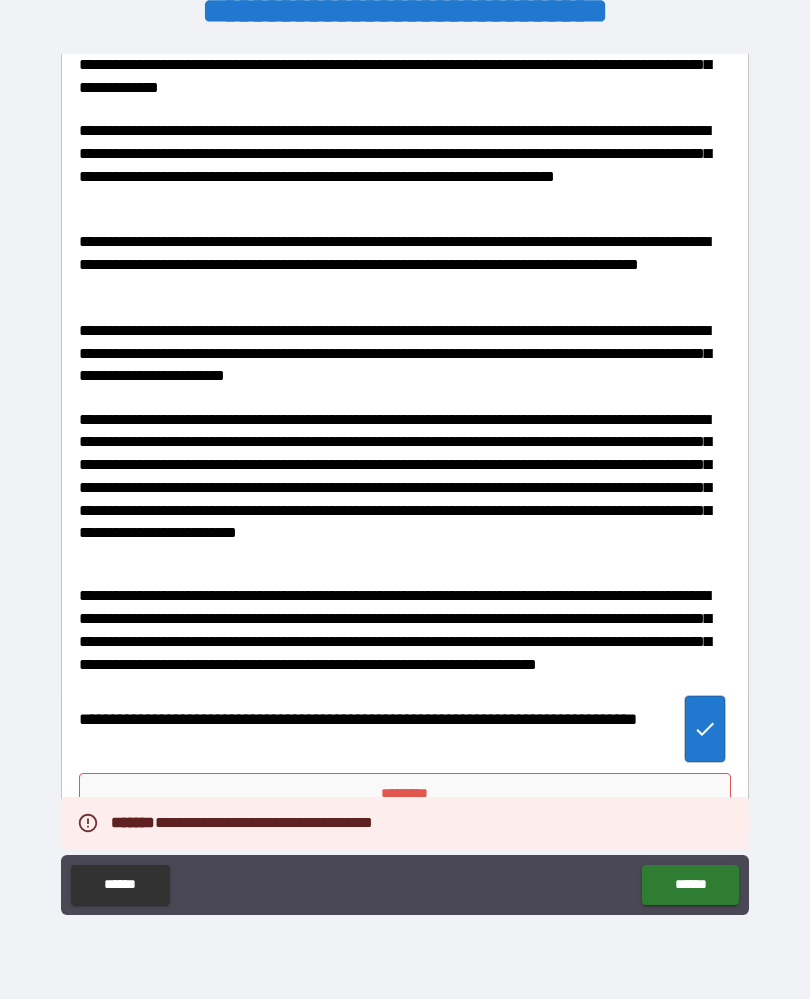 click on "*********" at bounding box center (405, 793) 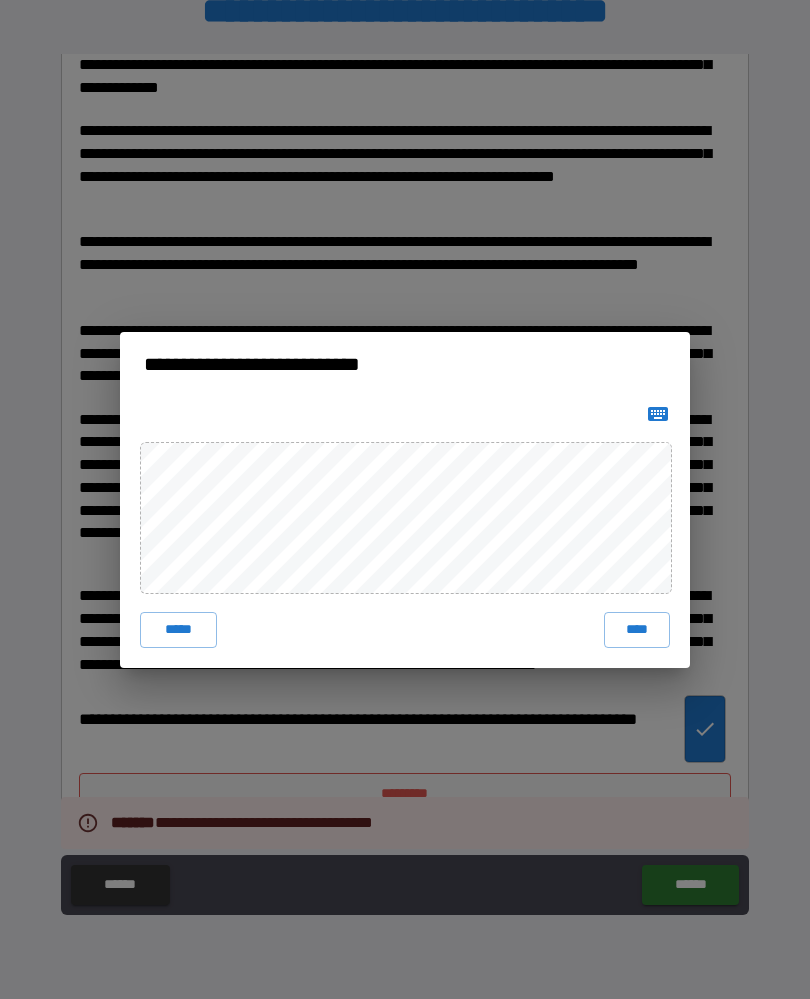 click on "****" at bounding box center [637, 630] 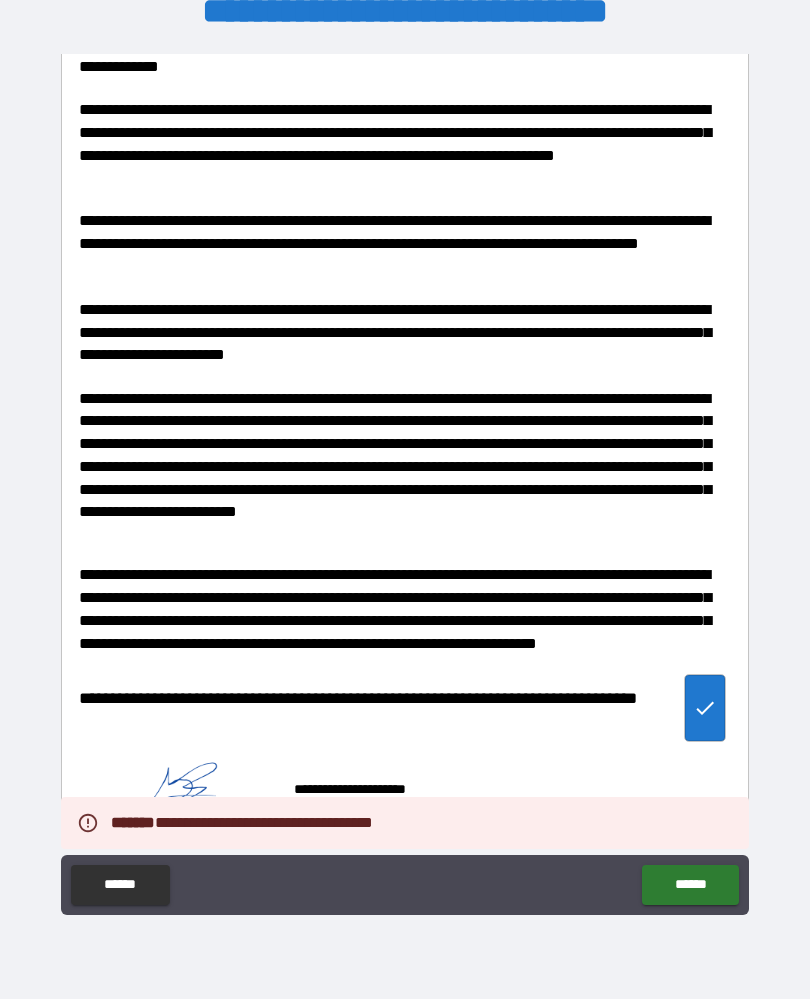 scroll, scrollTop: 825, scrollLeft: 0, axis: vertical 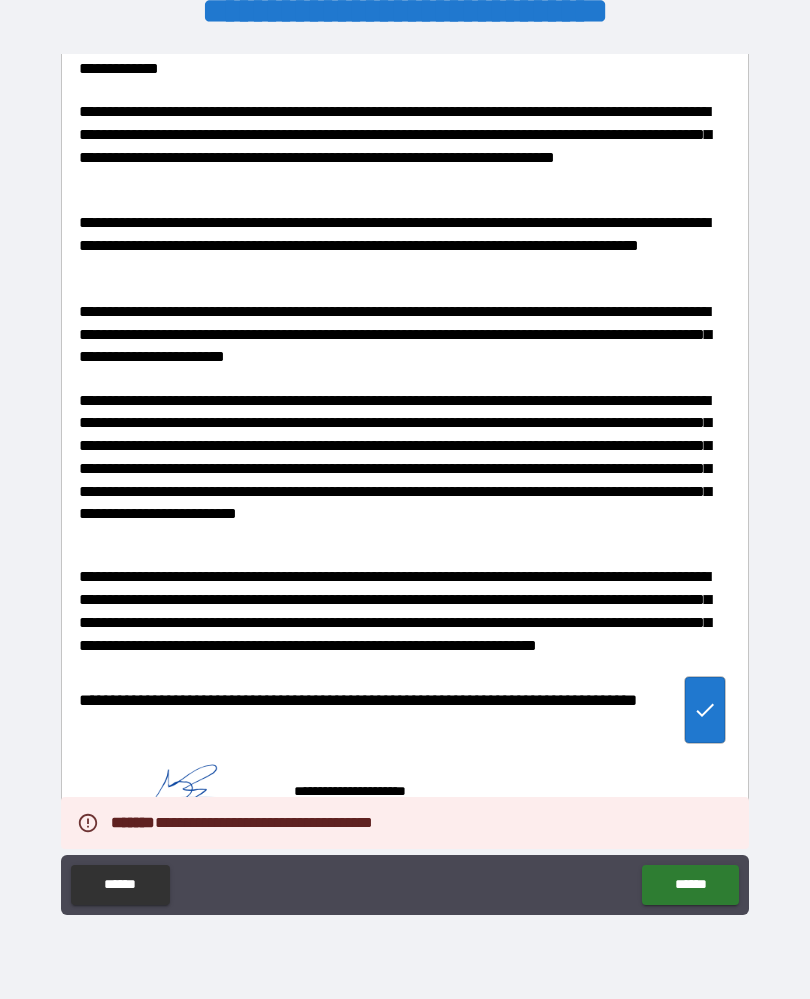 click on "******" at bounding box center [690, 885] 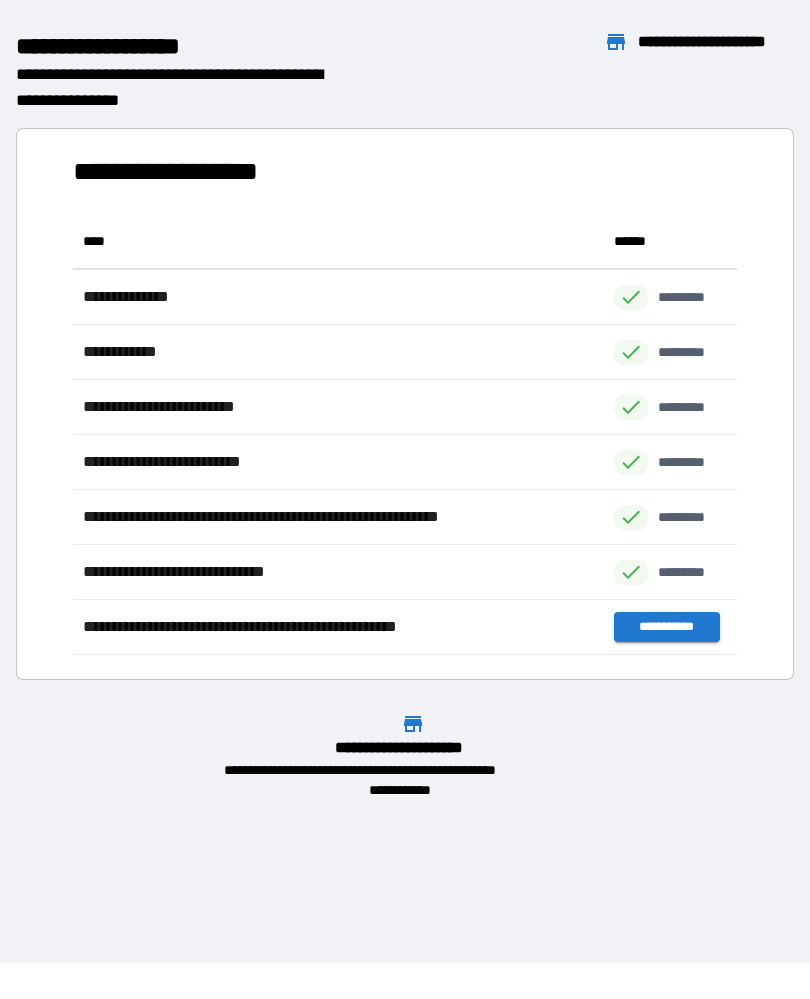 scroll, scrollTop: 1, scrollLeft: 1, axis: both 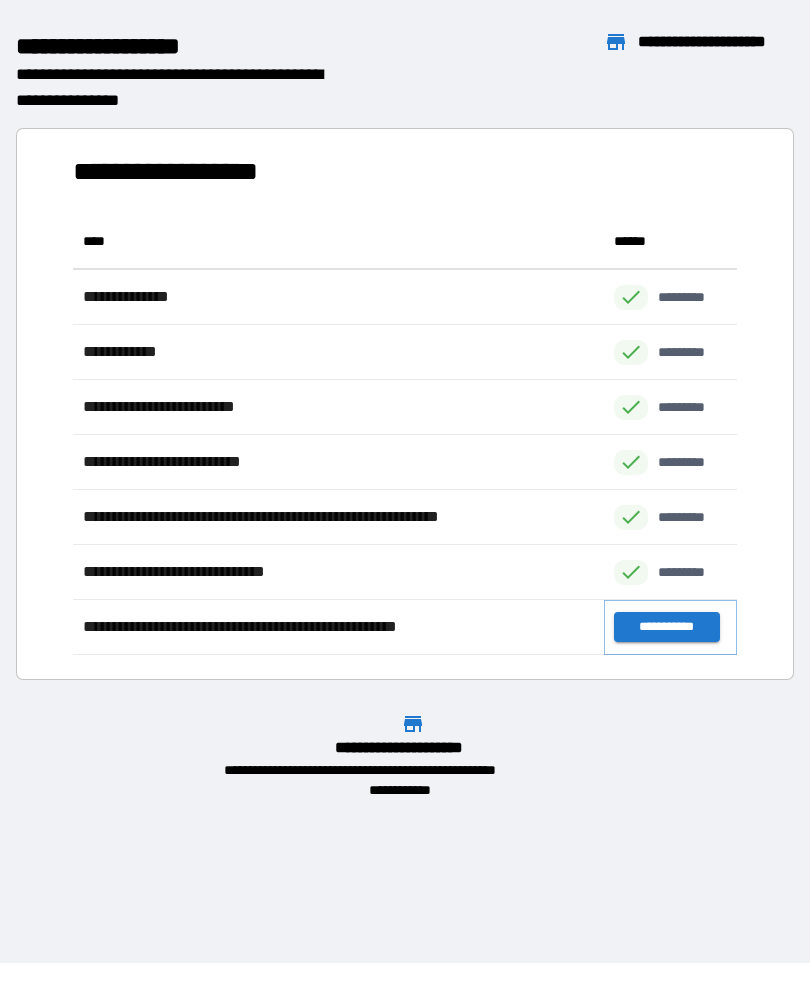 click on "**********" at bounding box center [666, 627] 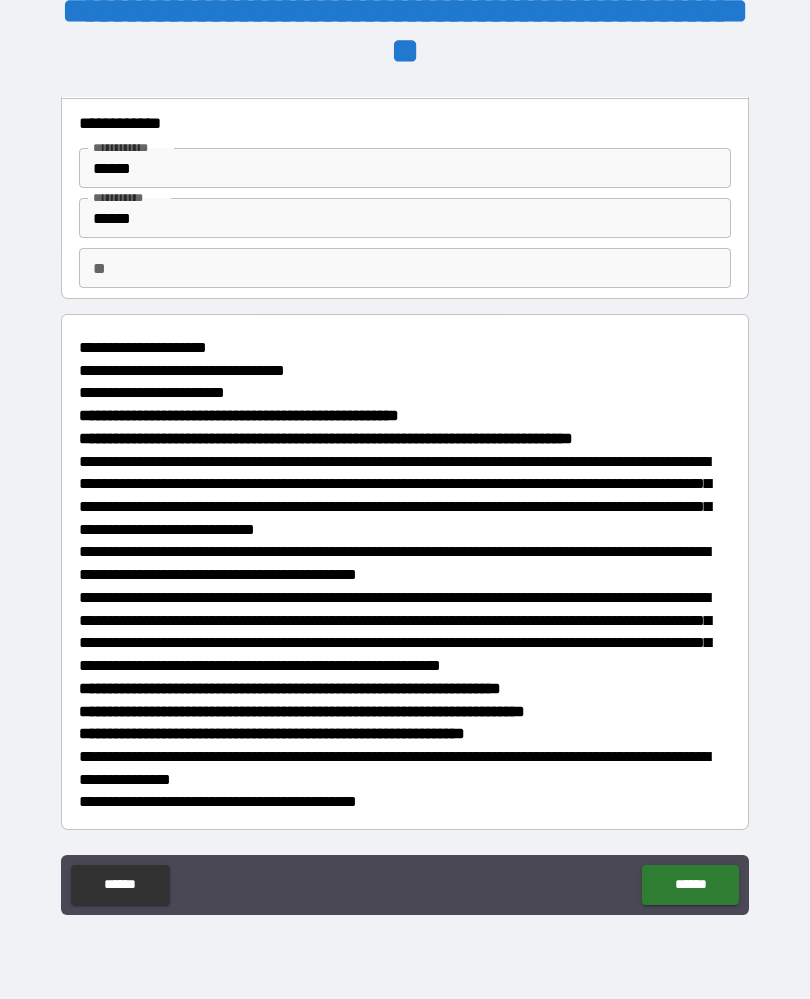 scroll, scrollTop: 49, scrollLeft: 0, axis: vertical 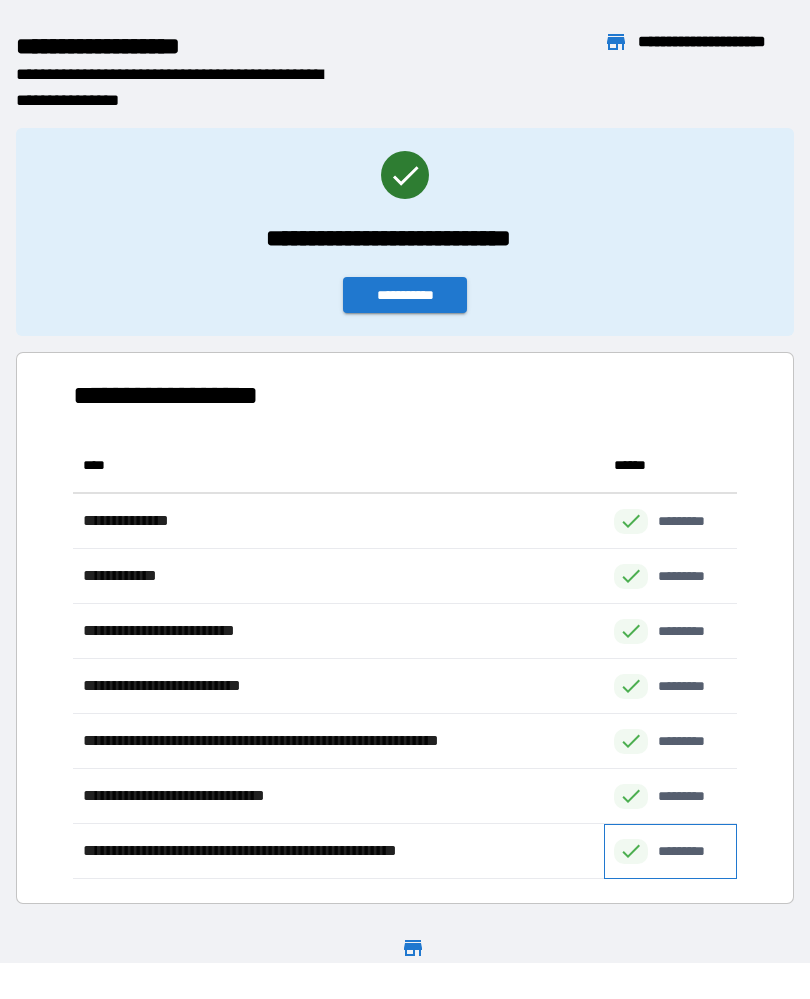 click on "*********" at bounding box center [670, 851] 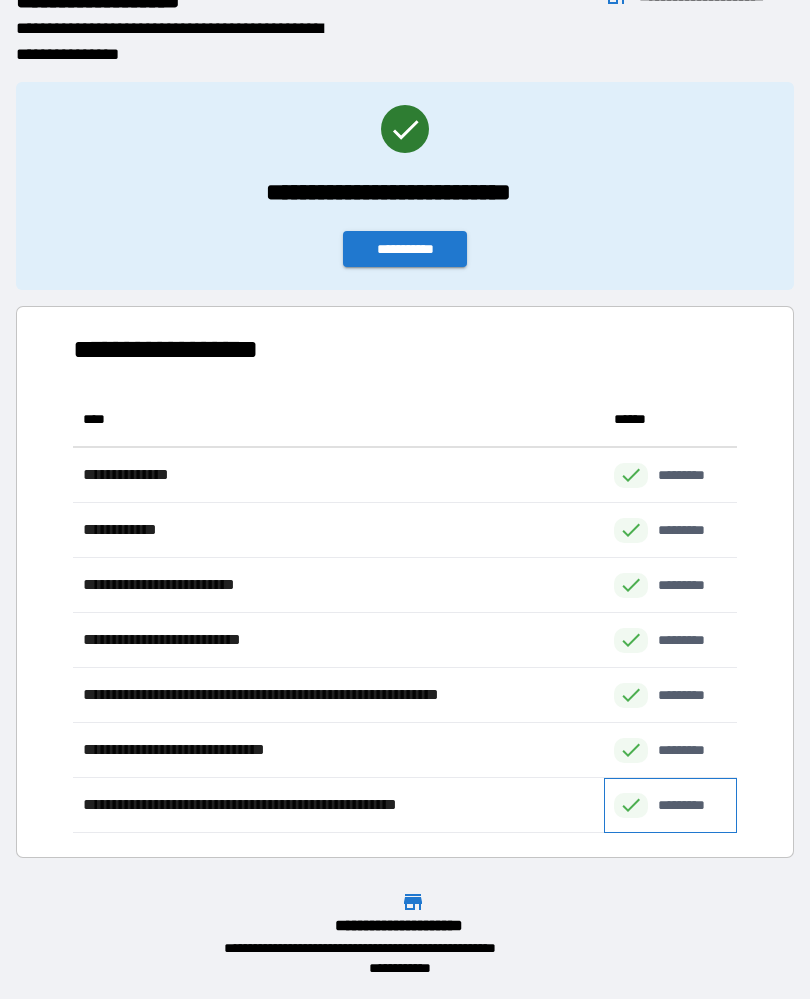 scroll, scrollTop: 49, scrollLeft: 0, axis: vertical 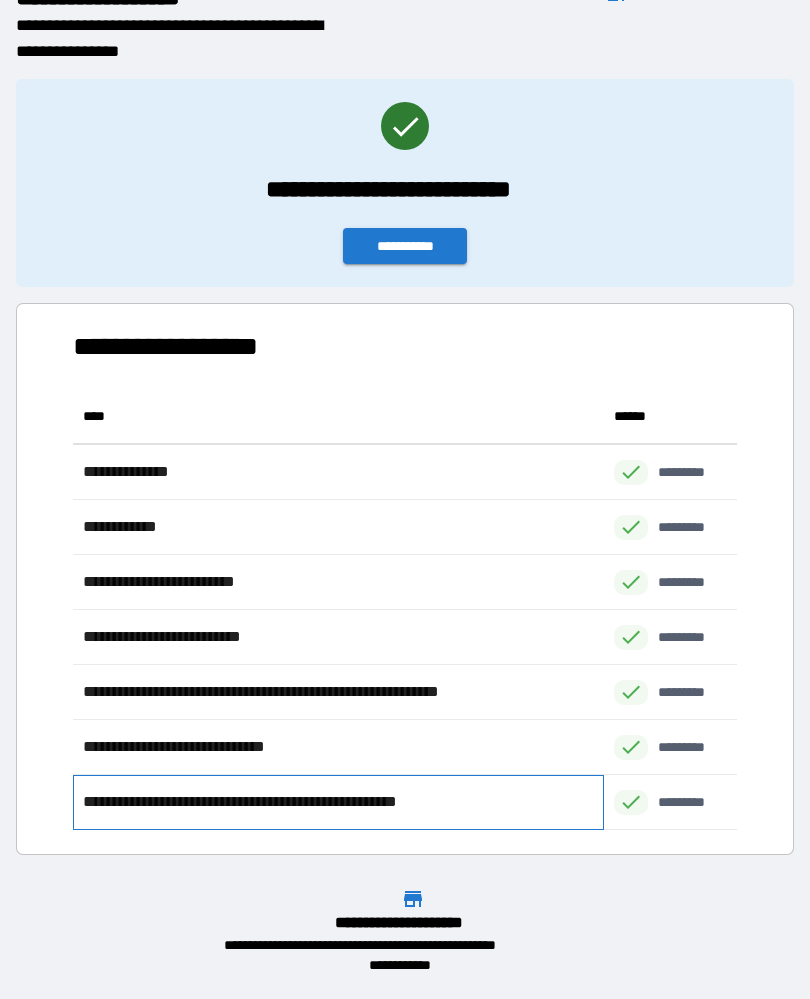 click on "**********" at bounding box center (338, 802) 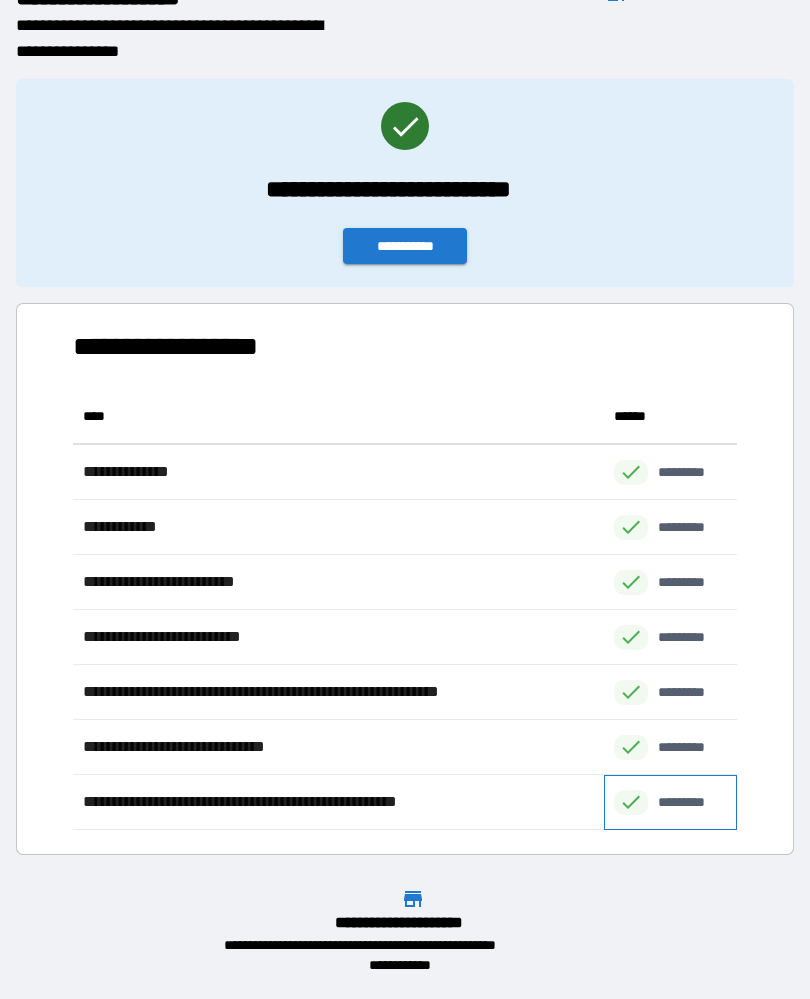 click 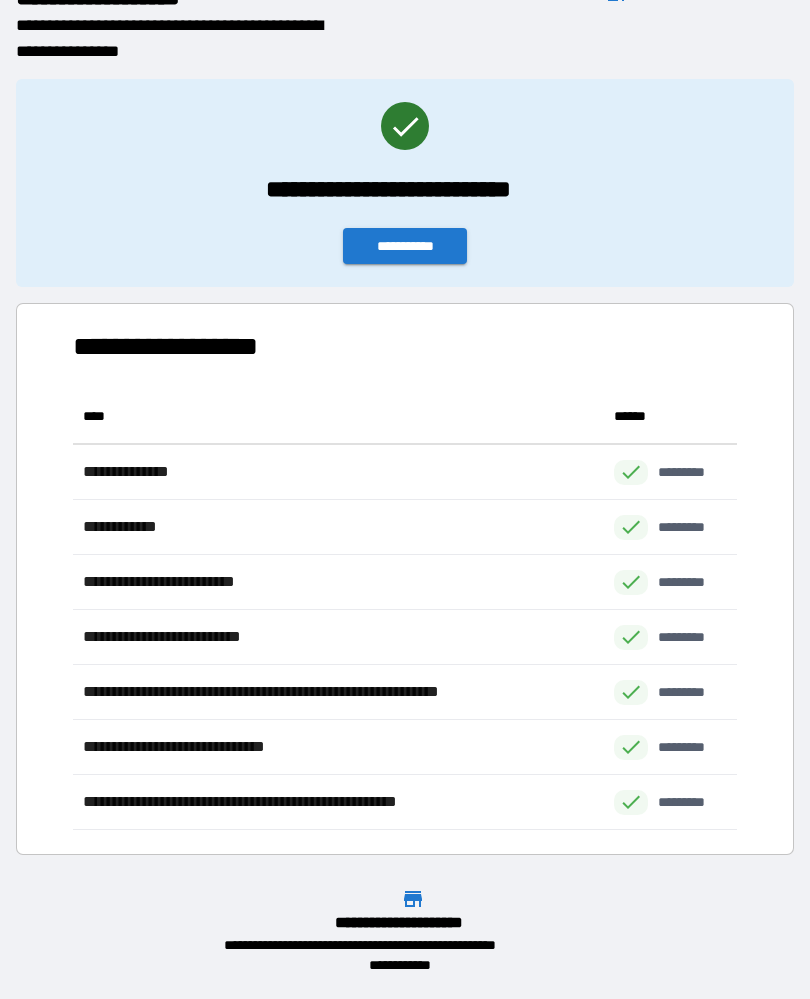 click on "**********" at bounding box center (405, 246) 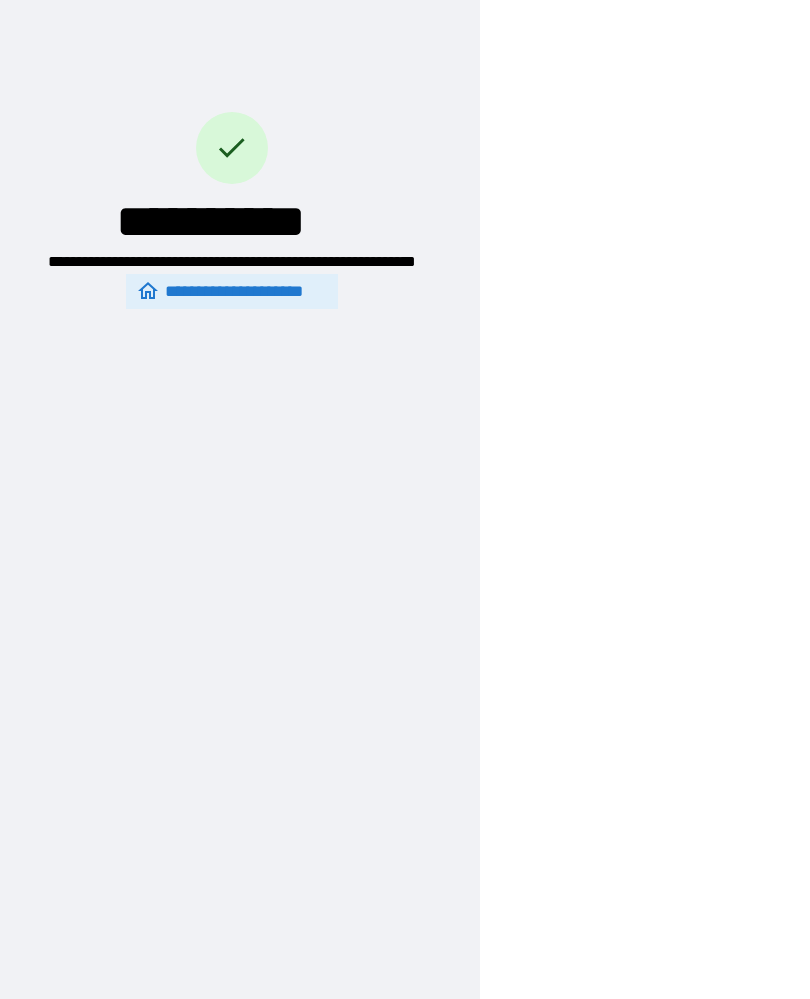 scroll, scrollTop: 35, scrollLeft: 0, axis: vertical 